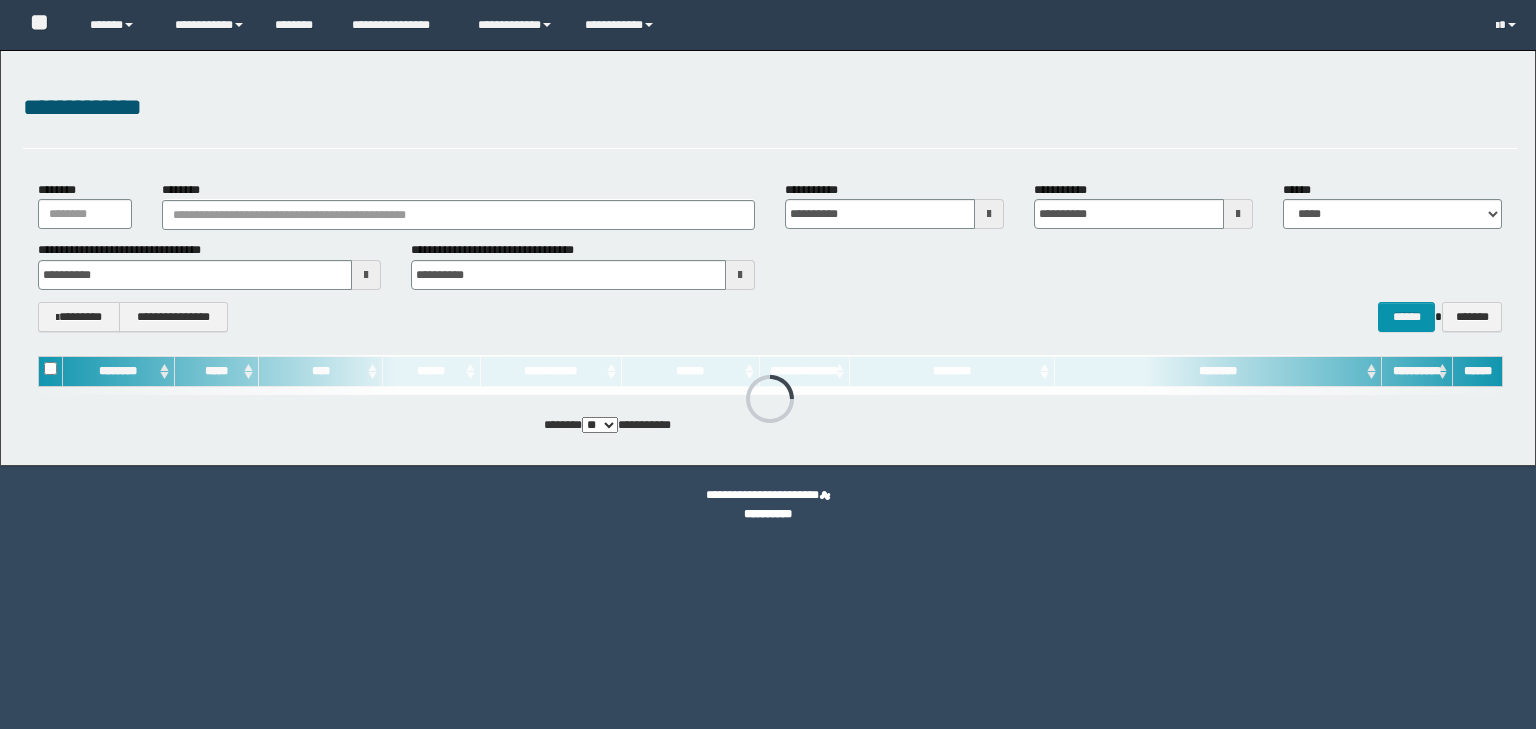 scroll, scrollTop: 0, scrollLeft: 0, axis: both 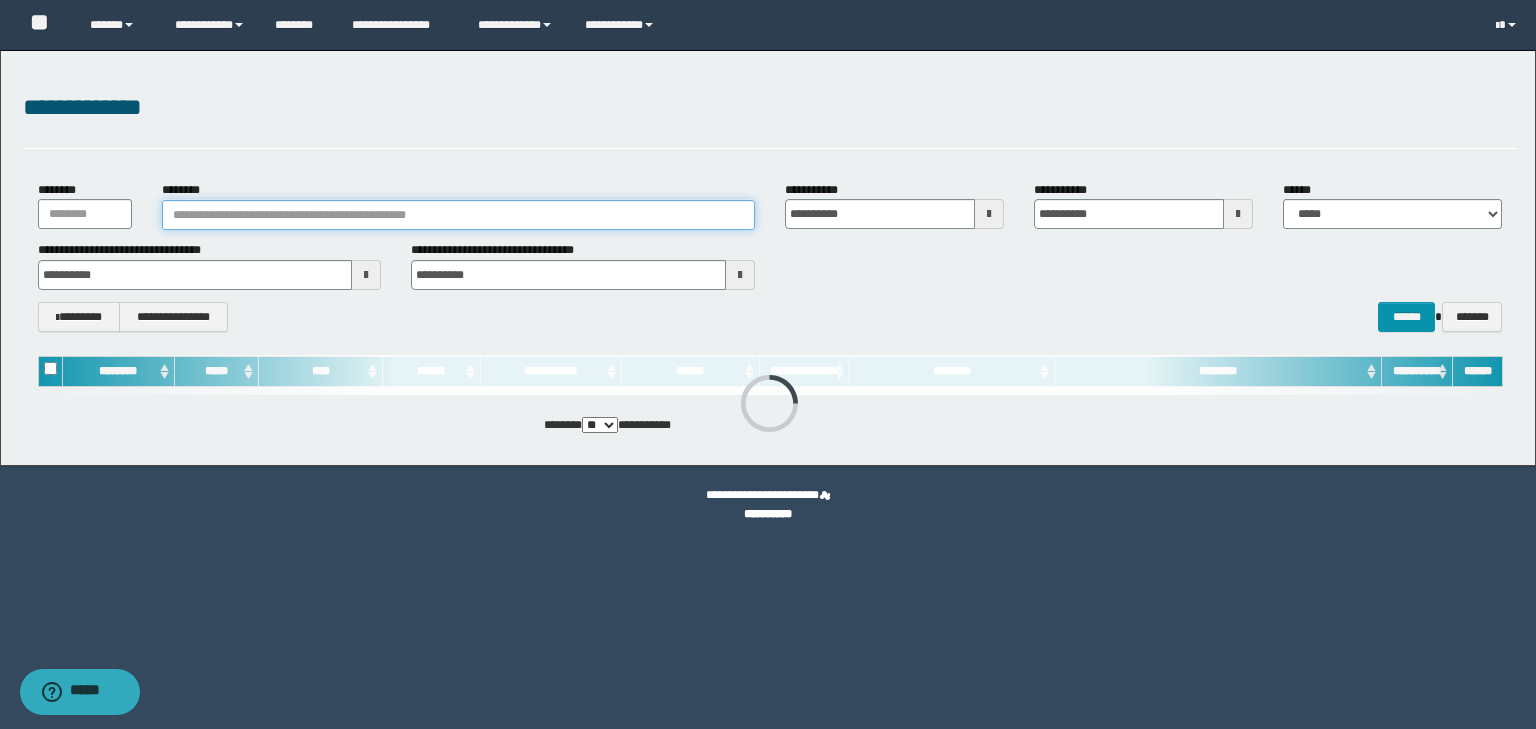click on "********" at bounding box center (458, 215) 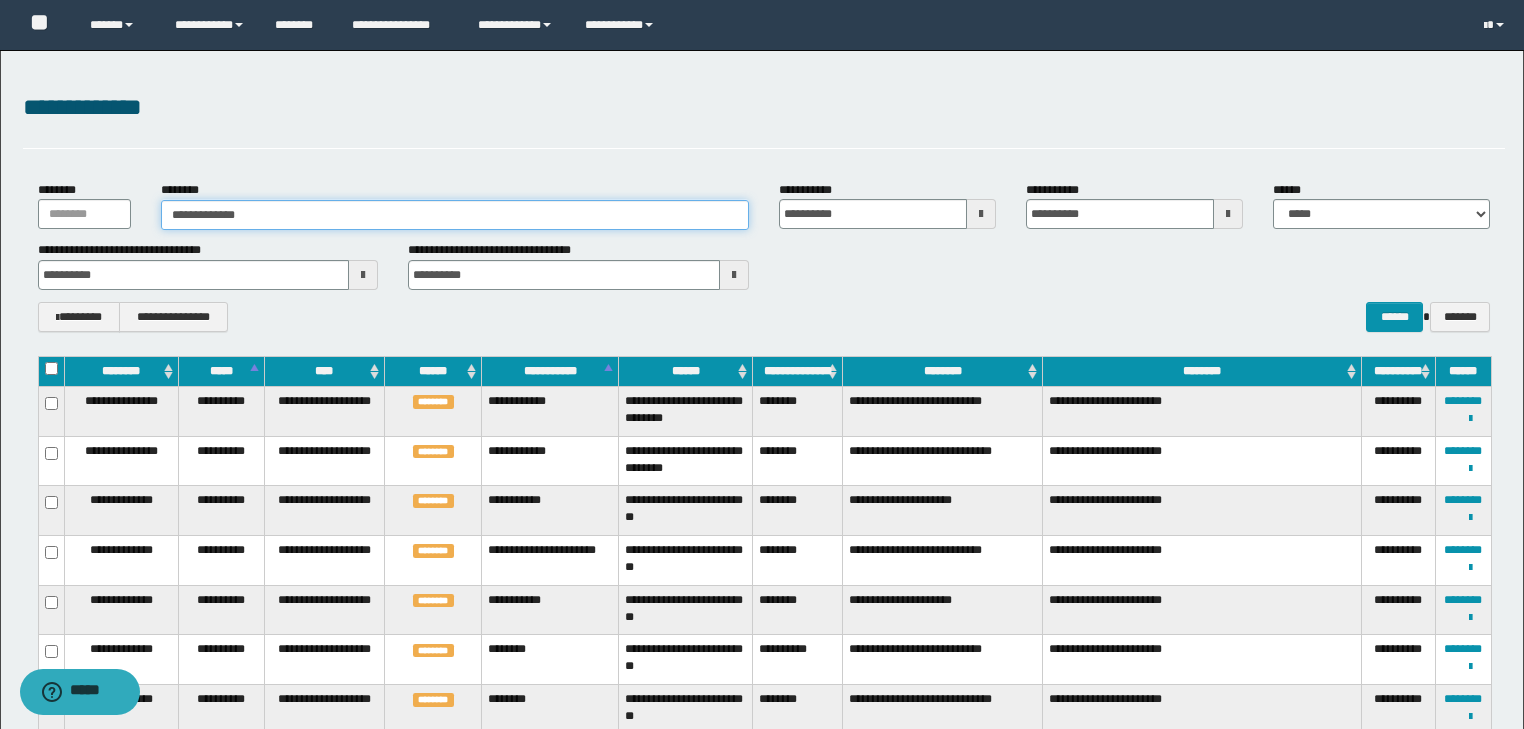 type on "**********" 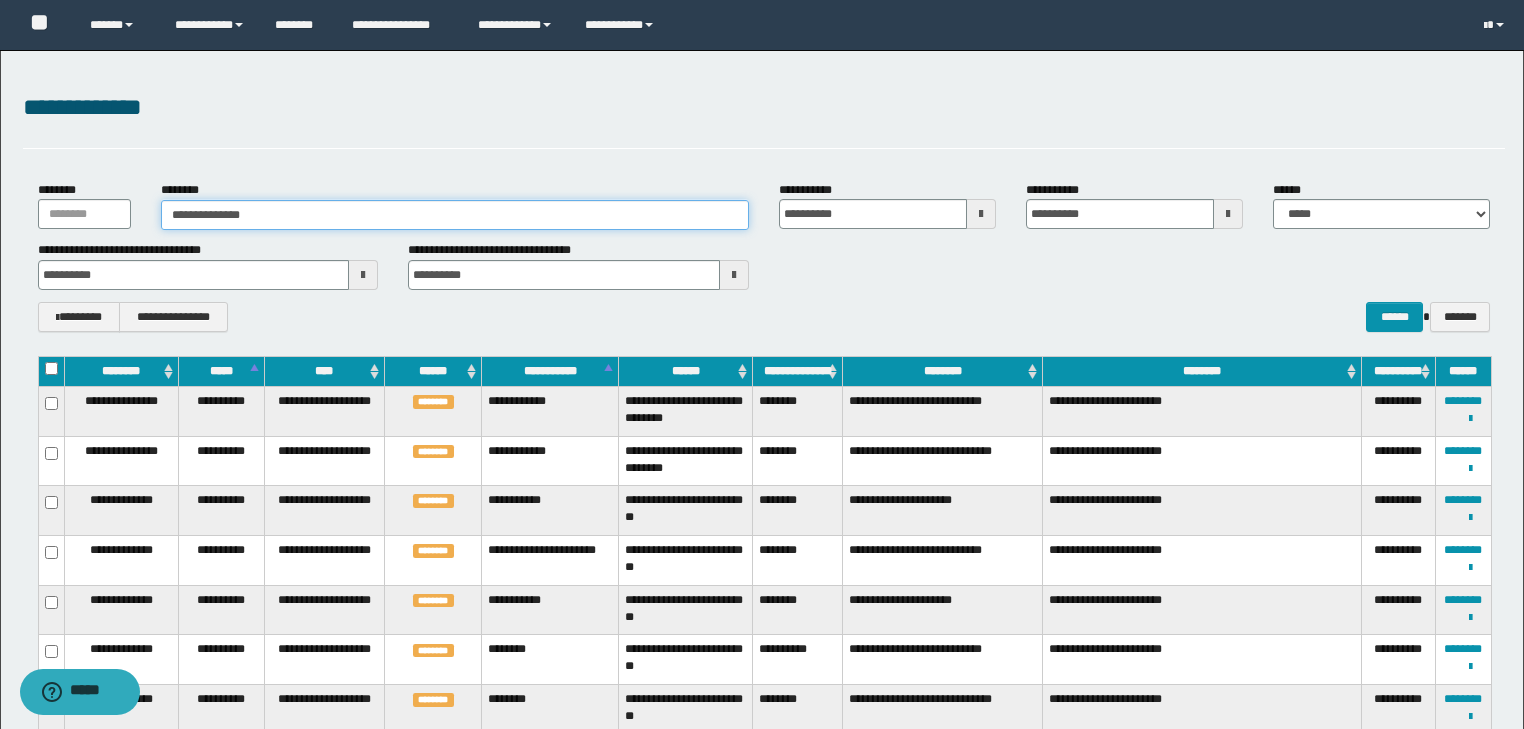 type on "**********" 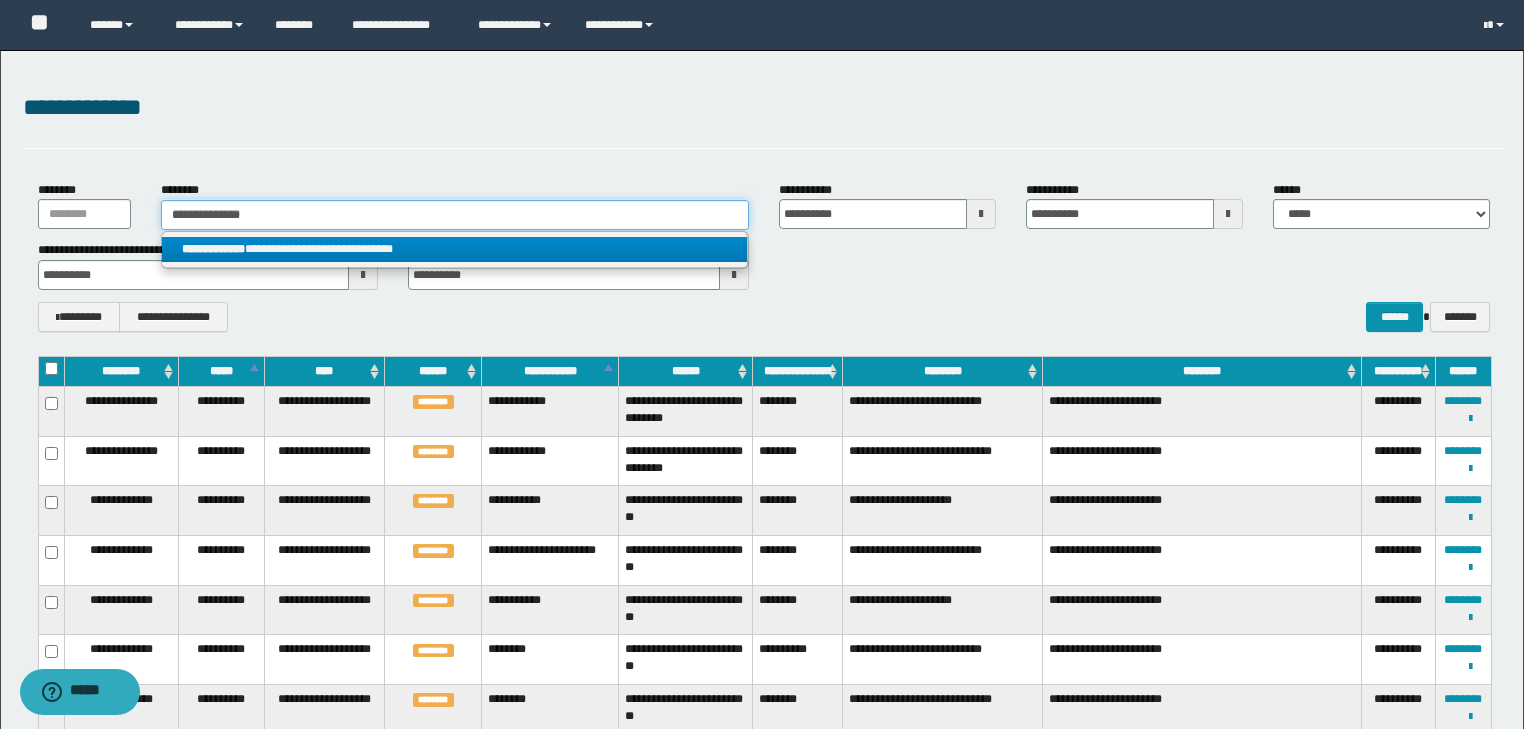 type on "**********" 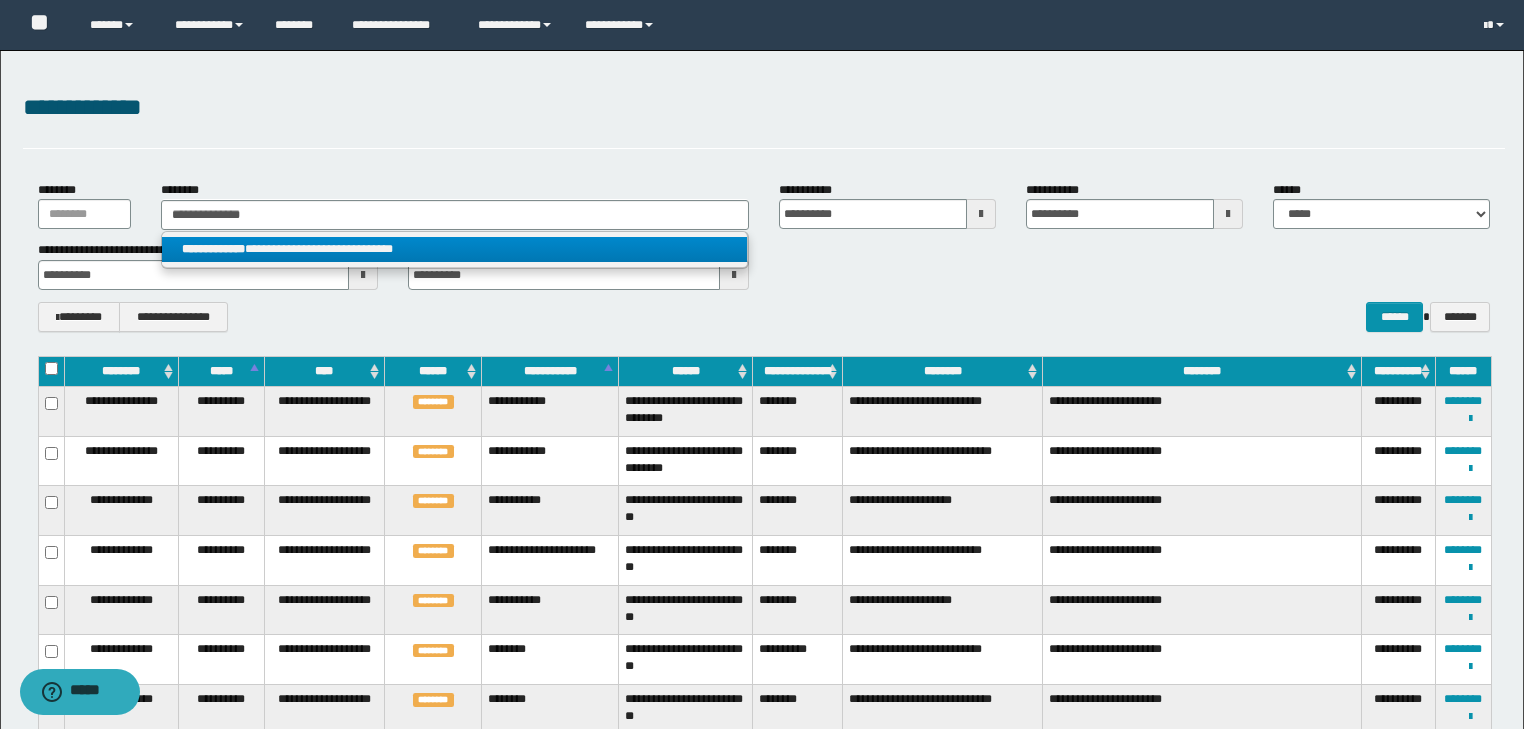 click on "**********" at bounding box center (454, 249) 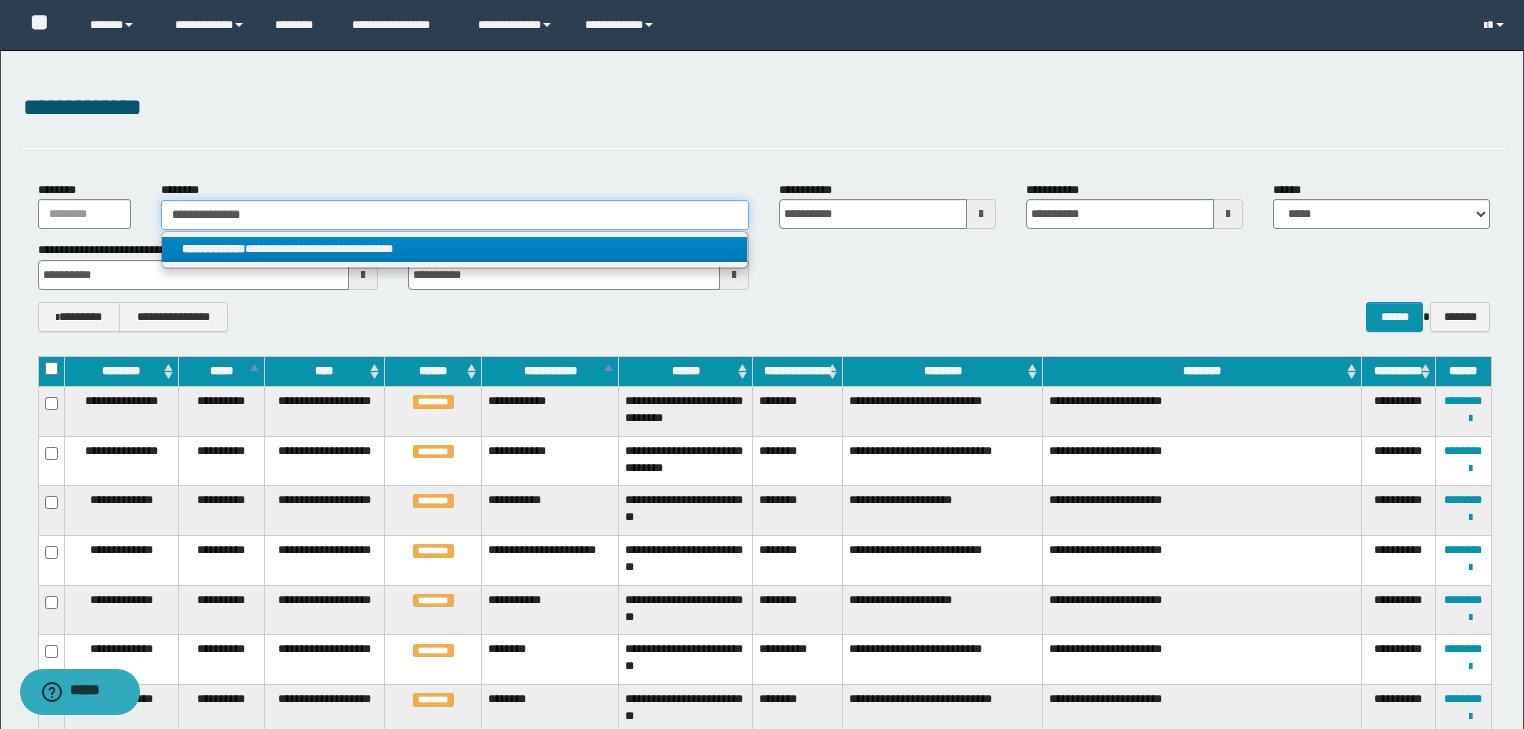 type 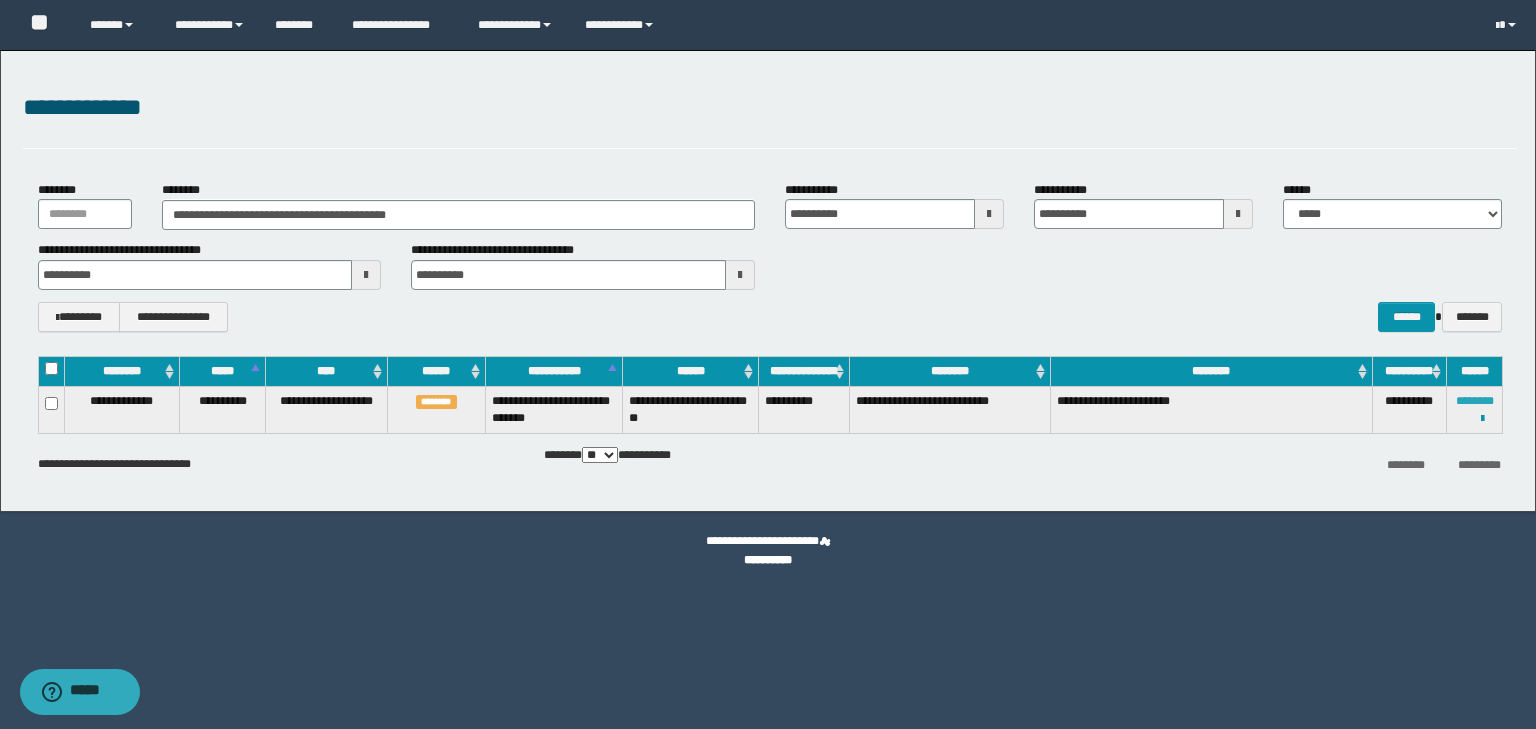 click on "********" at bounding box center (1475, 401) 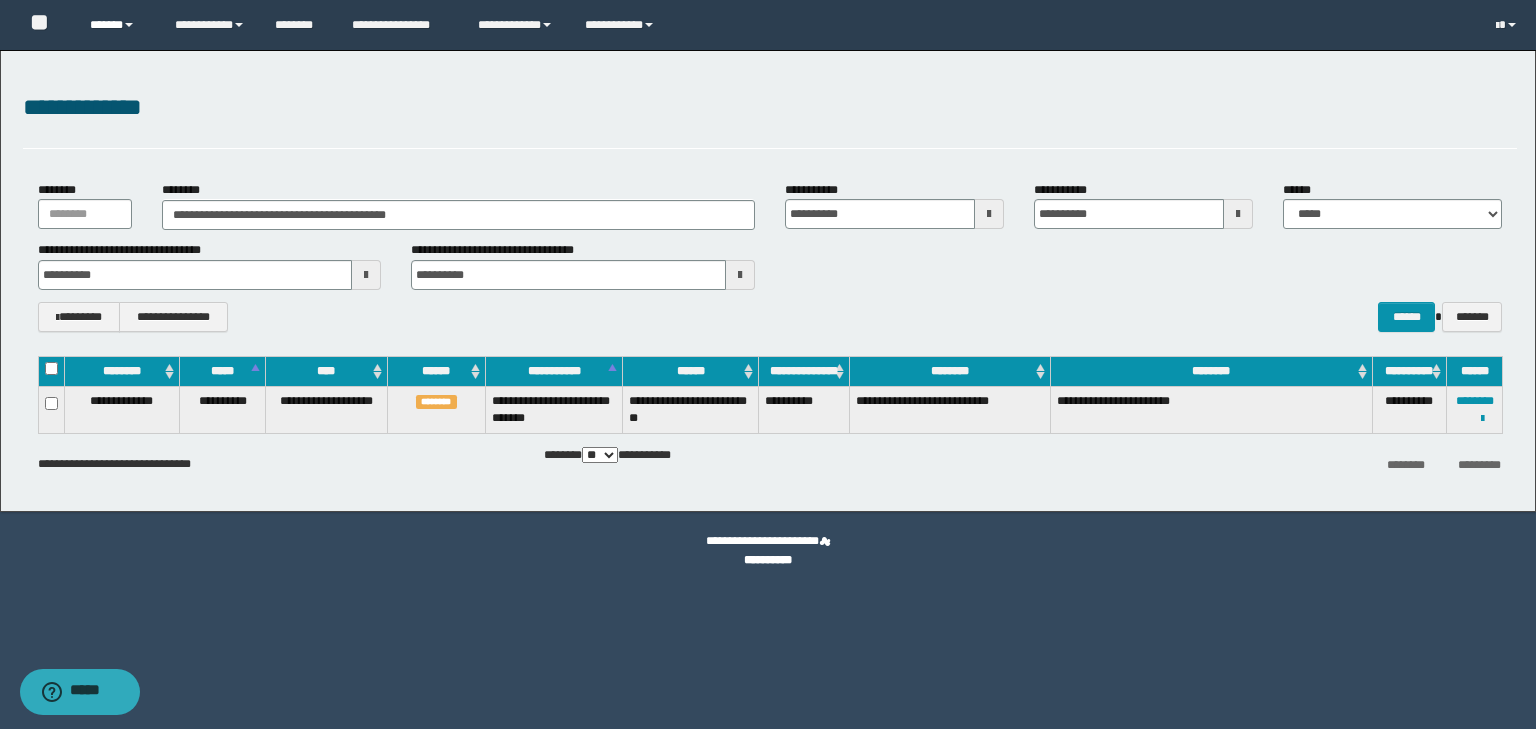 click on "******" at bounding box center [117, 25] 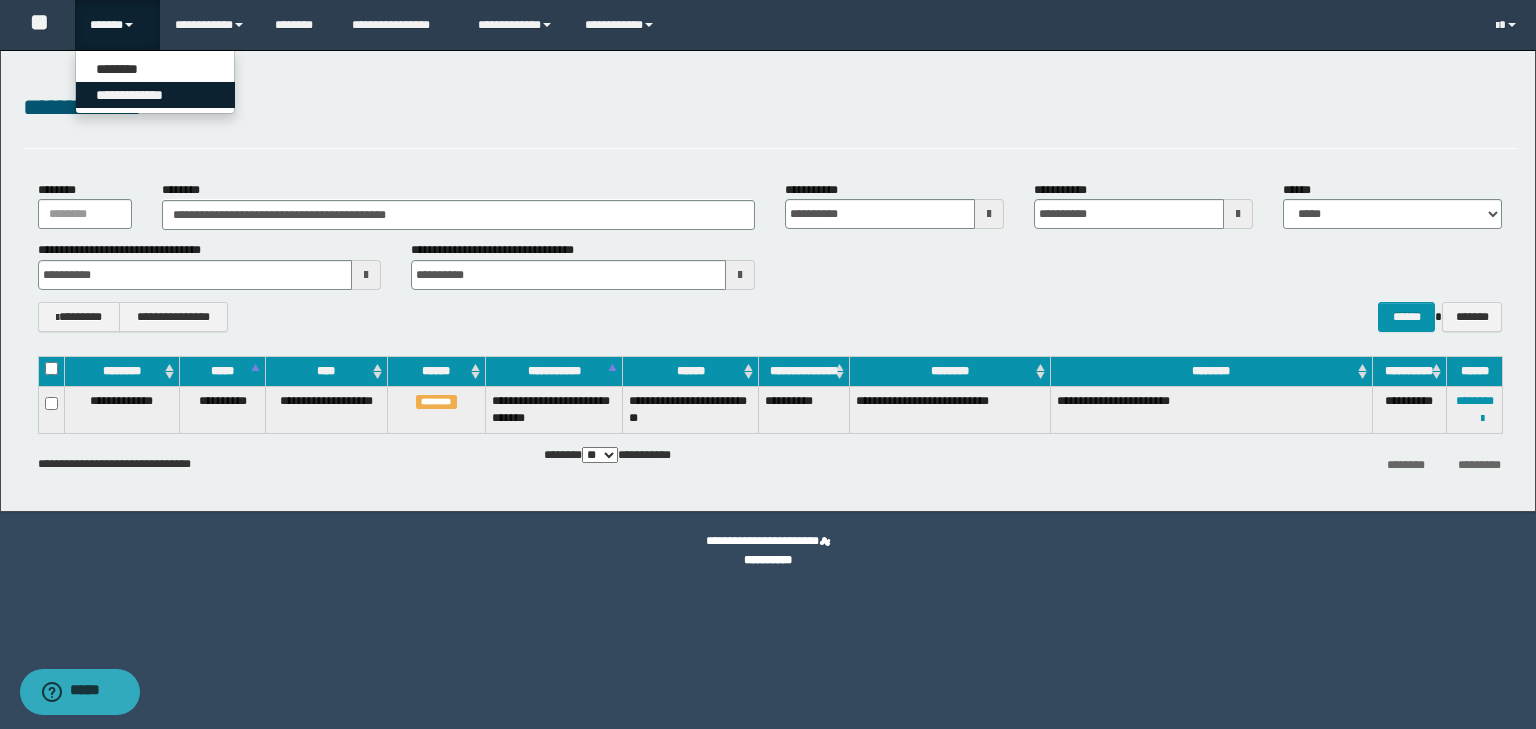 click on "**********" at bounding box center (155, 95) 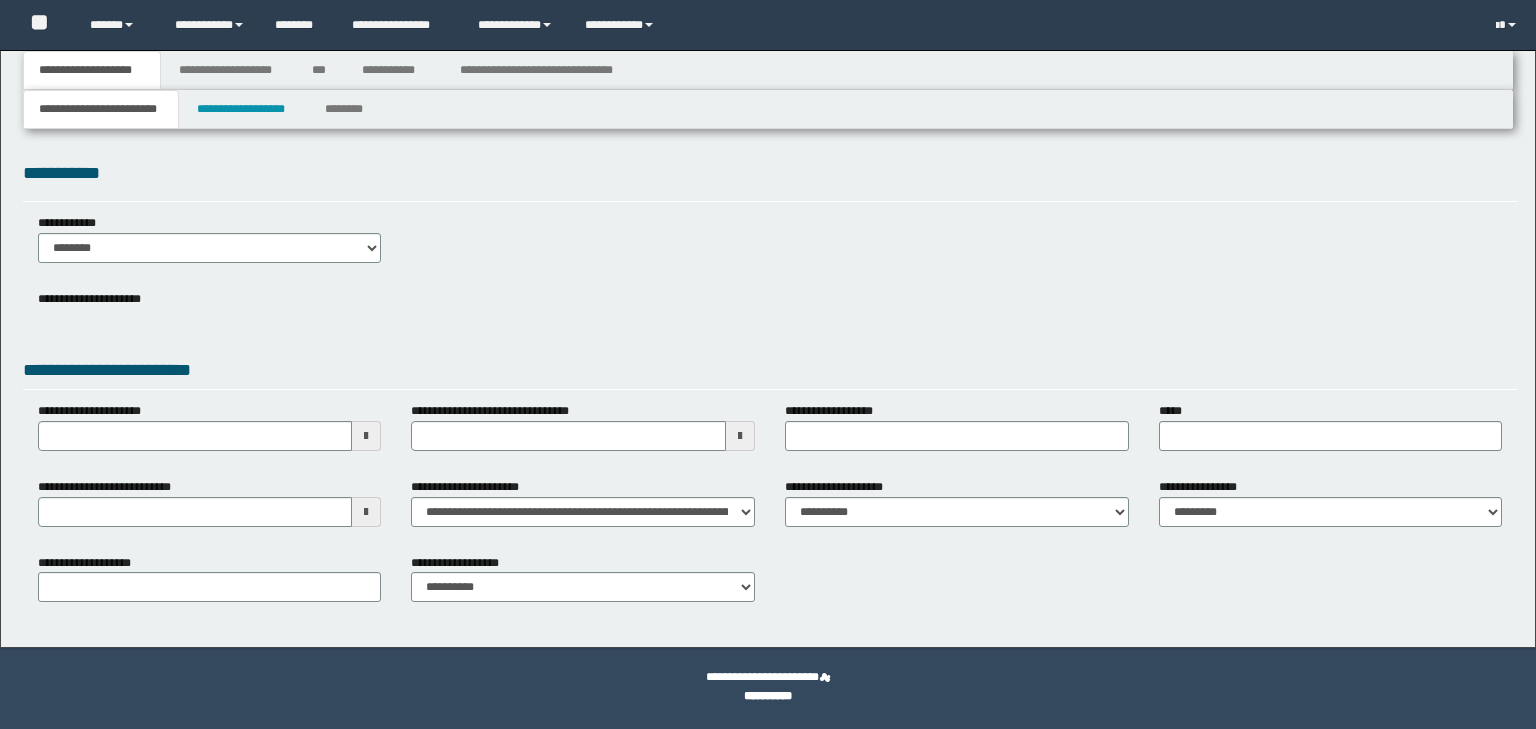 scroll, scrollTop: 0, scrollLeft: 0, axis: both 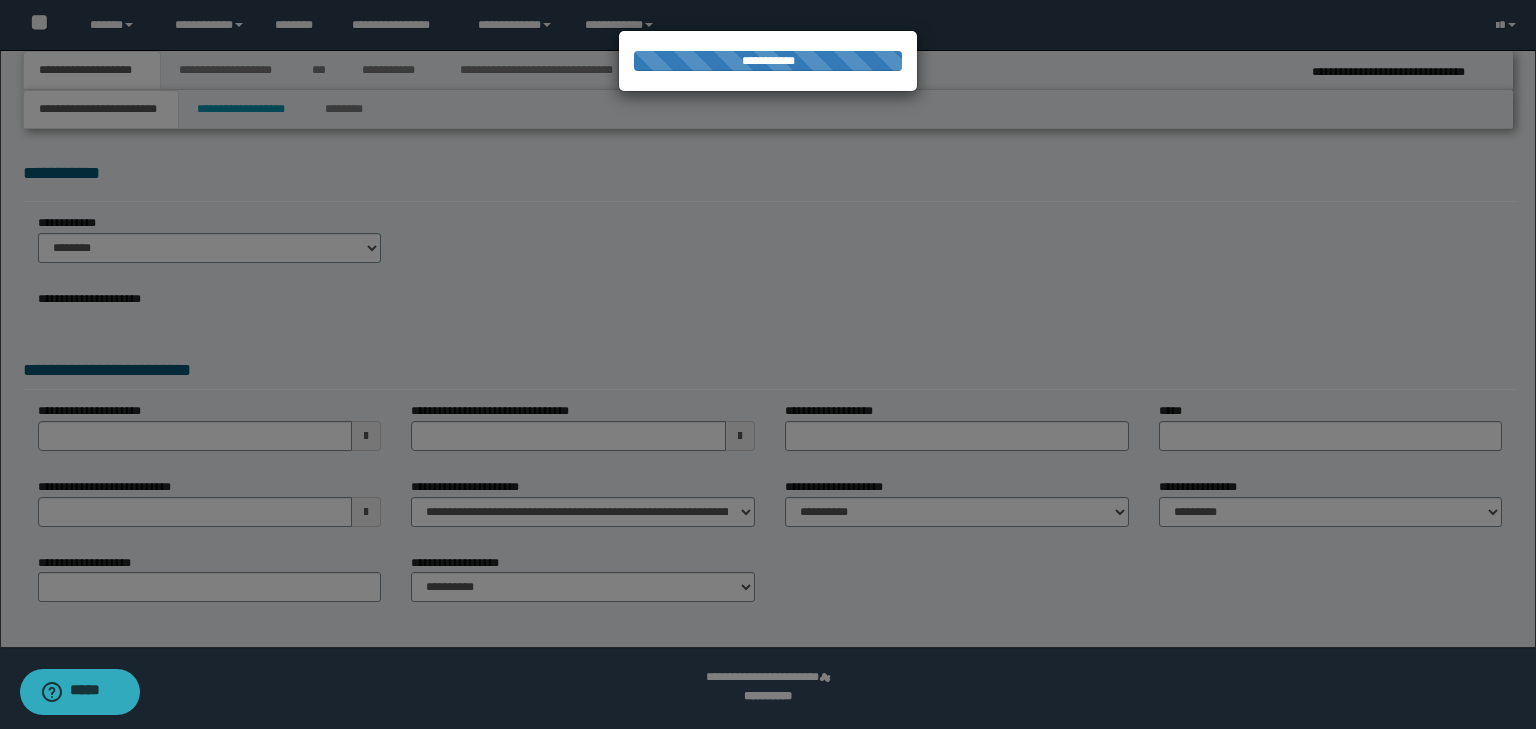 select on "*" 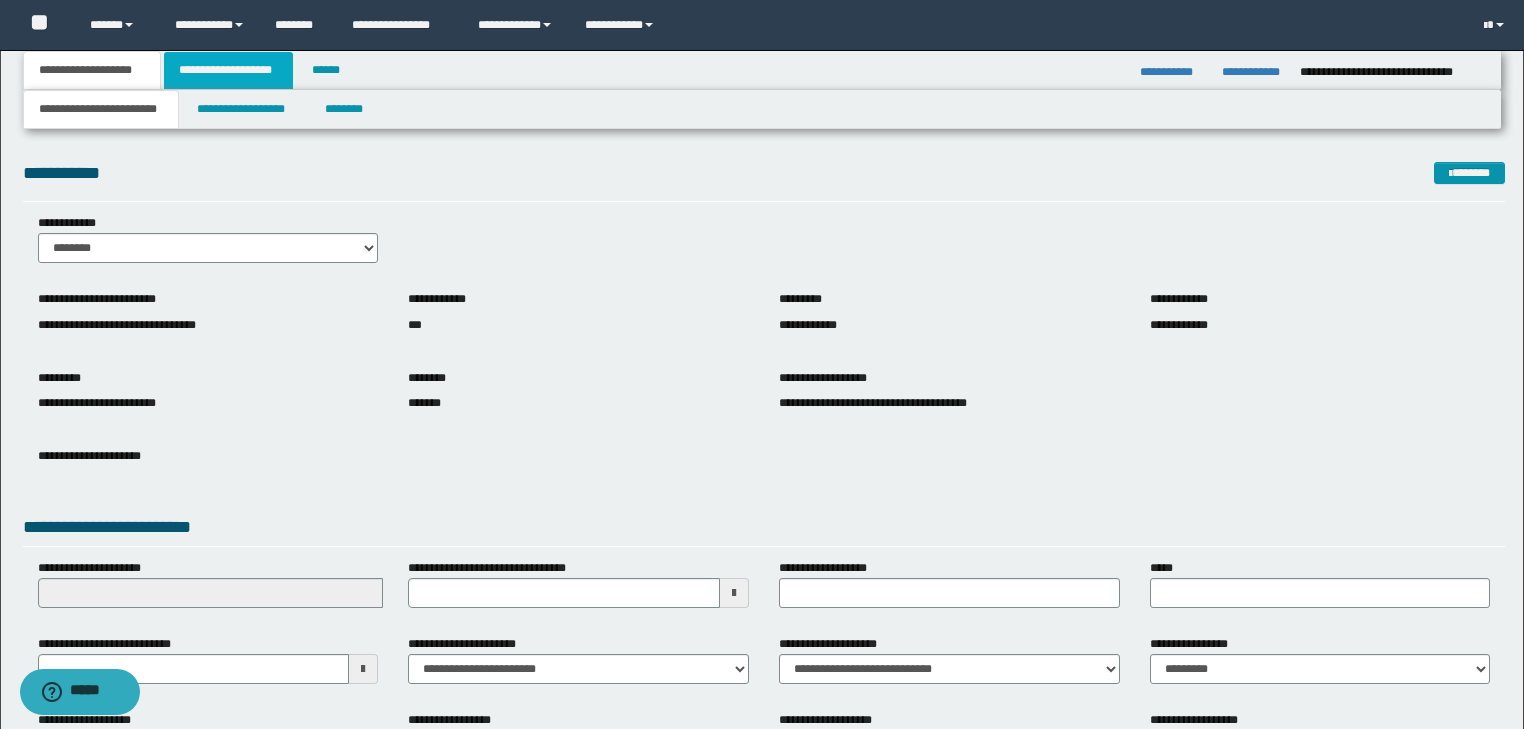 click on "**********" at bounding box center [228, 70] 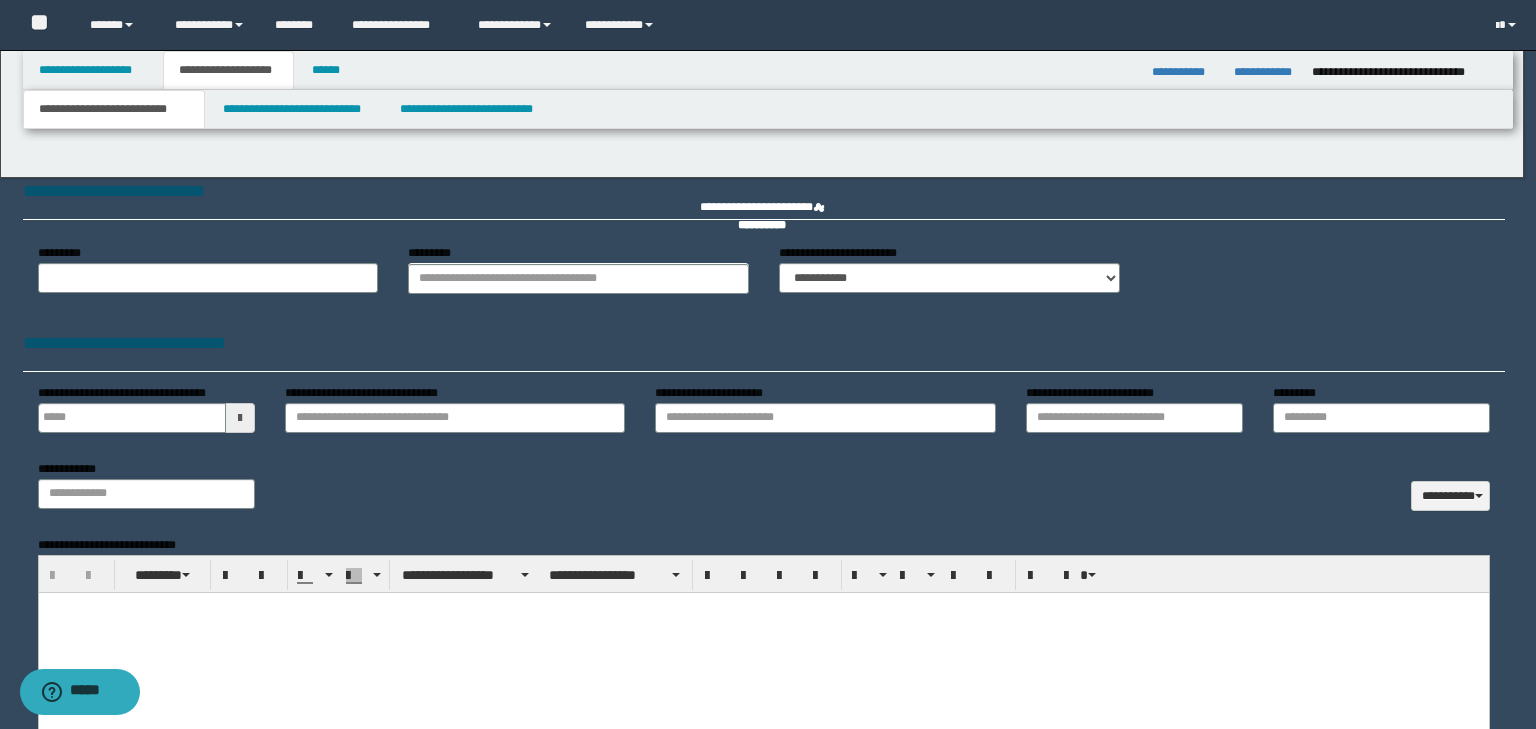 type 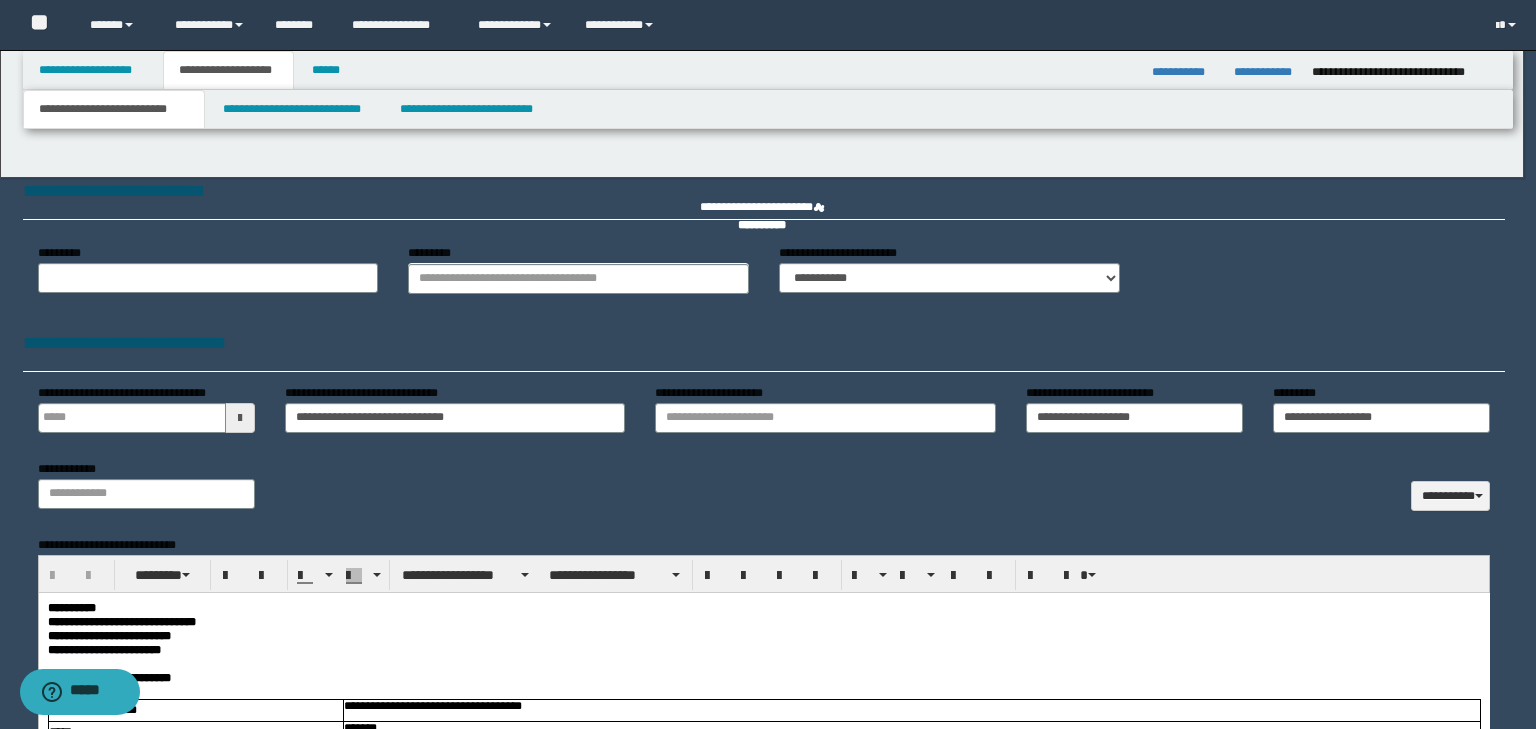 scroll, scrollTop: 0, scrollLeft: 0, axis: both 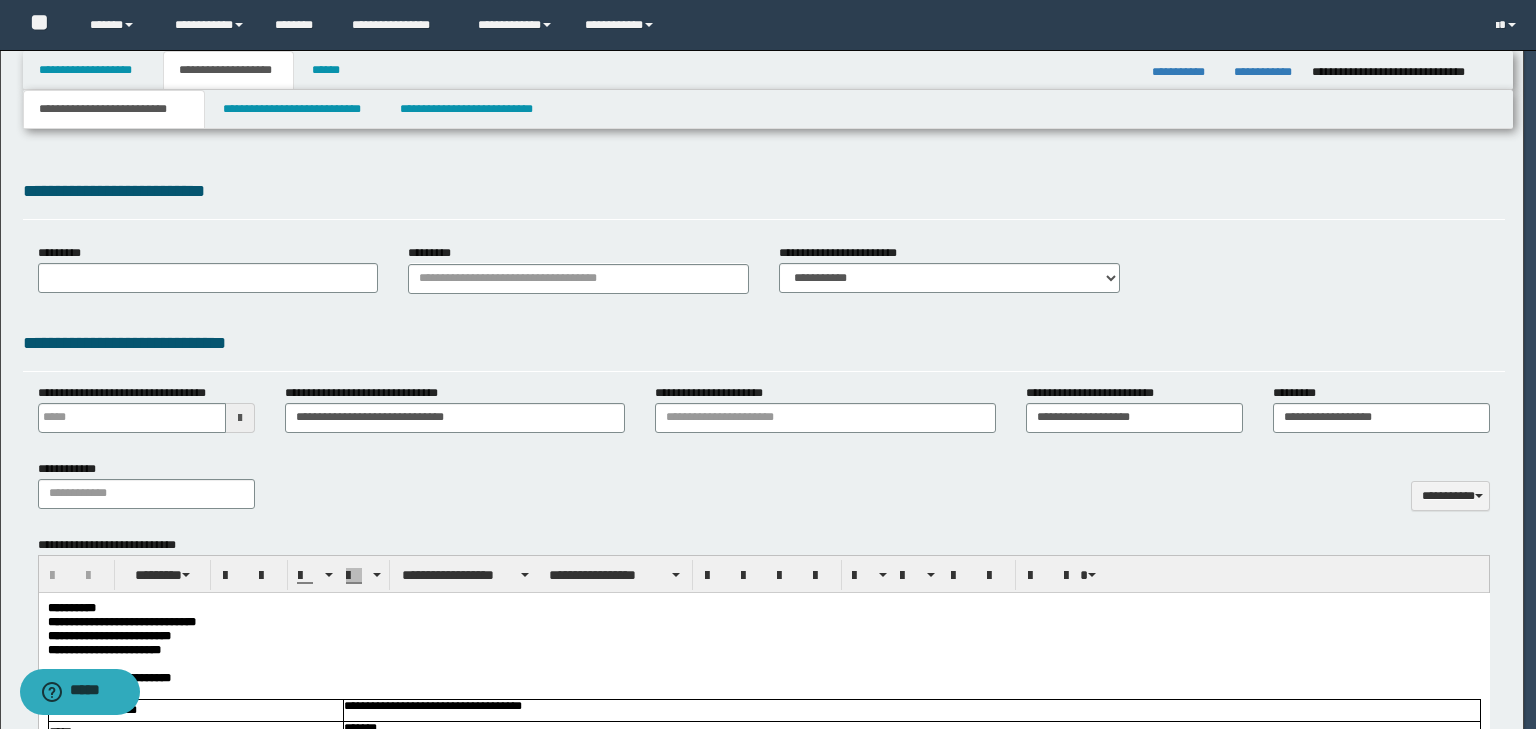 type on "**********" 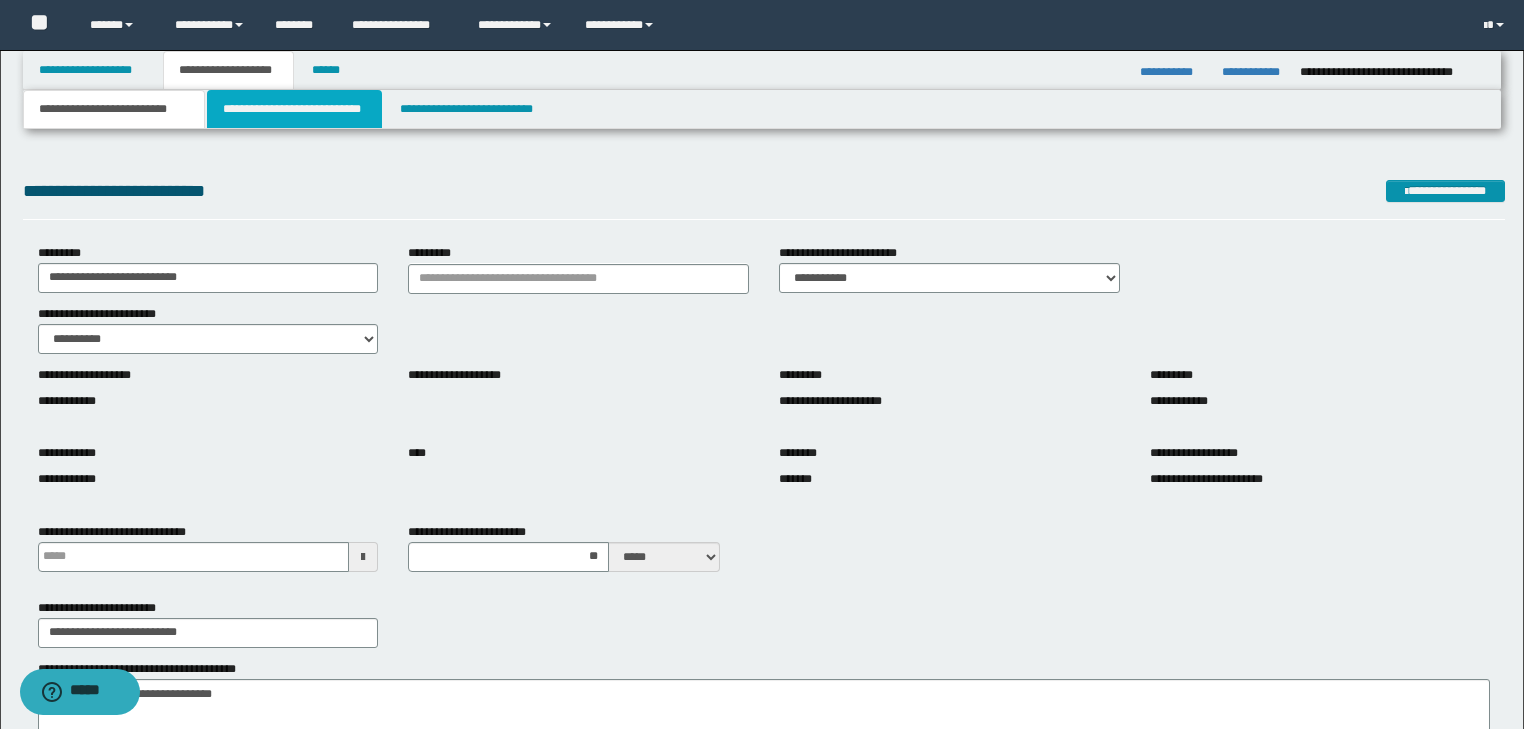 click on "**********" at bounding box center (294, 109) 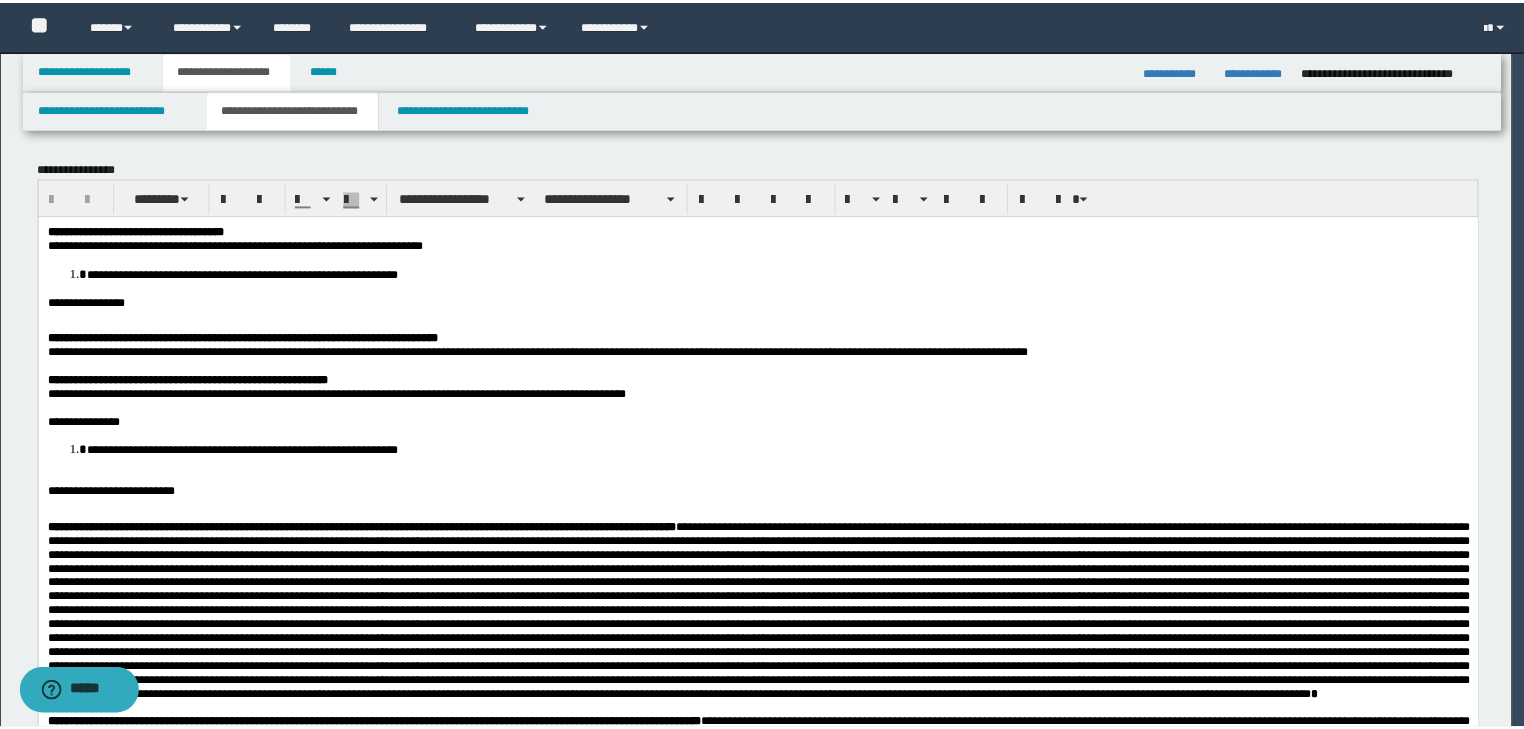 scroll, scrollTop: 0, scrollLeft: 0, axis: both 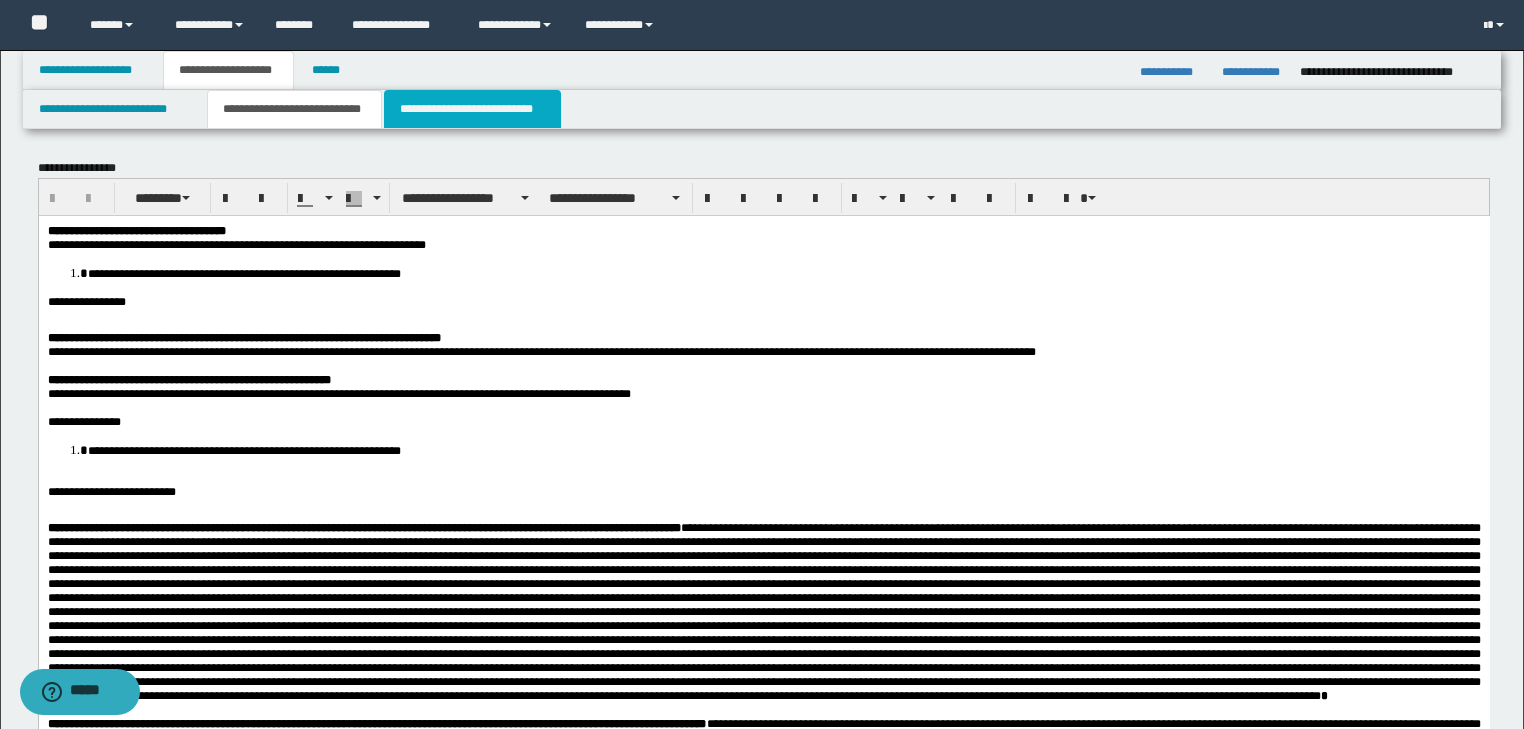 click on "**********" at bounding box center [472, 109] 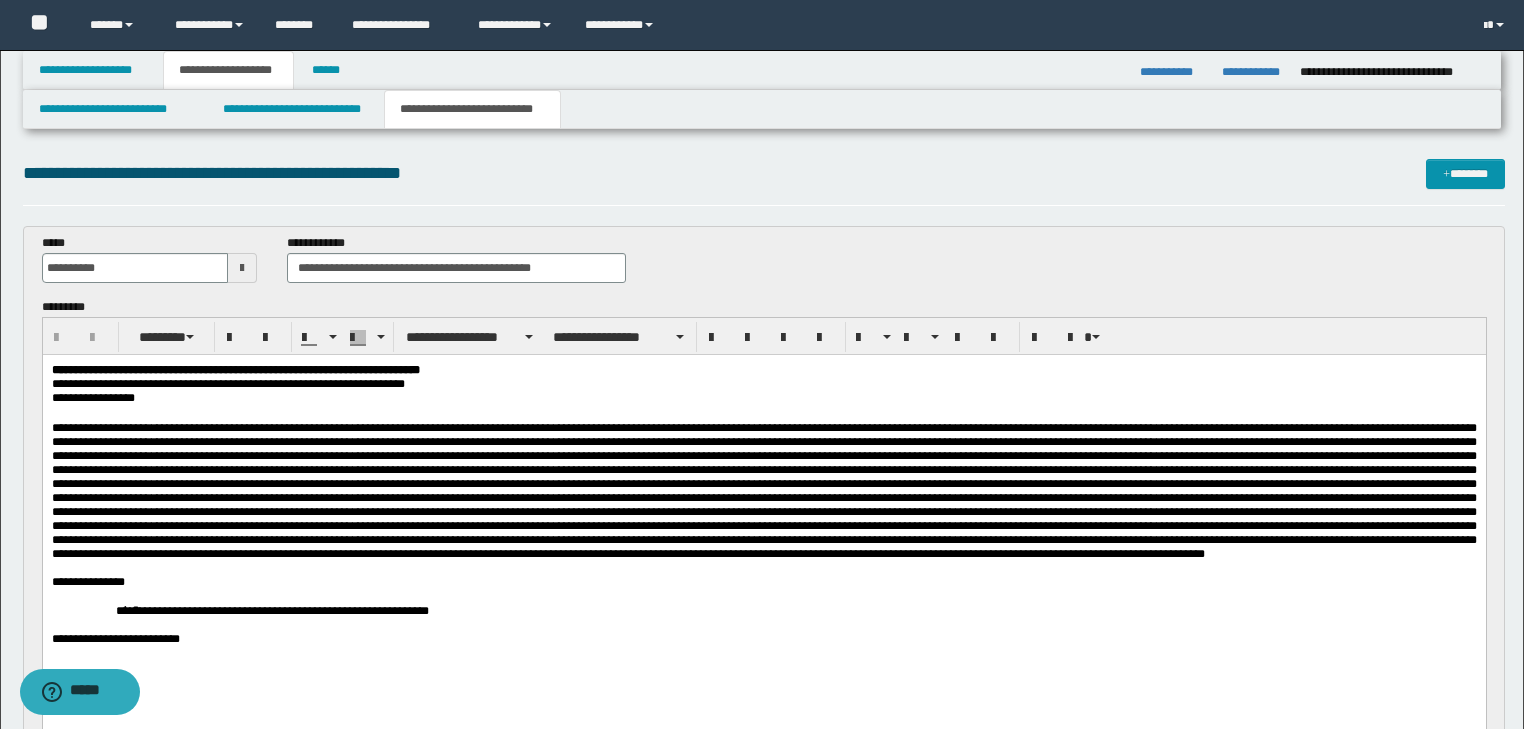 scroll, scrollTop: 480, scrollLeft: 0, axis: vertical 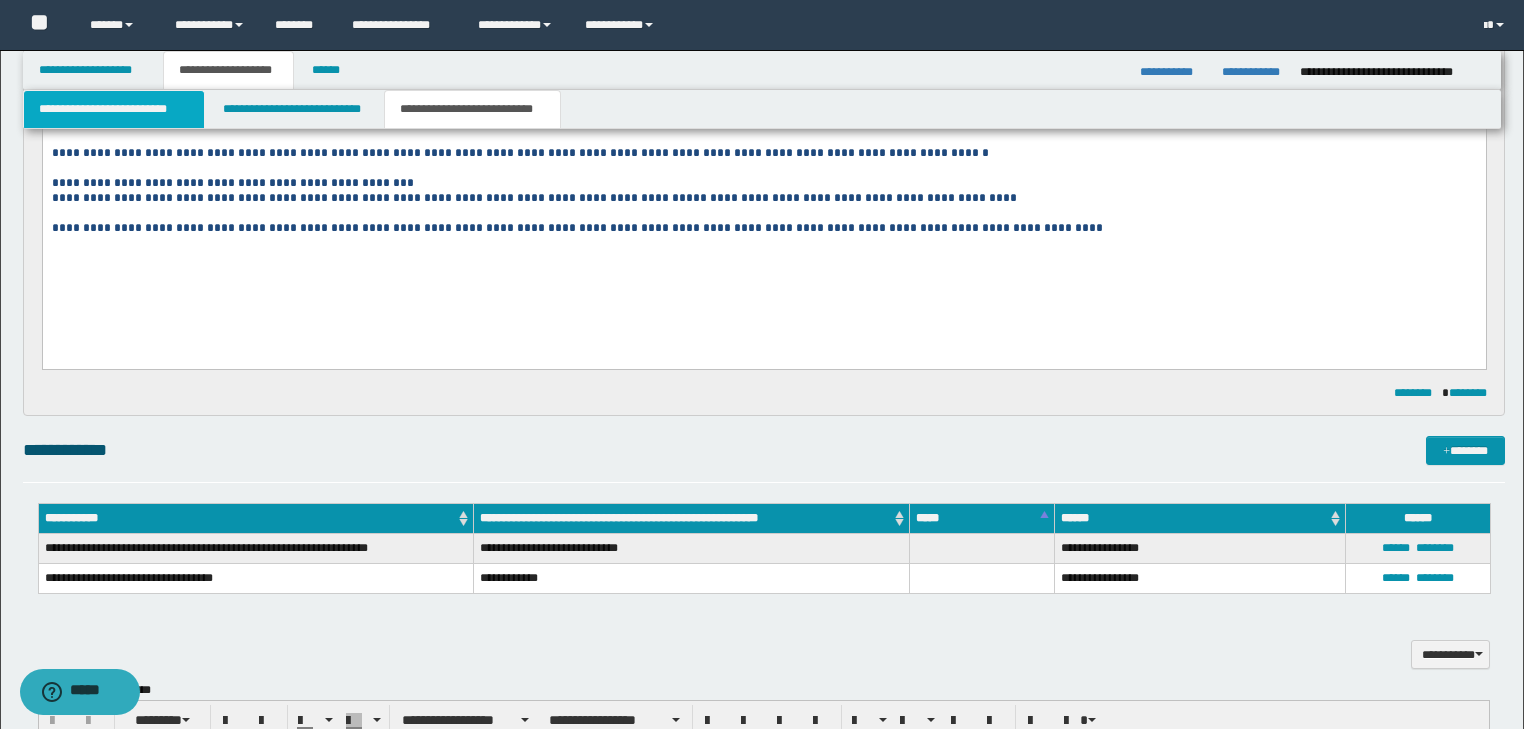 click on "**********" at bounding box center [114, 109] 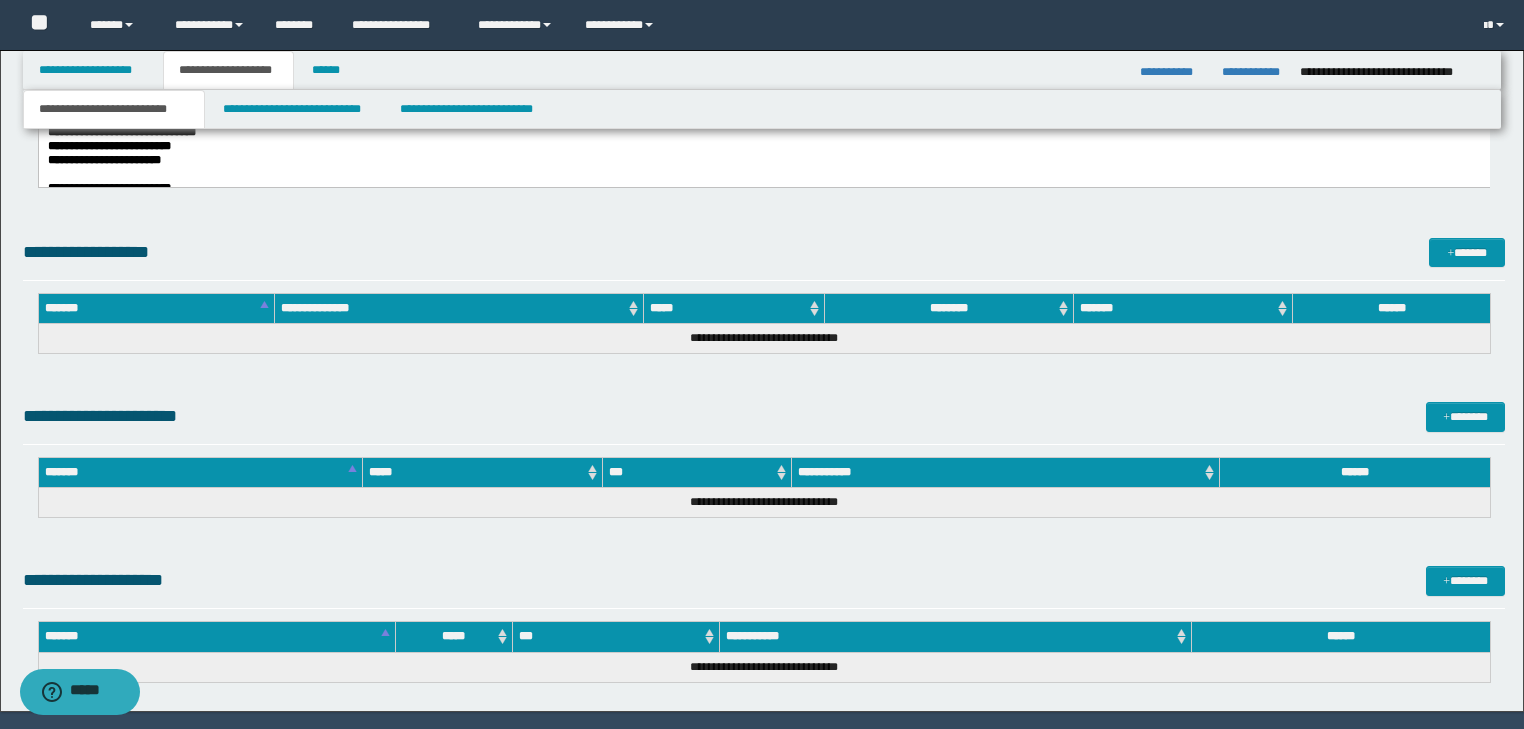 scroll, scrollTop: 800, scrollLeft: 0, axis: vertical 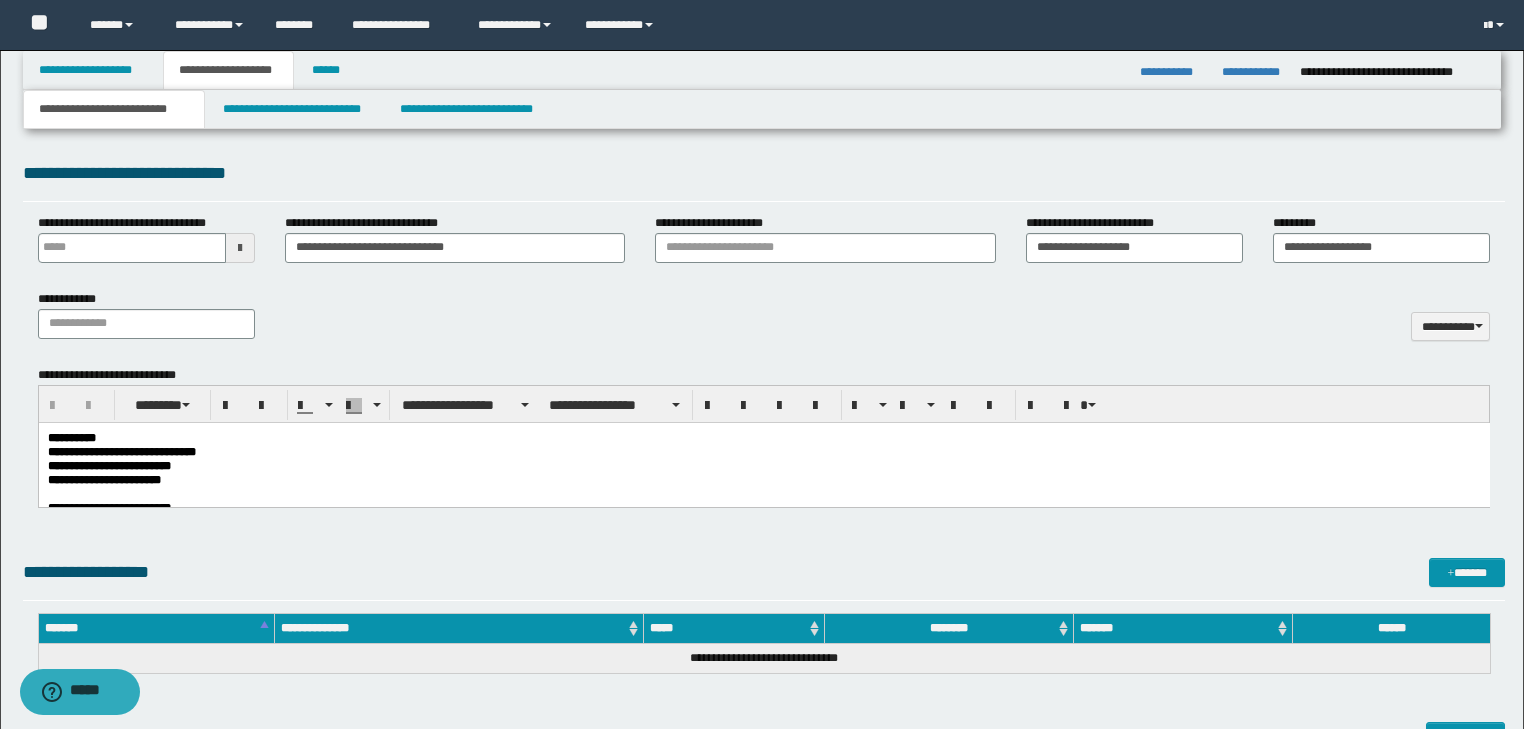 click on "**********" at bounding box center (764, 444) 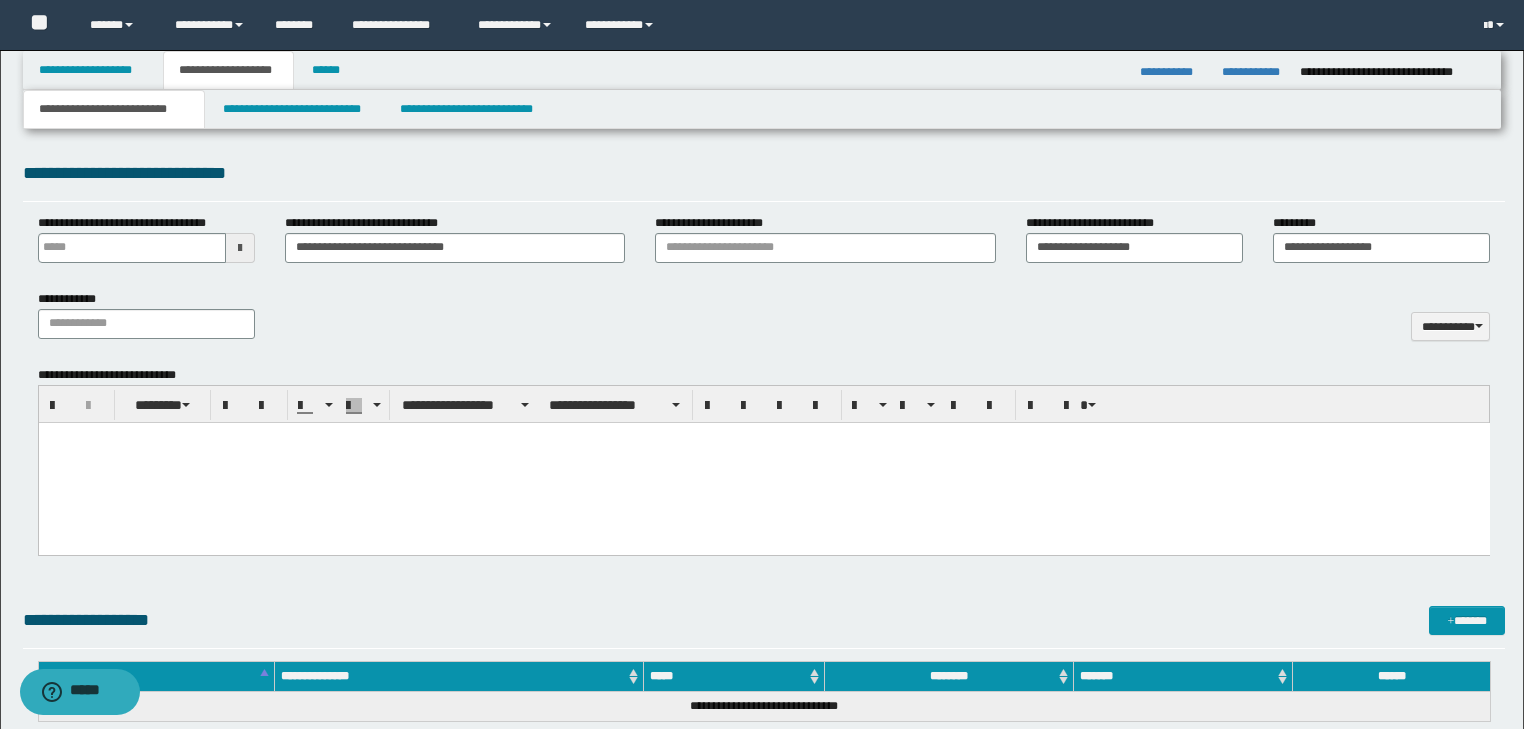 paste 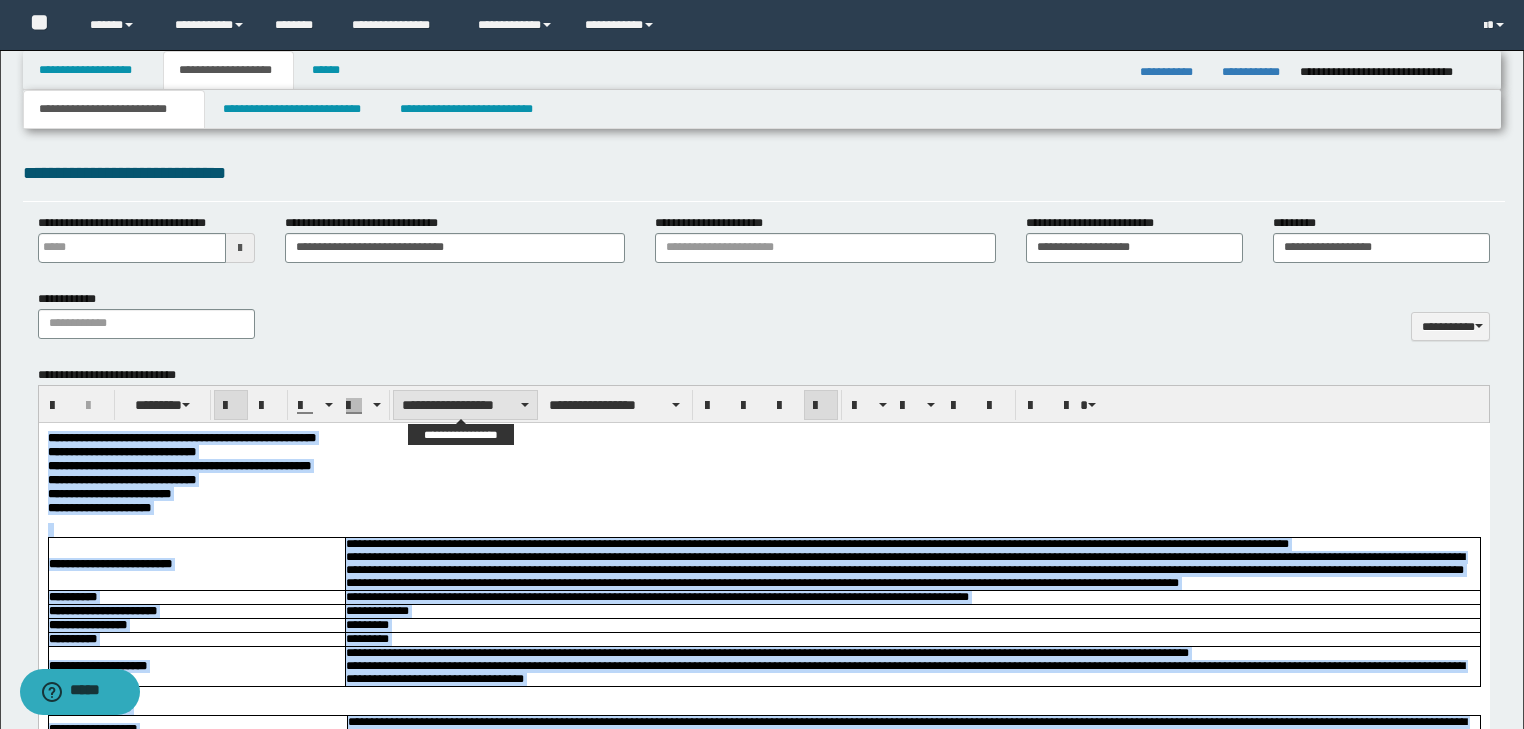 click on "**********" at bounding box center [465, 405] 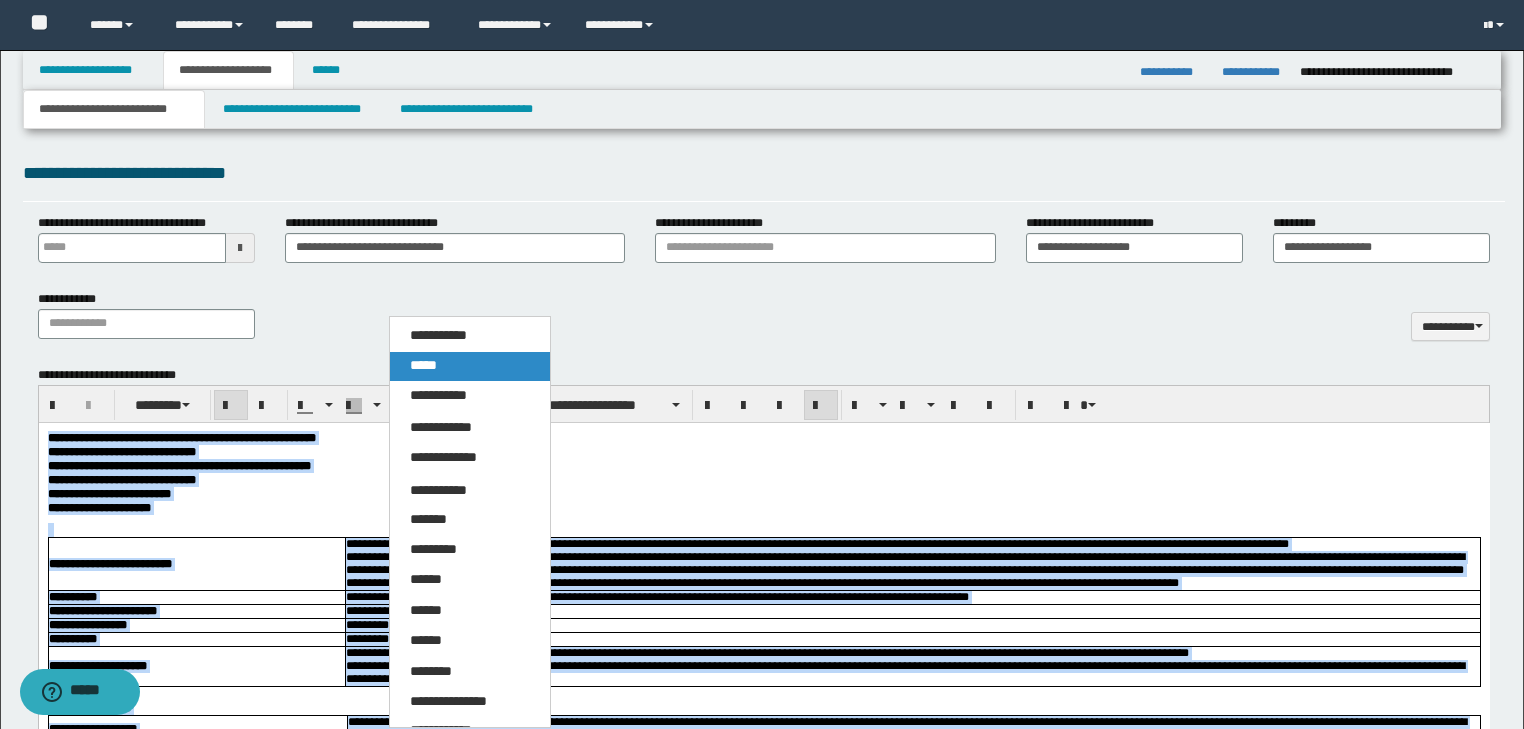 click on "*****" at bounding box center [470, 366] 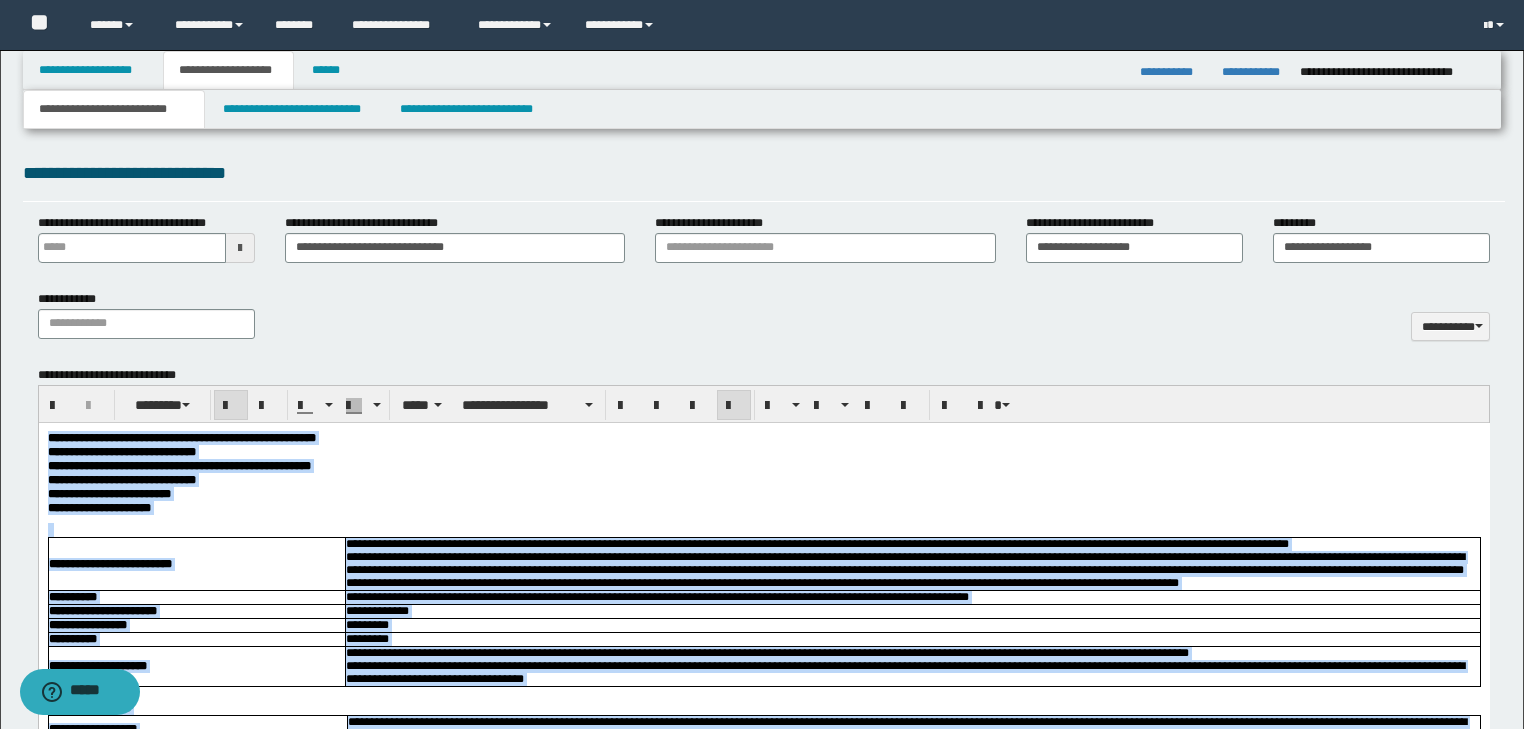 click on "**********" at bounding box center (763, 507) 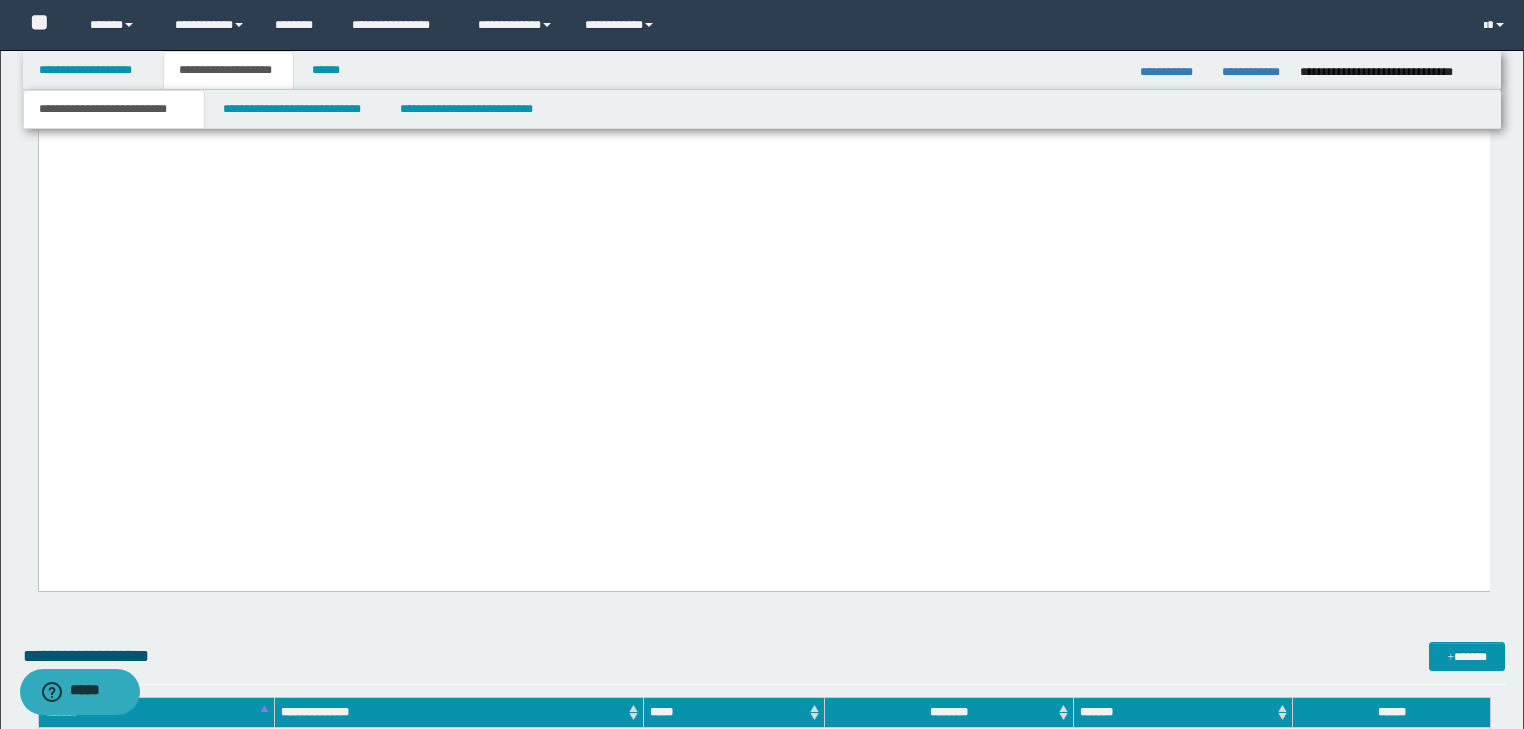 scroll, scrollTop: 5920, scrollLeft: 0, axis: vertical 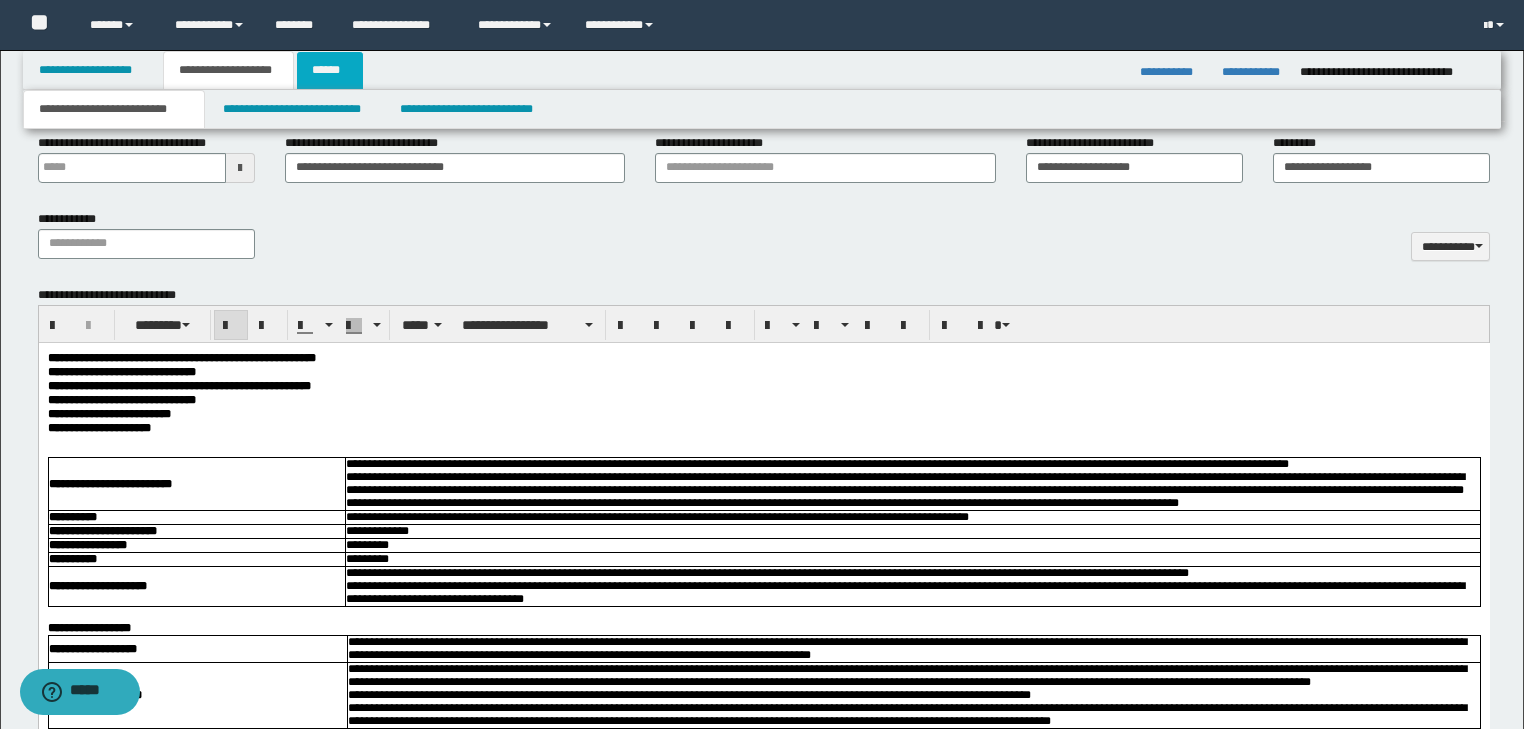 click on "******" at bounding box center [330, 70] 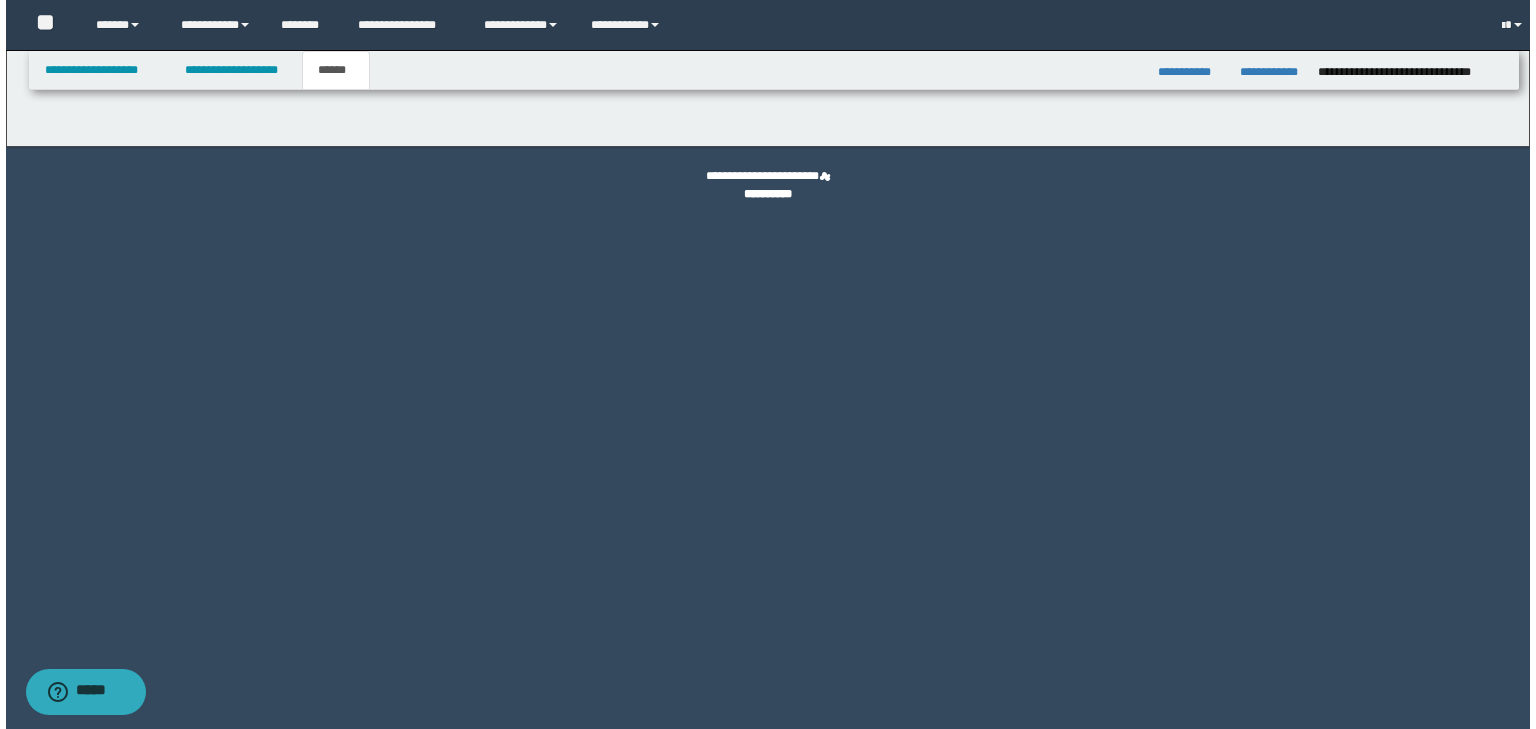 scroll, scrollTop: 0, scrollLeft: 0, axis: both 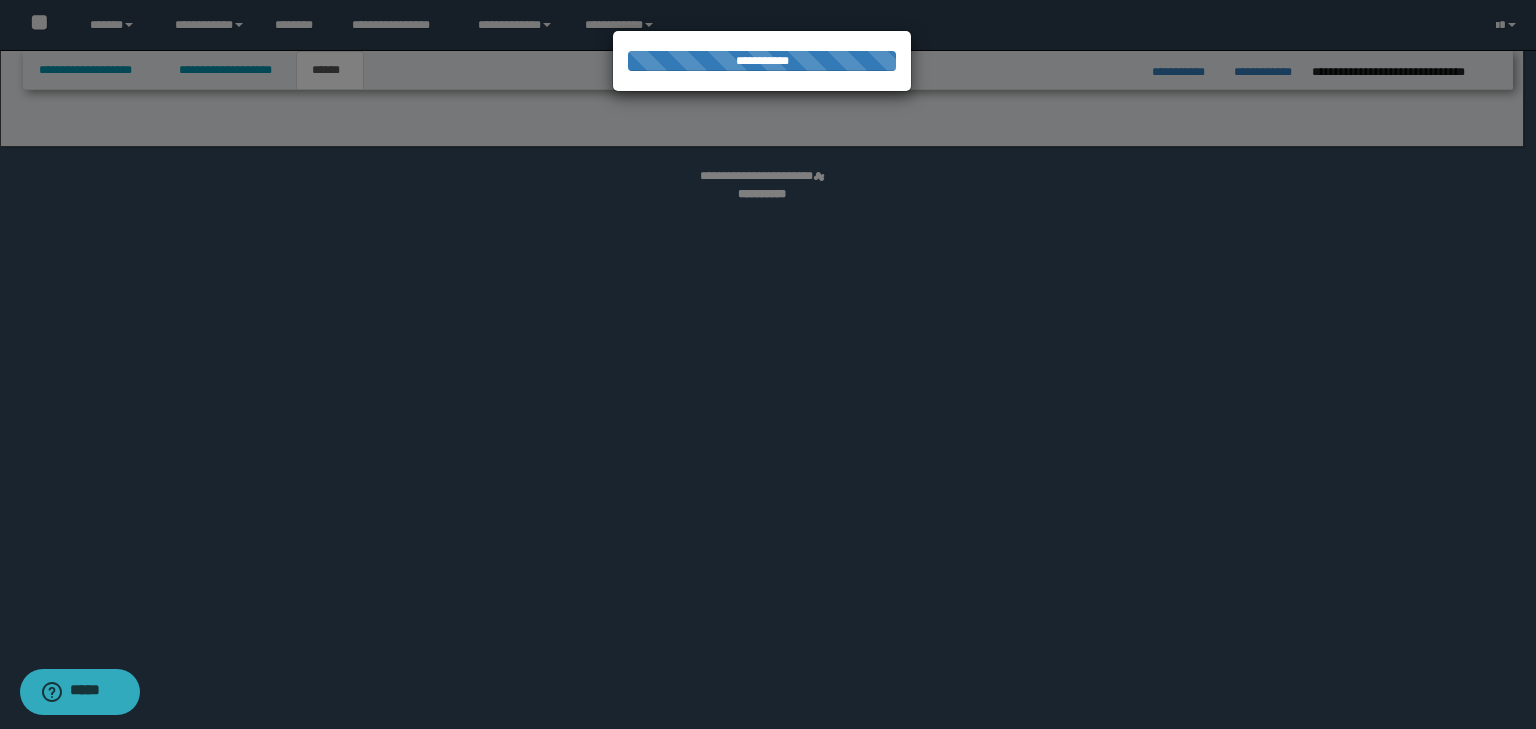 select on "*" 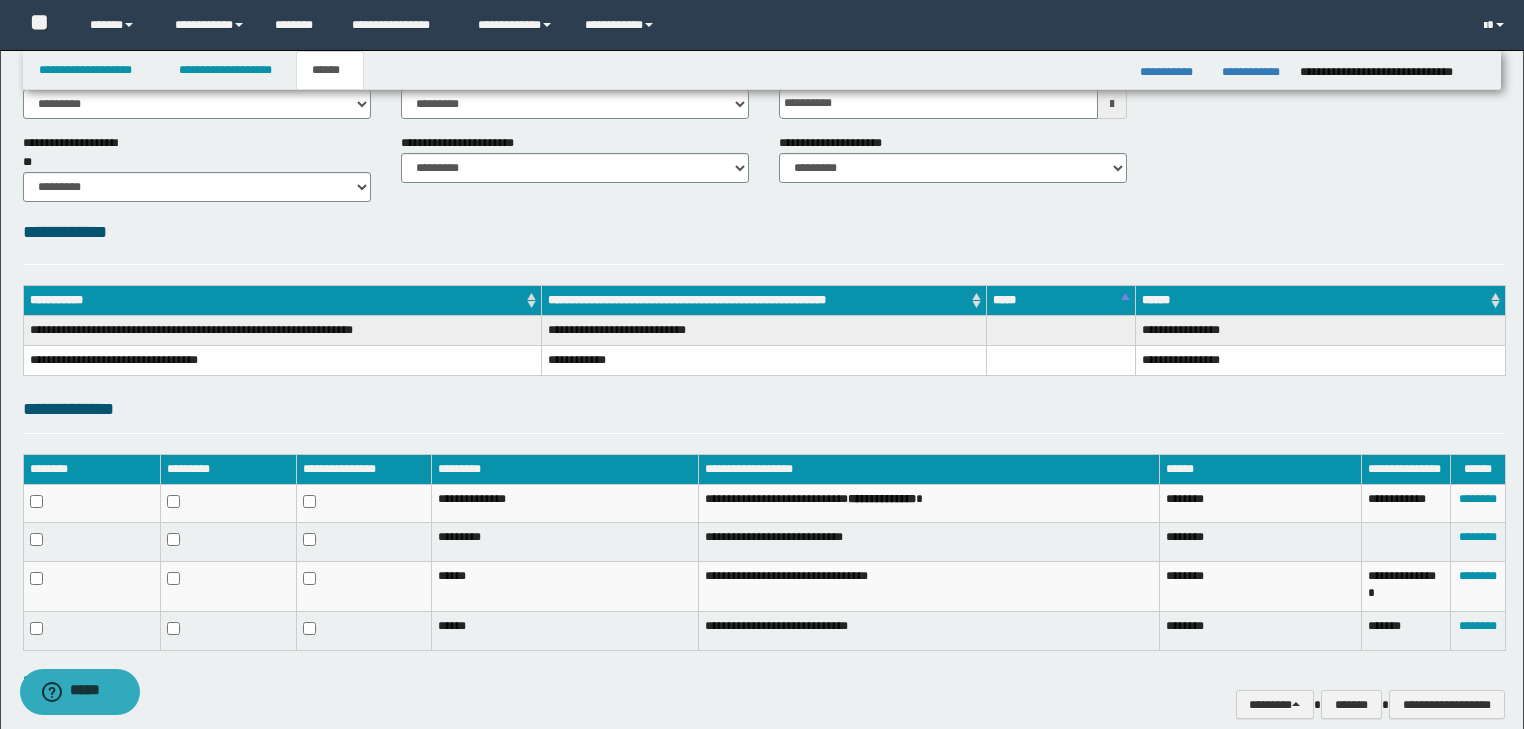 scroll, scrollTop: 212, scrollLeft: 0, axis: vertical 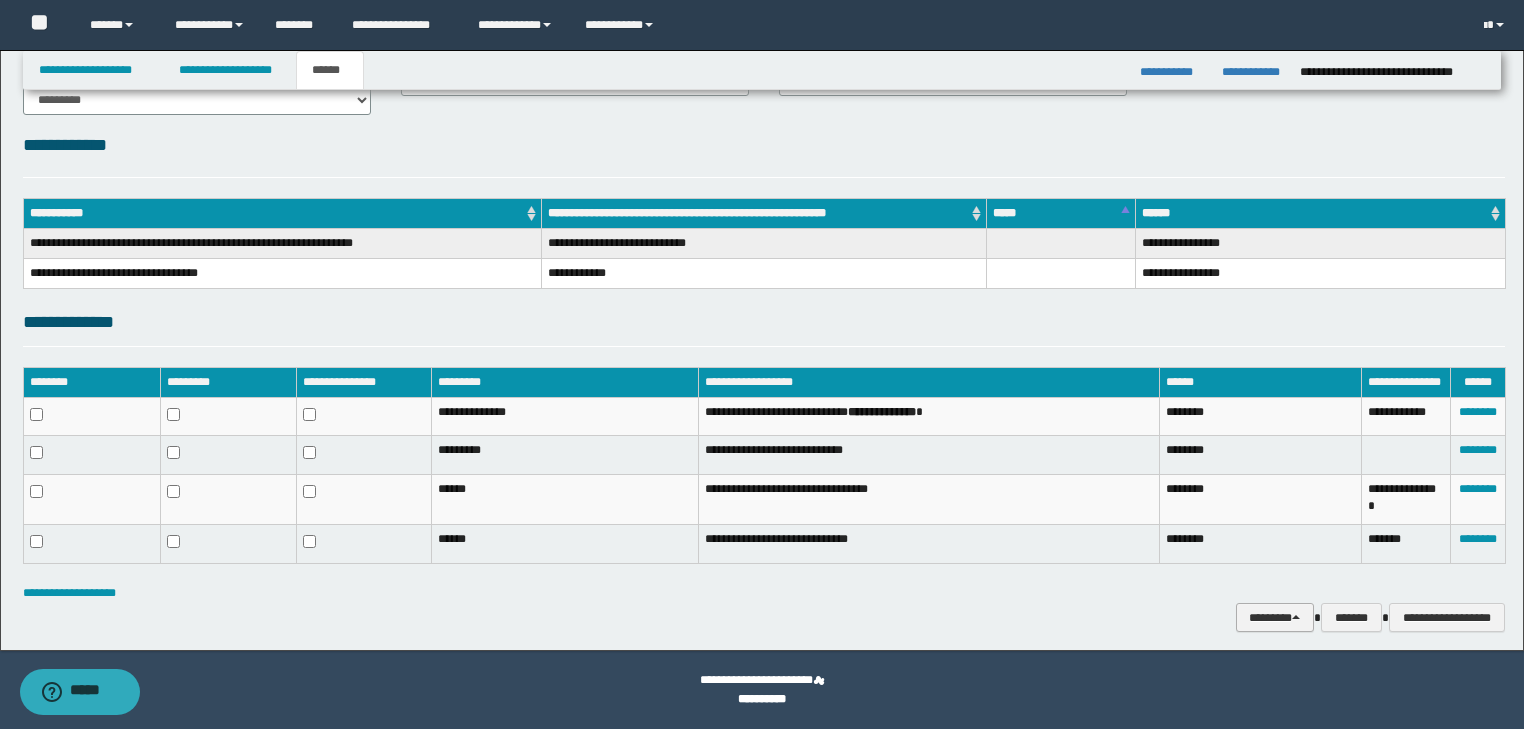 click on "********" at bounding box center [1275, 618] 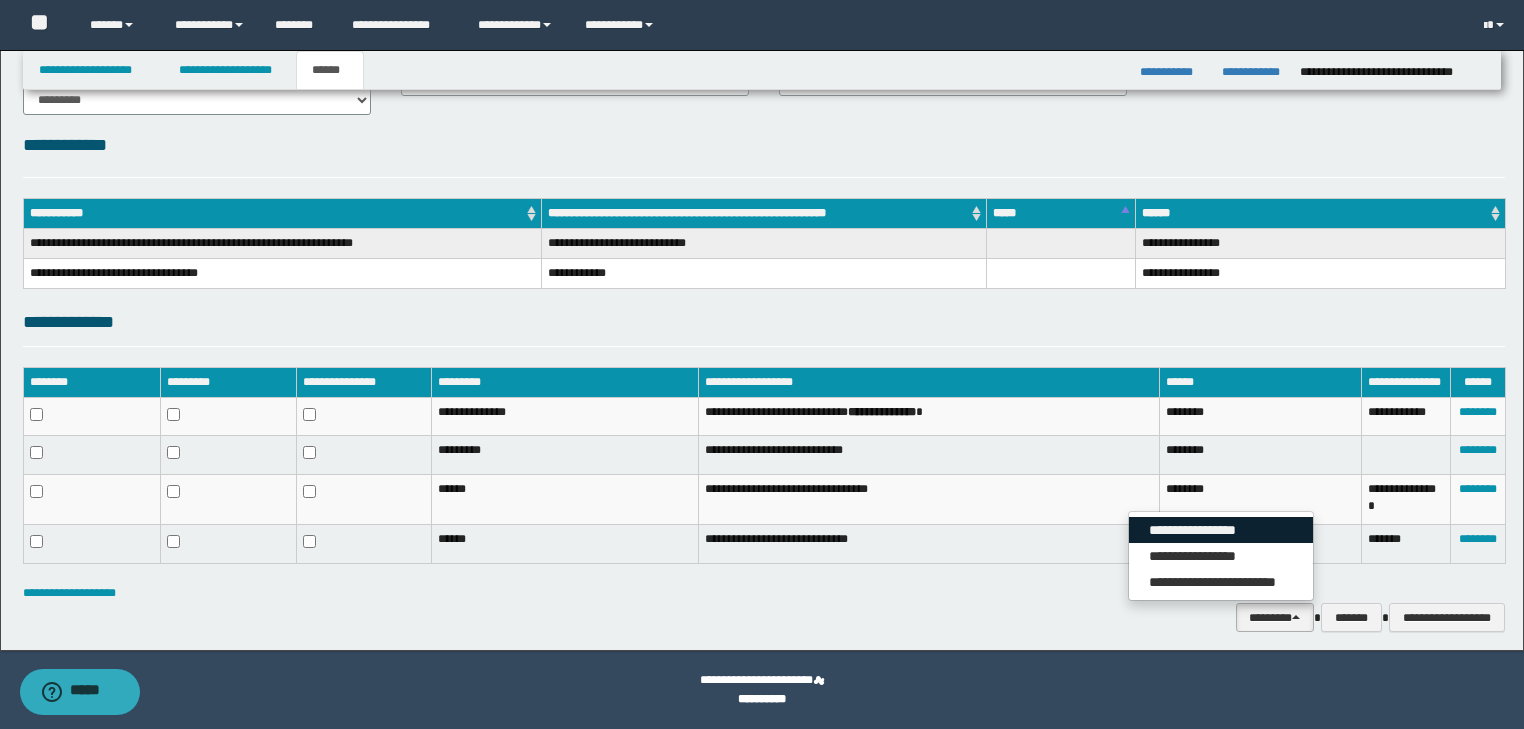 click on "**********" at bounding box center (1221, 530) 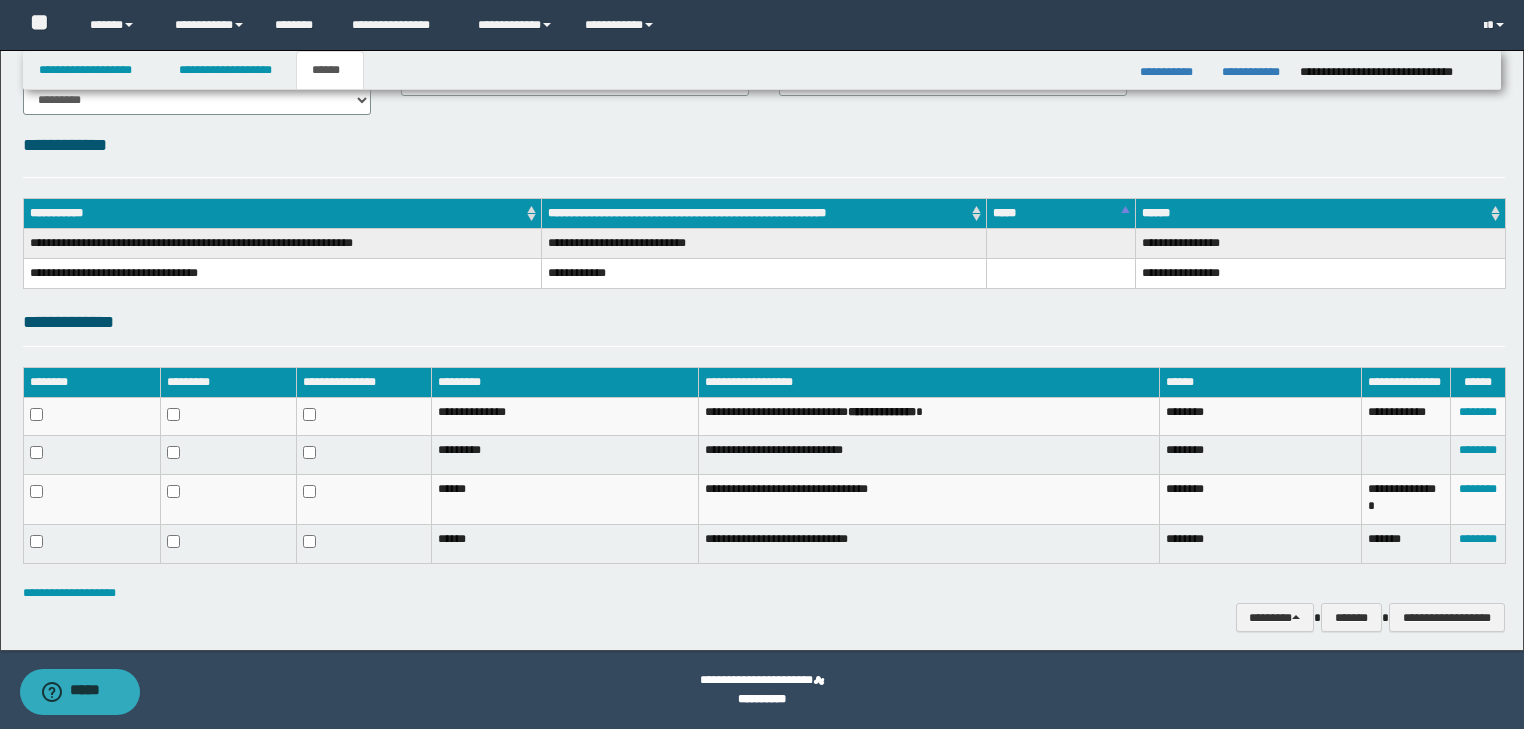 click on "**********" at bounding box center [764, 274] 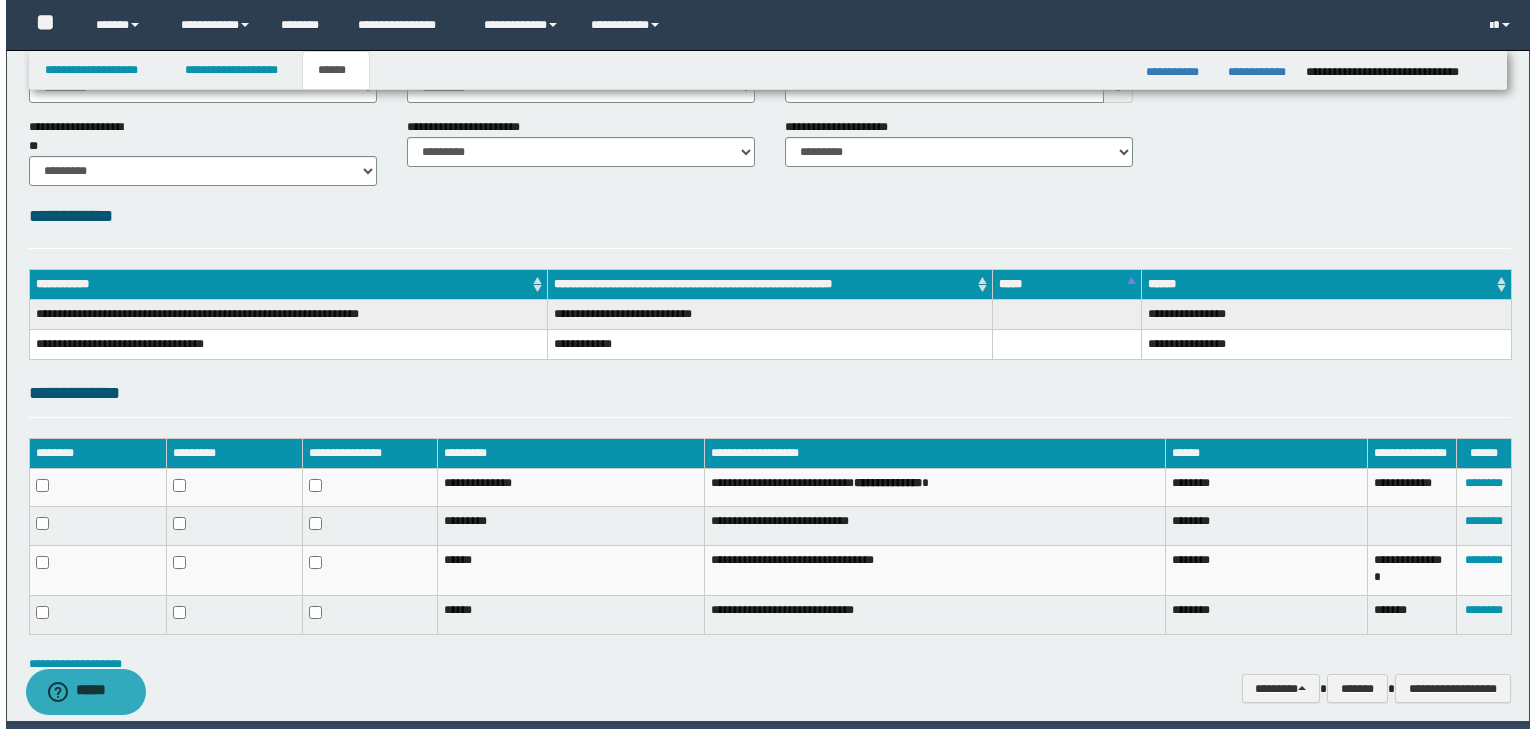 scroll, scrollTop: 212, scrollLeft: 0, axis: vertical 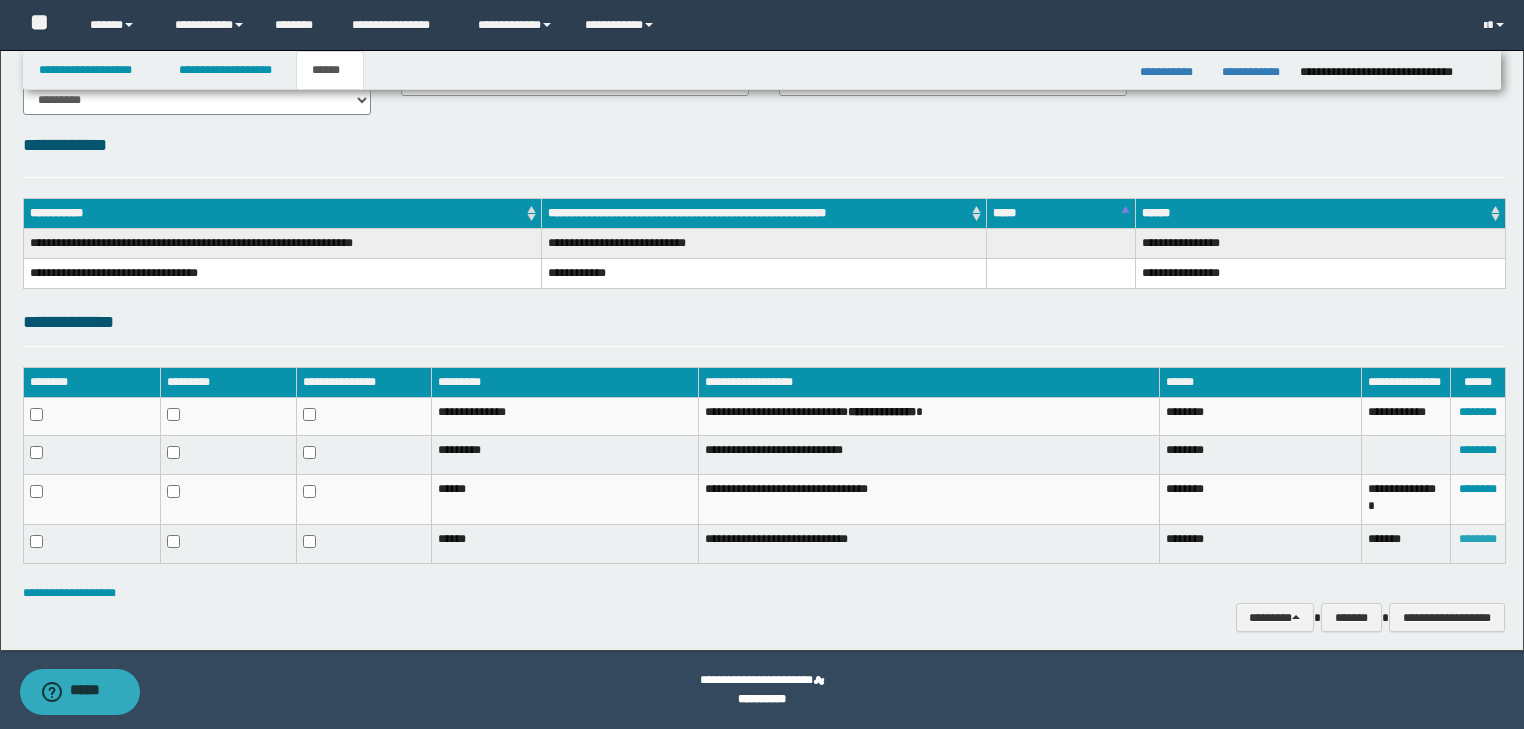 click on "********" at bounding box center [1478, 539] 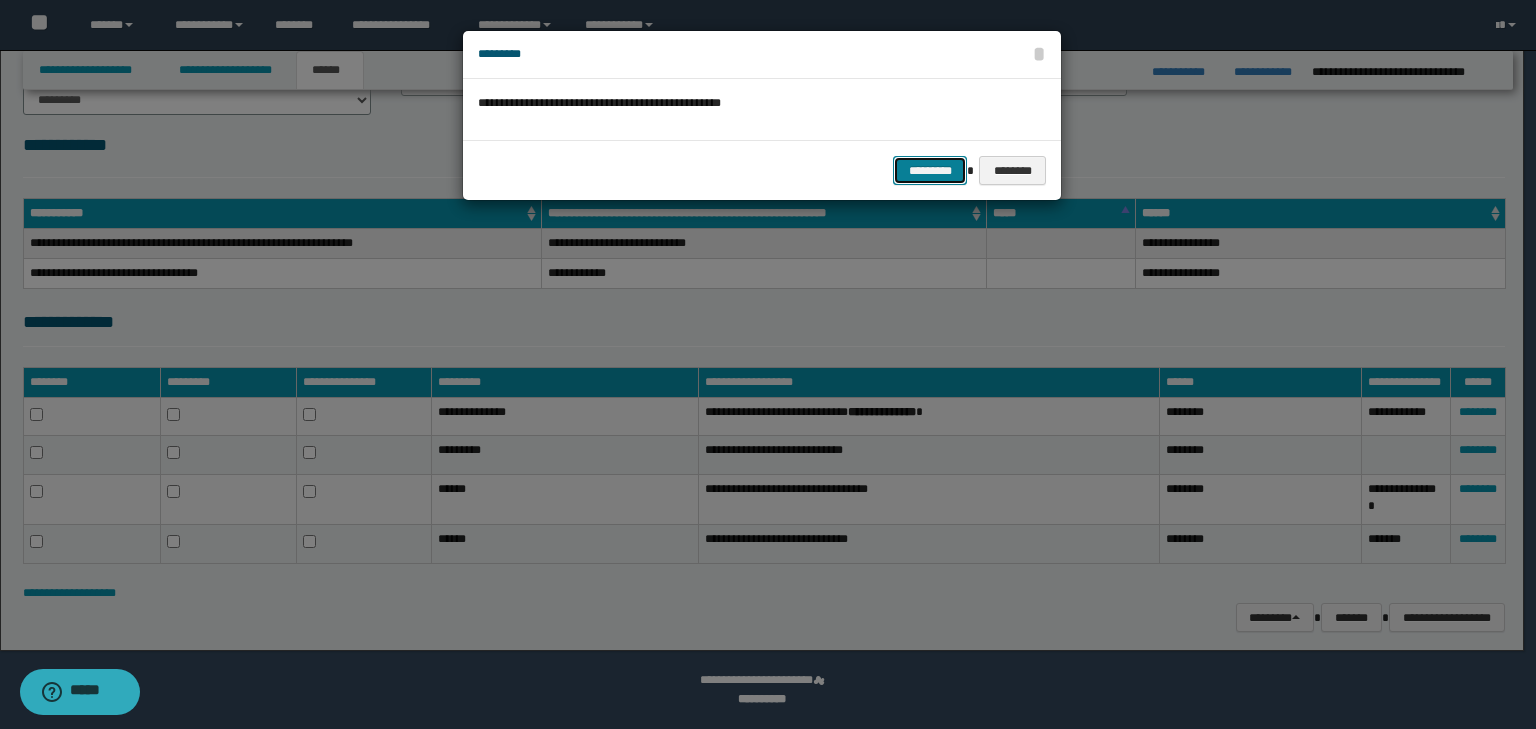 click on "*********" at bounding box center (930, 171) 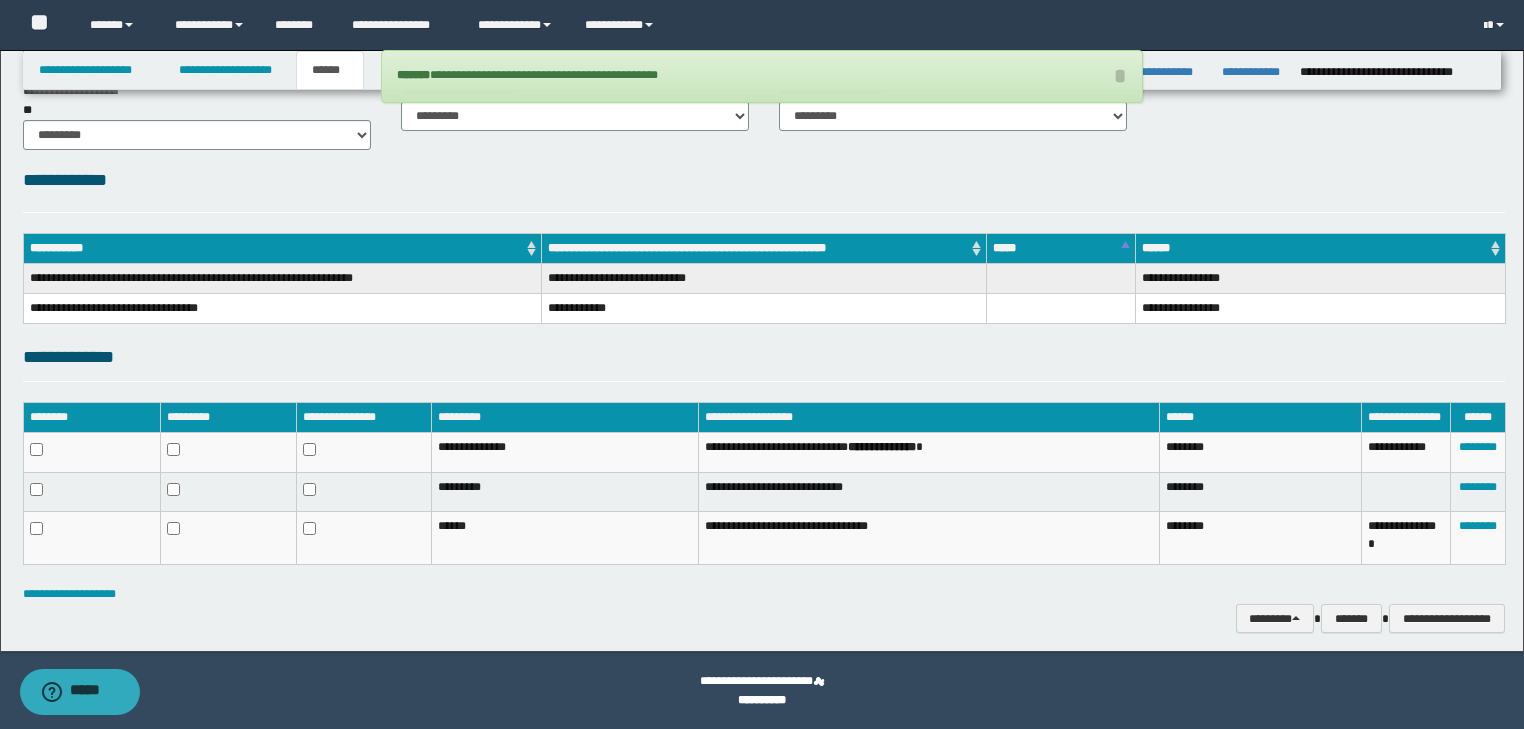 scroll, scrollTop: 0, scrollLeft: 0, axis: both 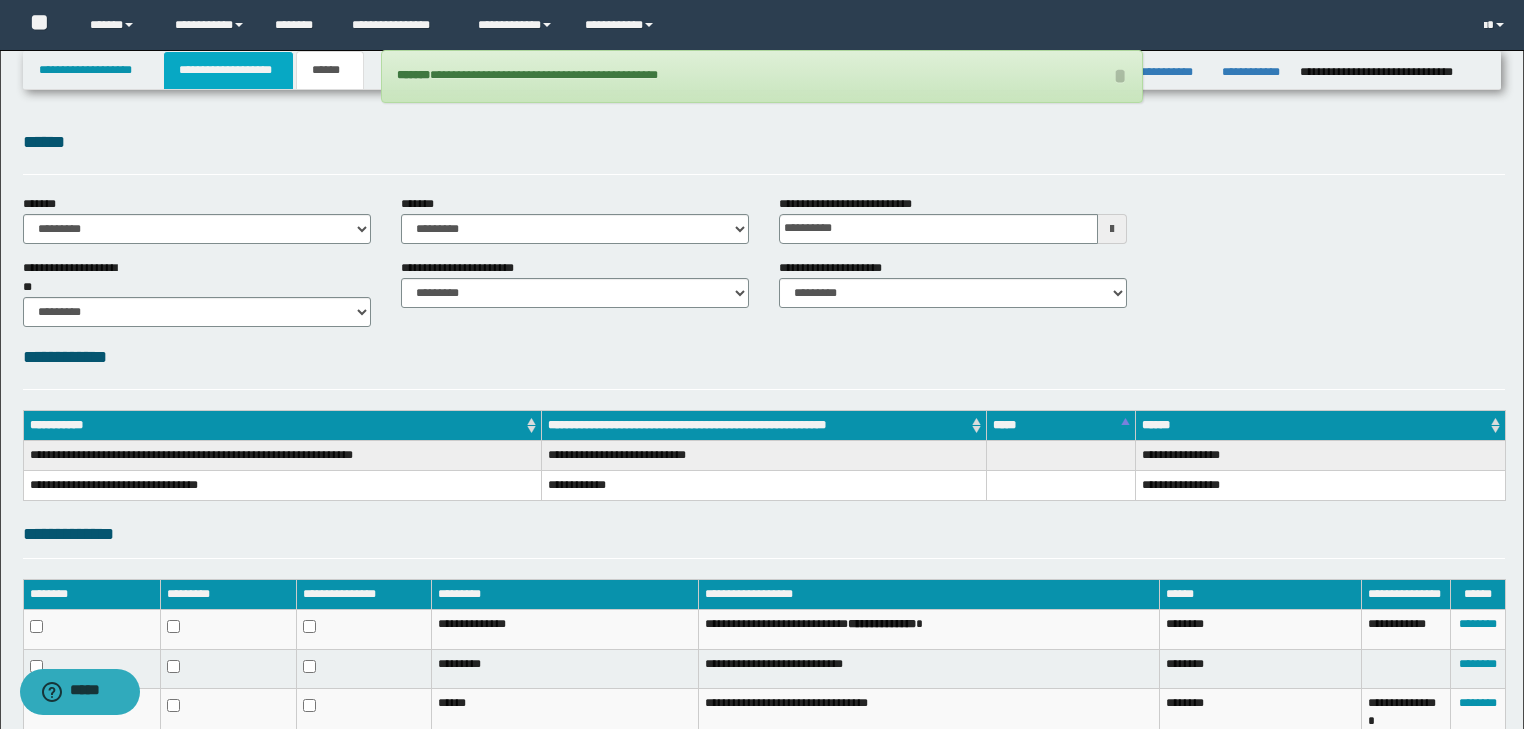 click on "**********" at bounding box center [228, 70] 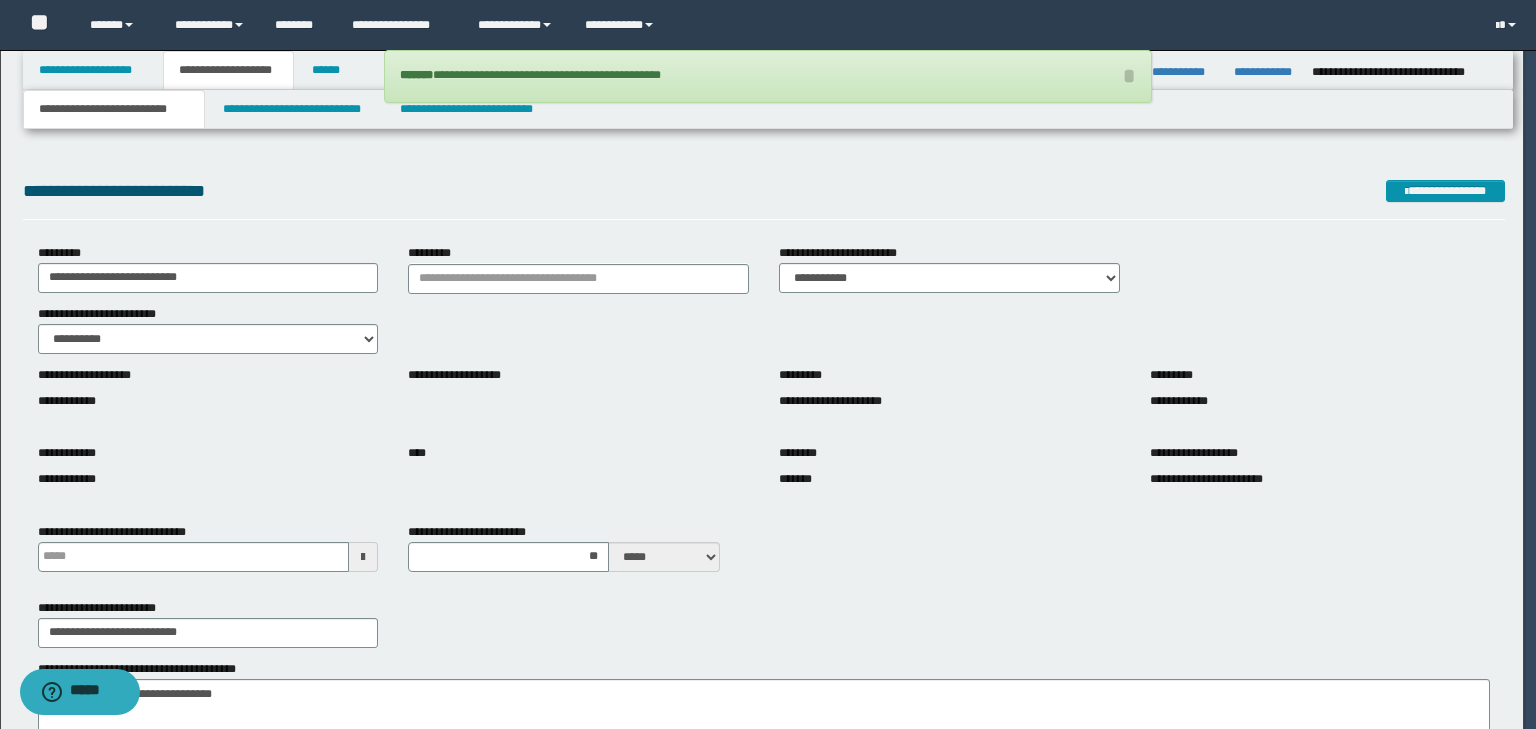 type 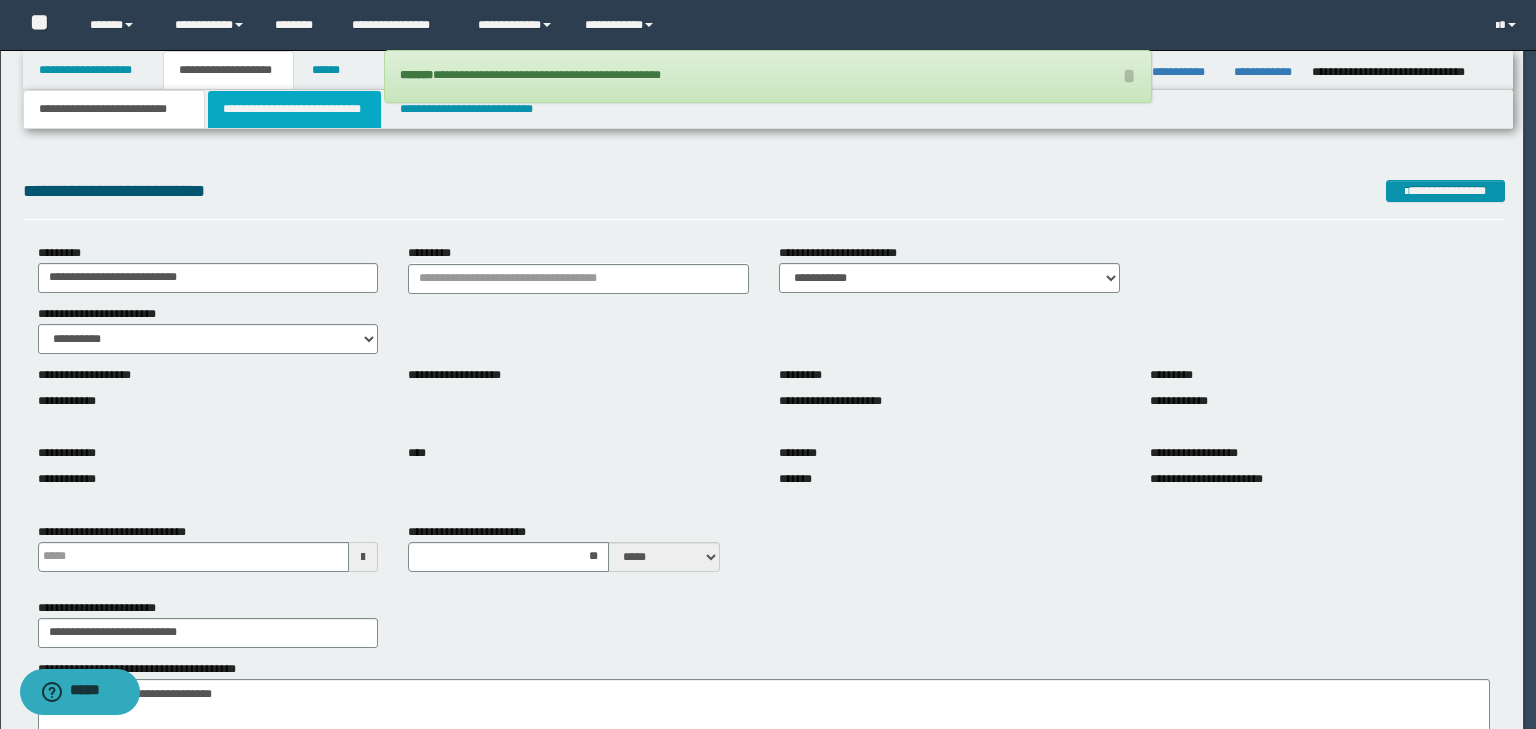 type 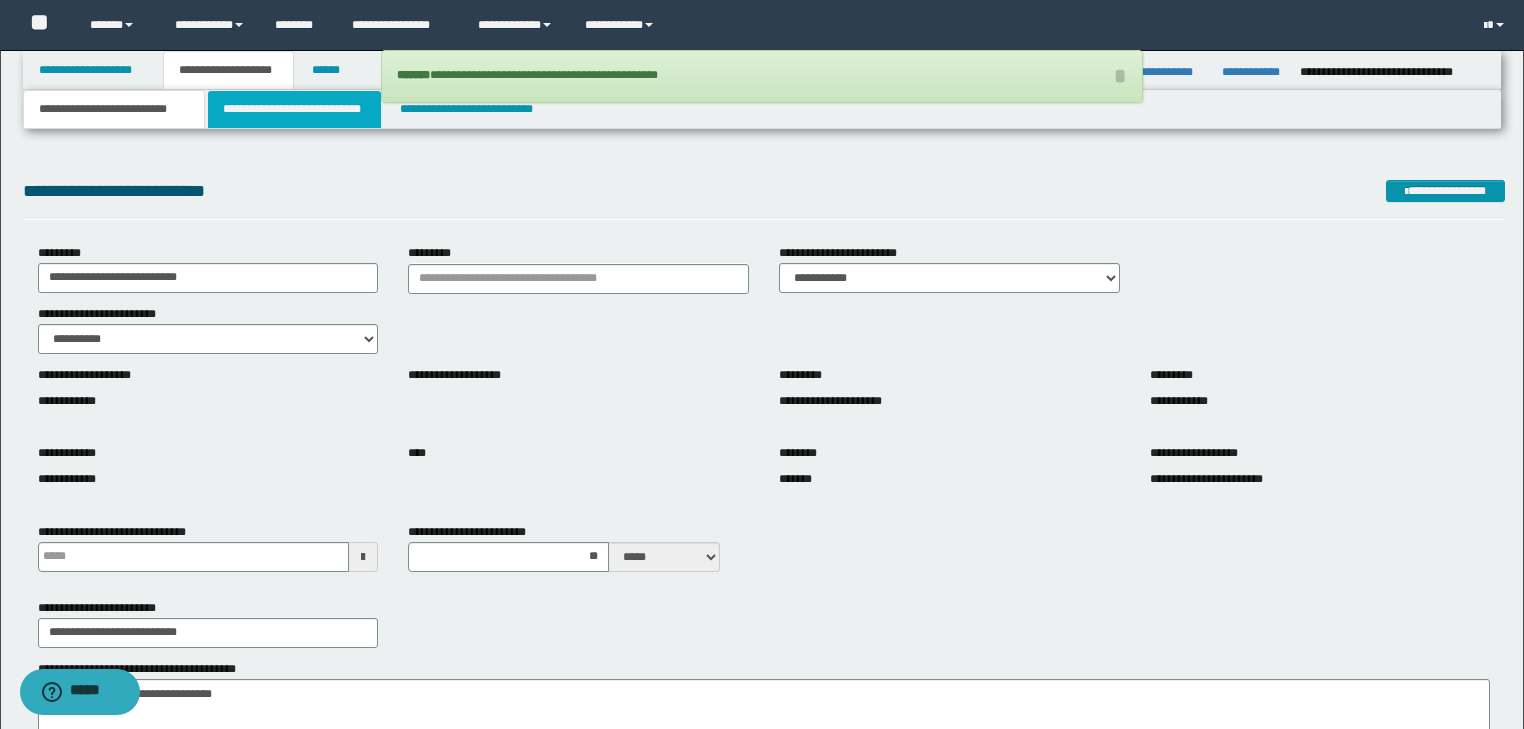 click on "**********" at bounding box center [294, 109] 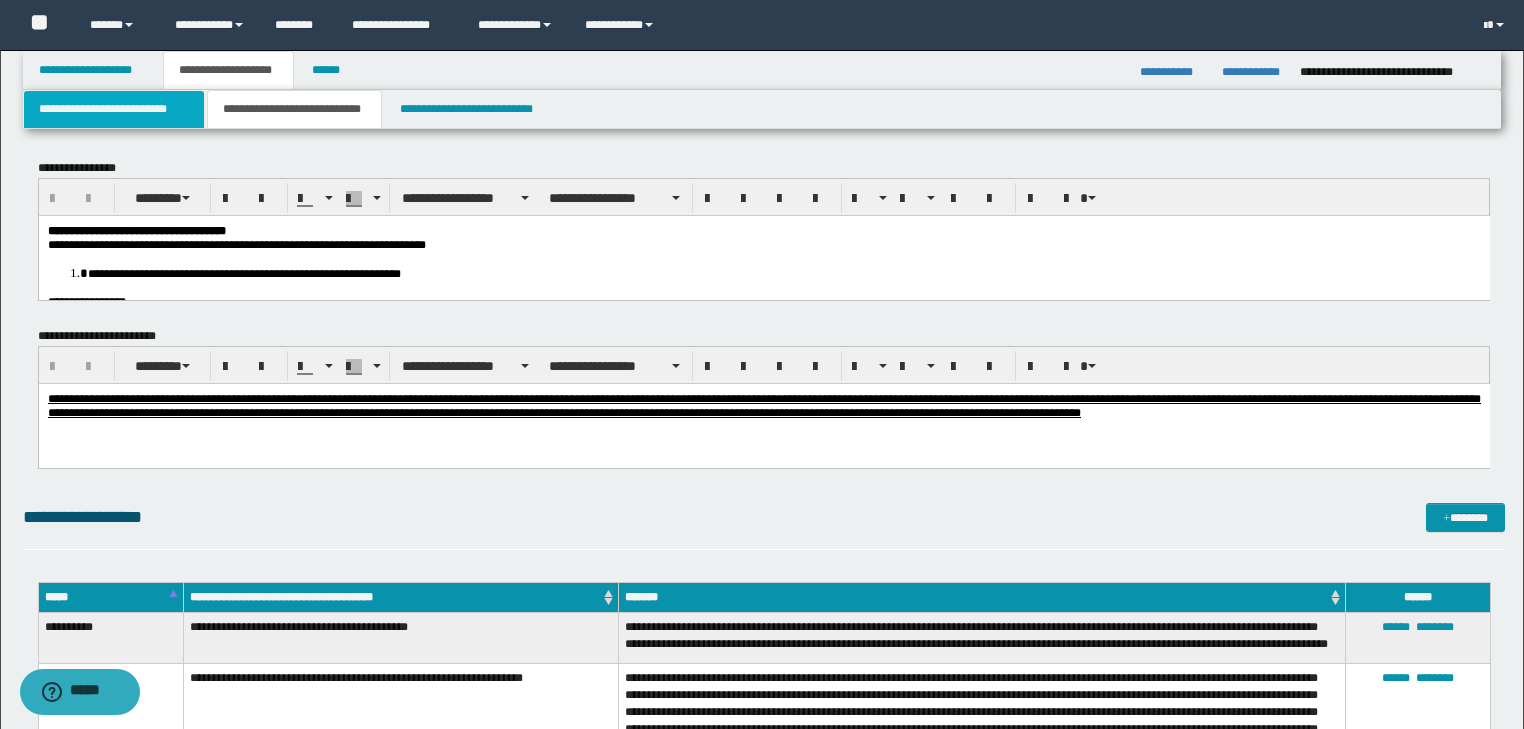 click on "**********" at bounding box center (114, 109) 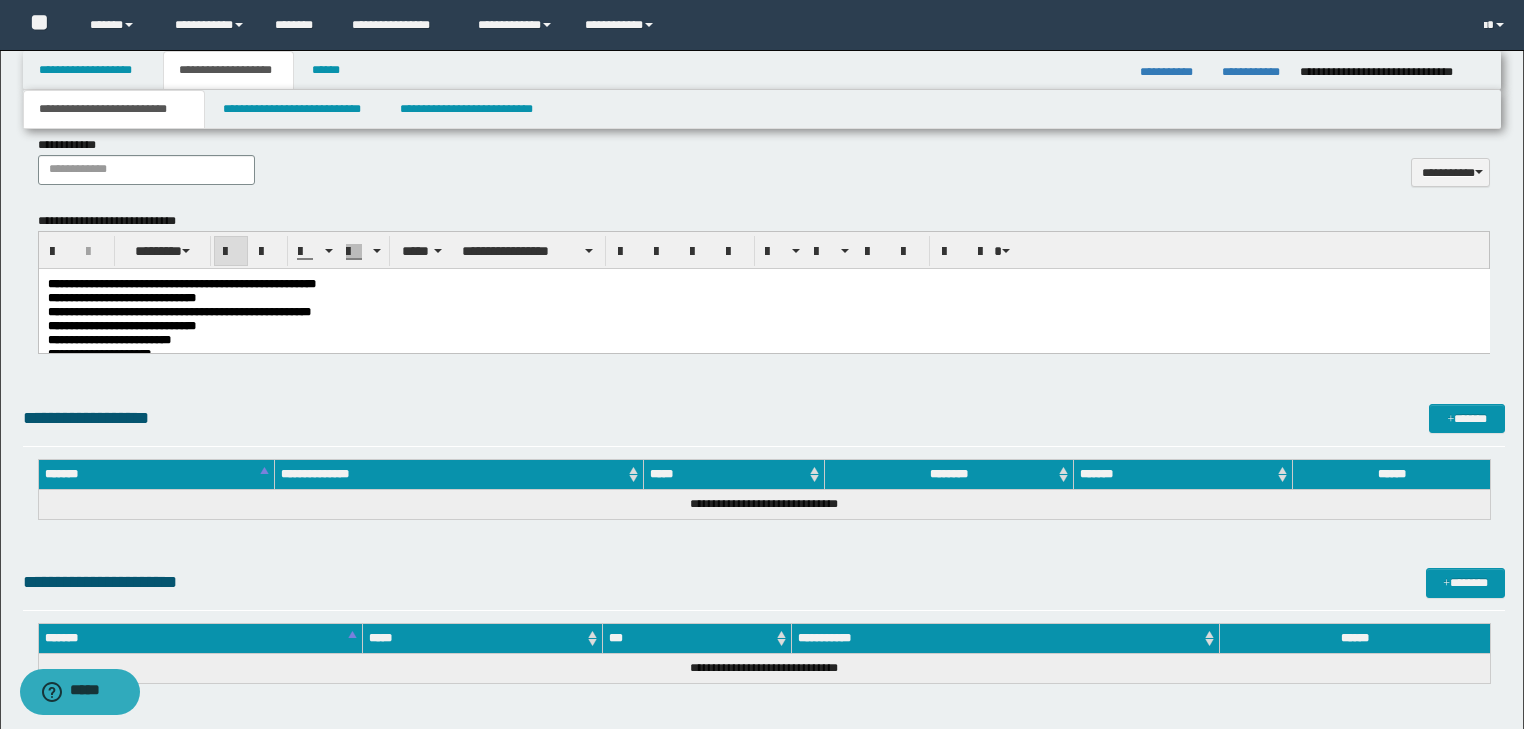 scroll, scrollTop: 1040, scrollLeft: 0, axis: vertical 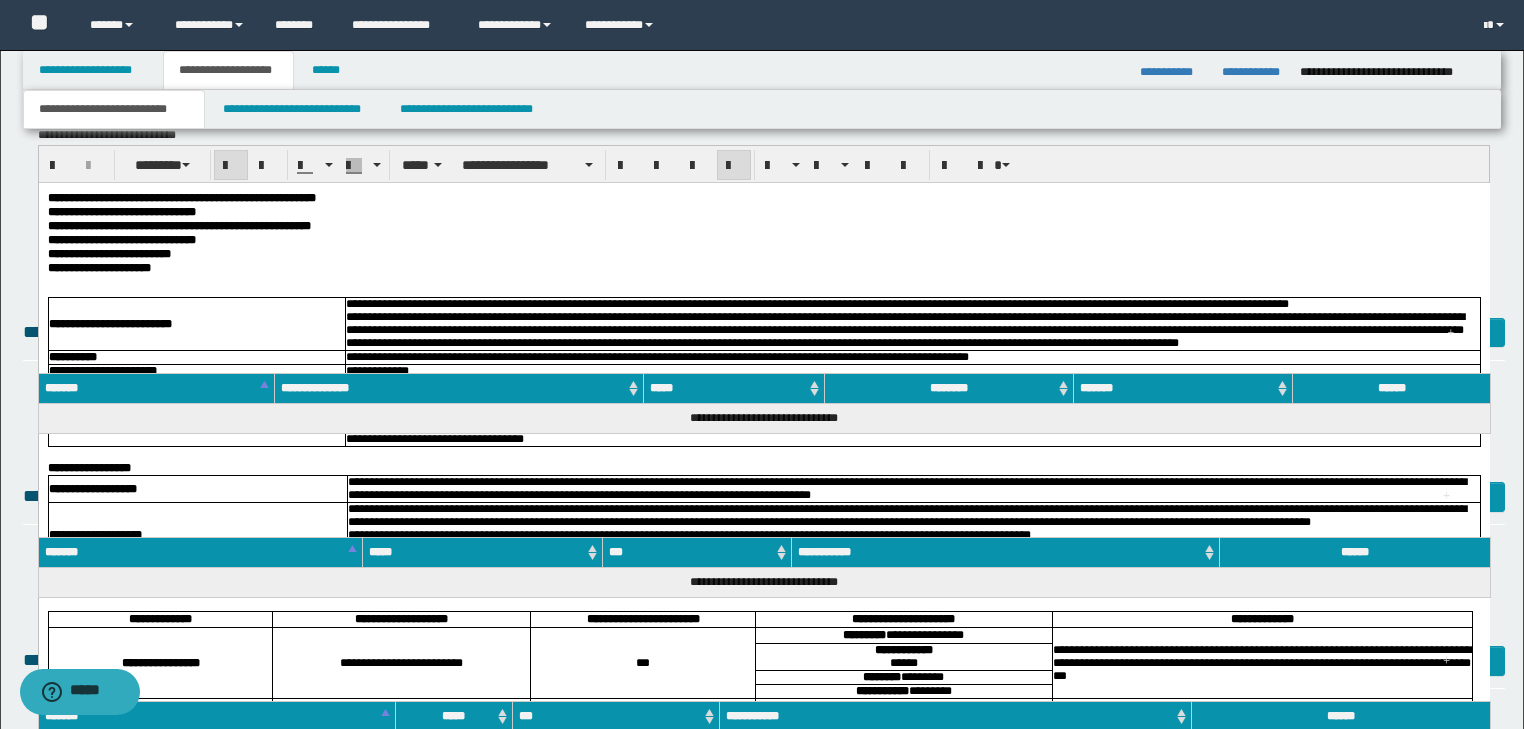 click on "**********" at bounding box center [121, 211] 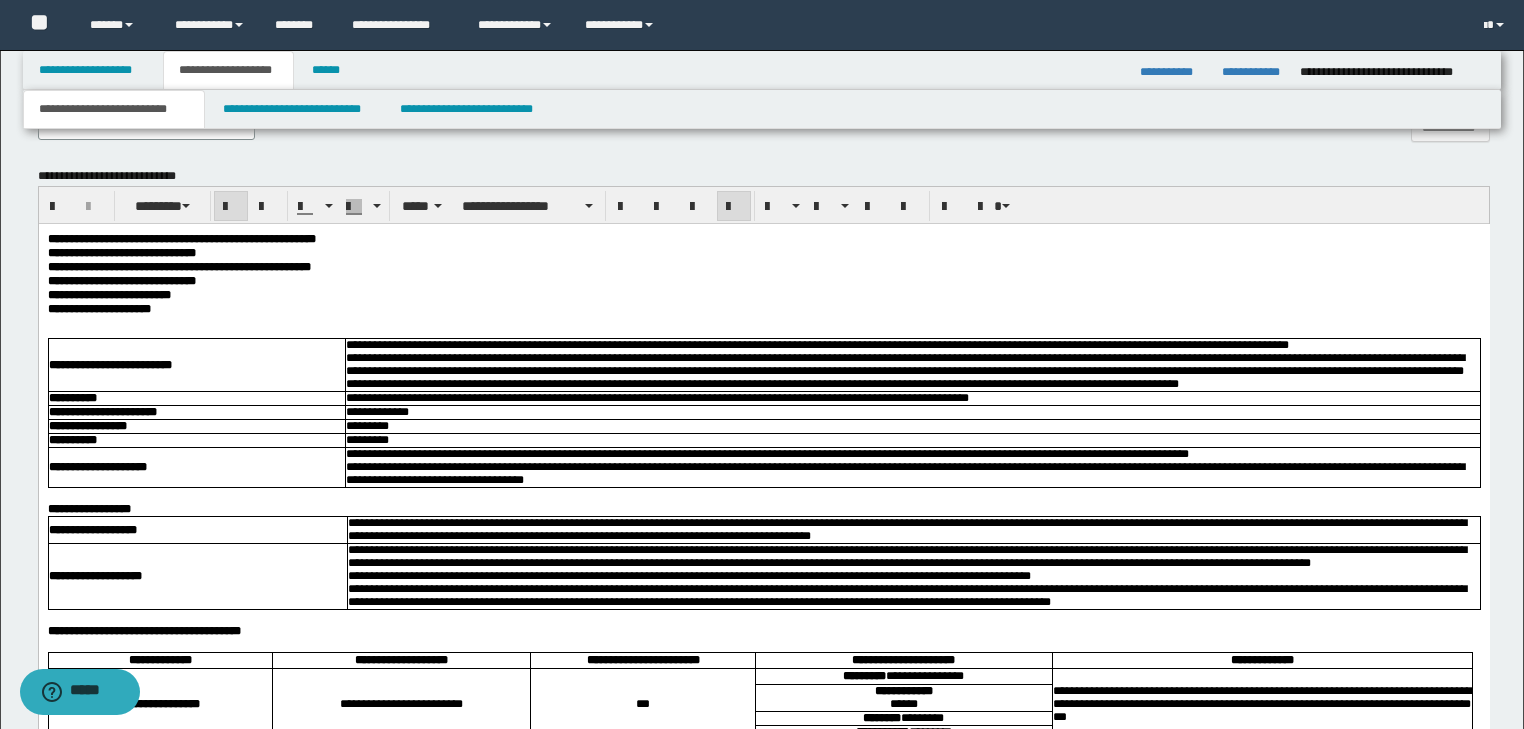 scroll, scrollTop: 960, scrollLeft: 0, axis: vertical 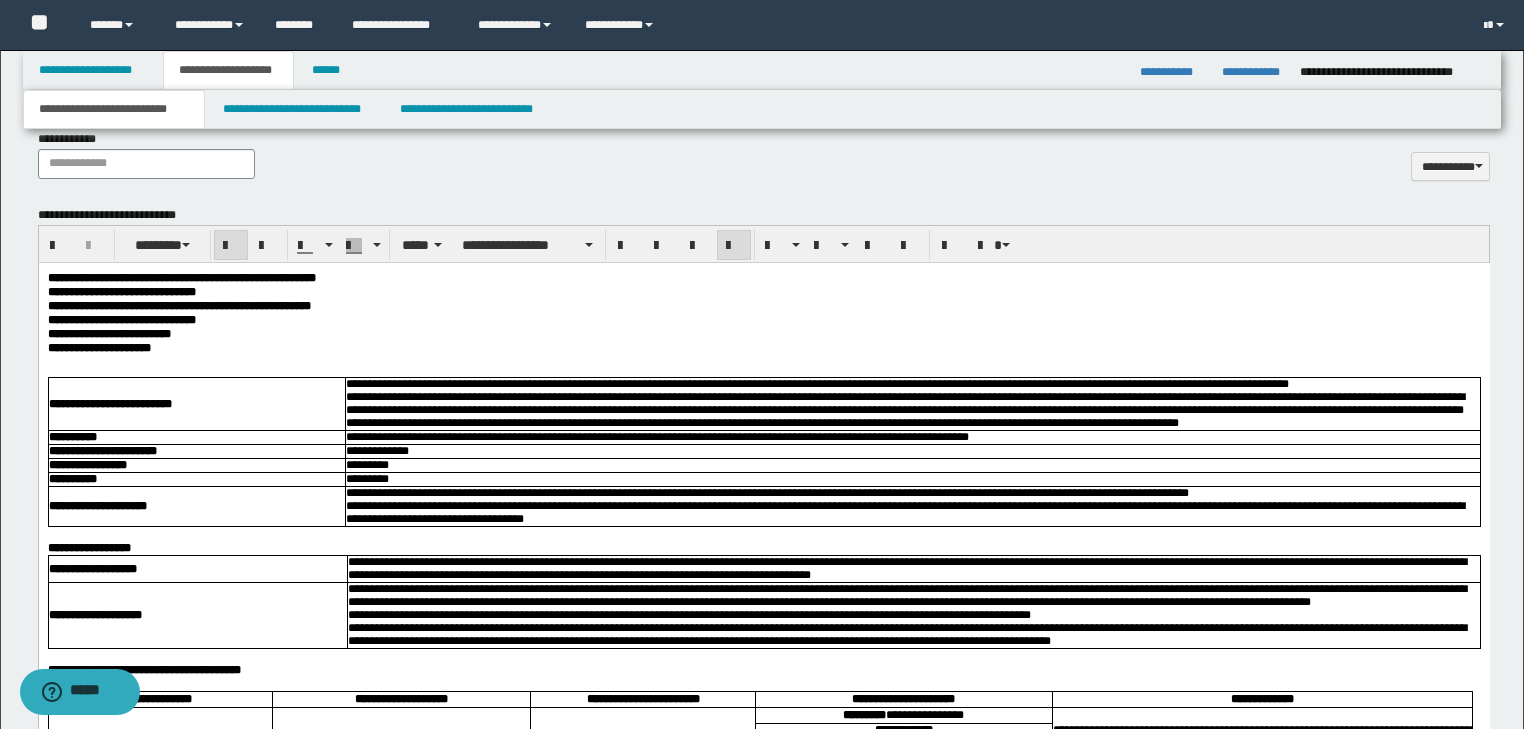 click on "**********" at bounding box center (121, 319) 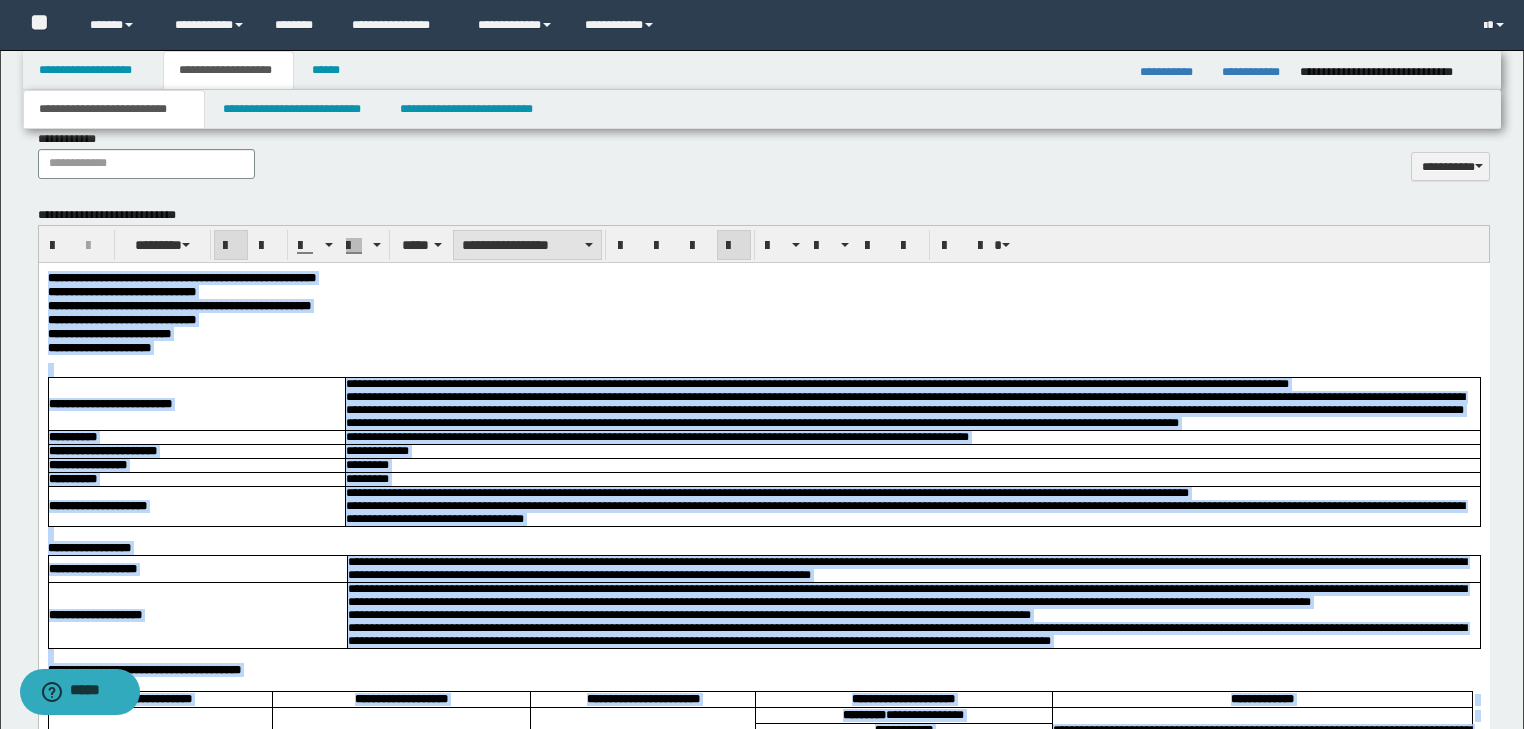click on "**********" at bounding box center (527, 245) 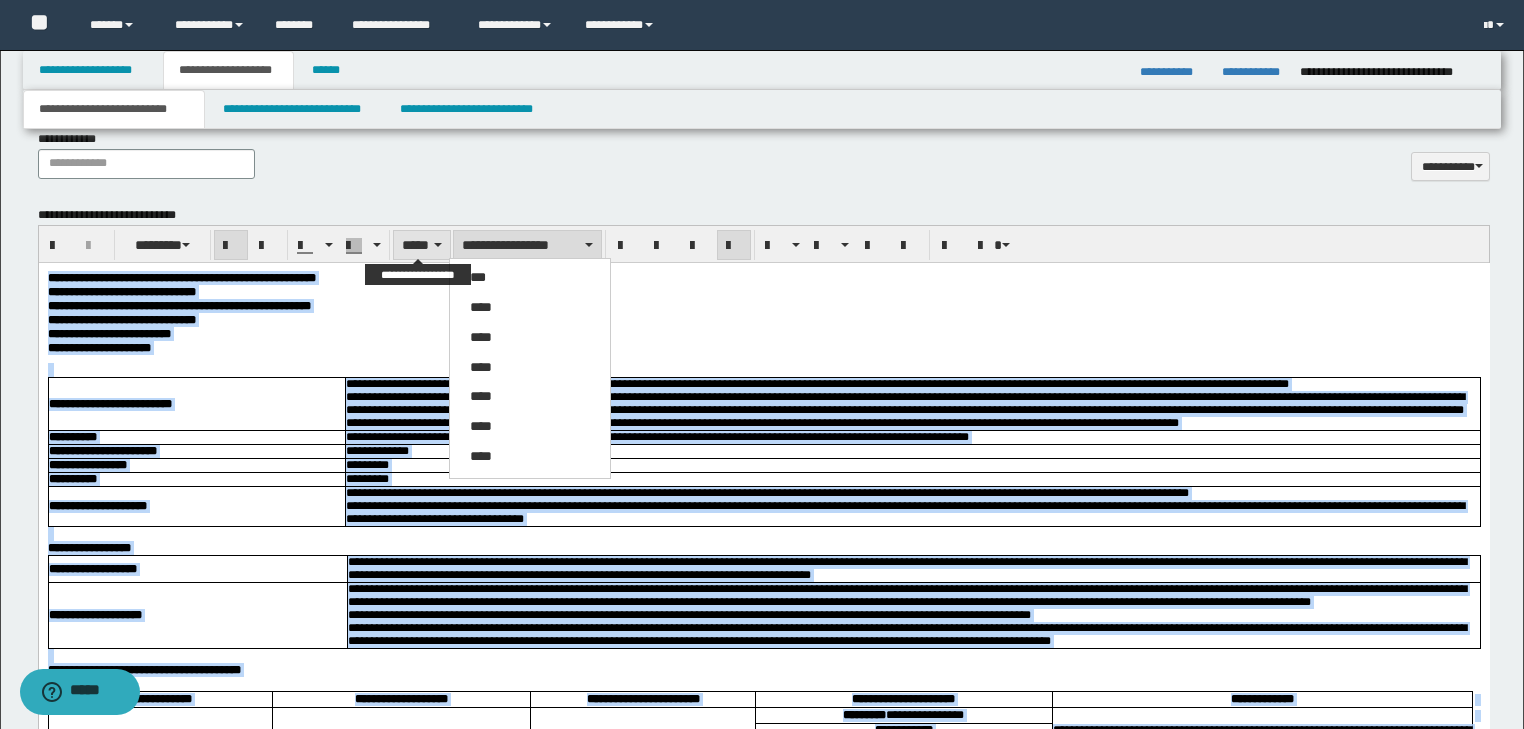 drag, startPoint x: 439, startPoint y: 244, endPoint x: 438, endPoint y: 254, distance: 10.049875 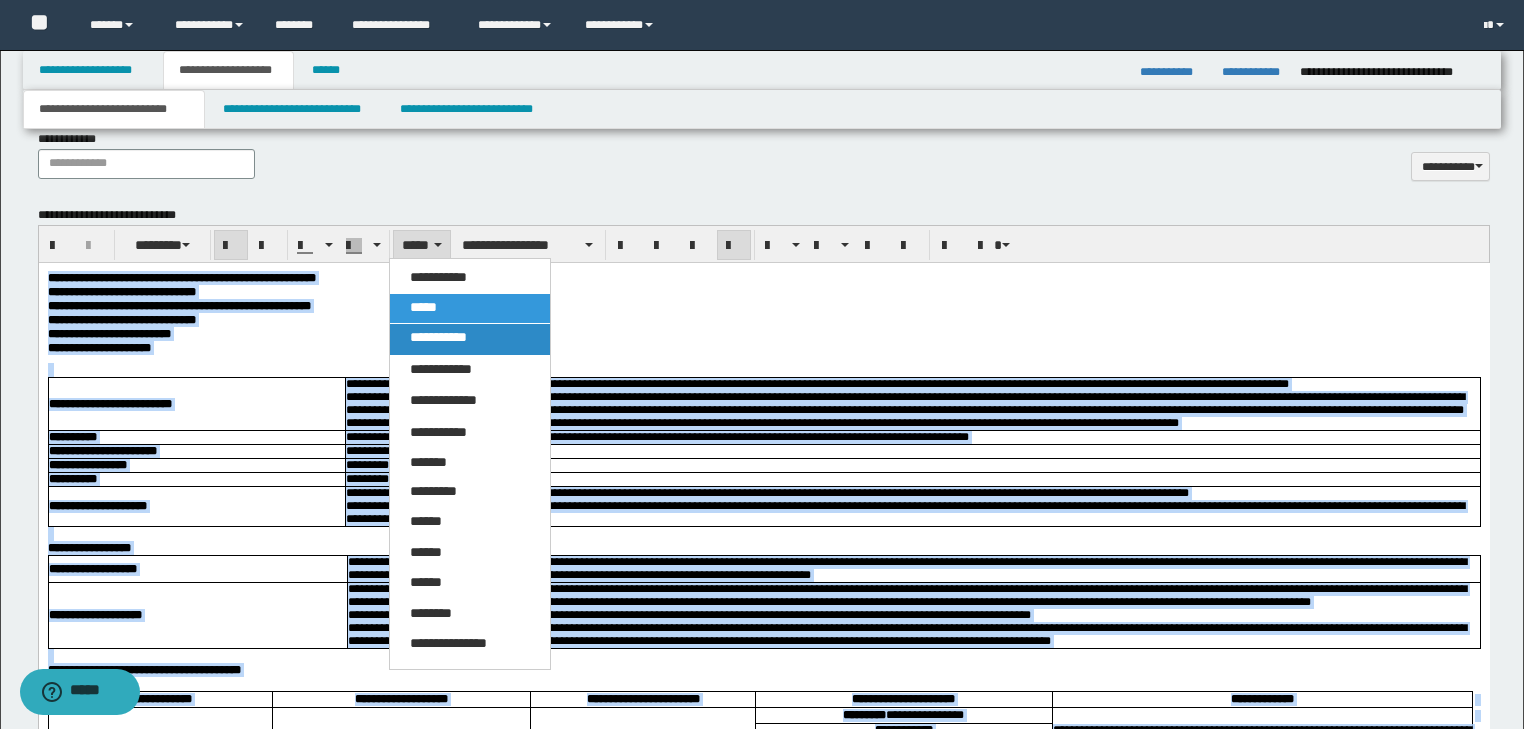 click on "**********" at bounding box center (470, 339) 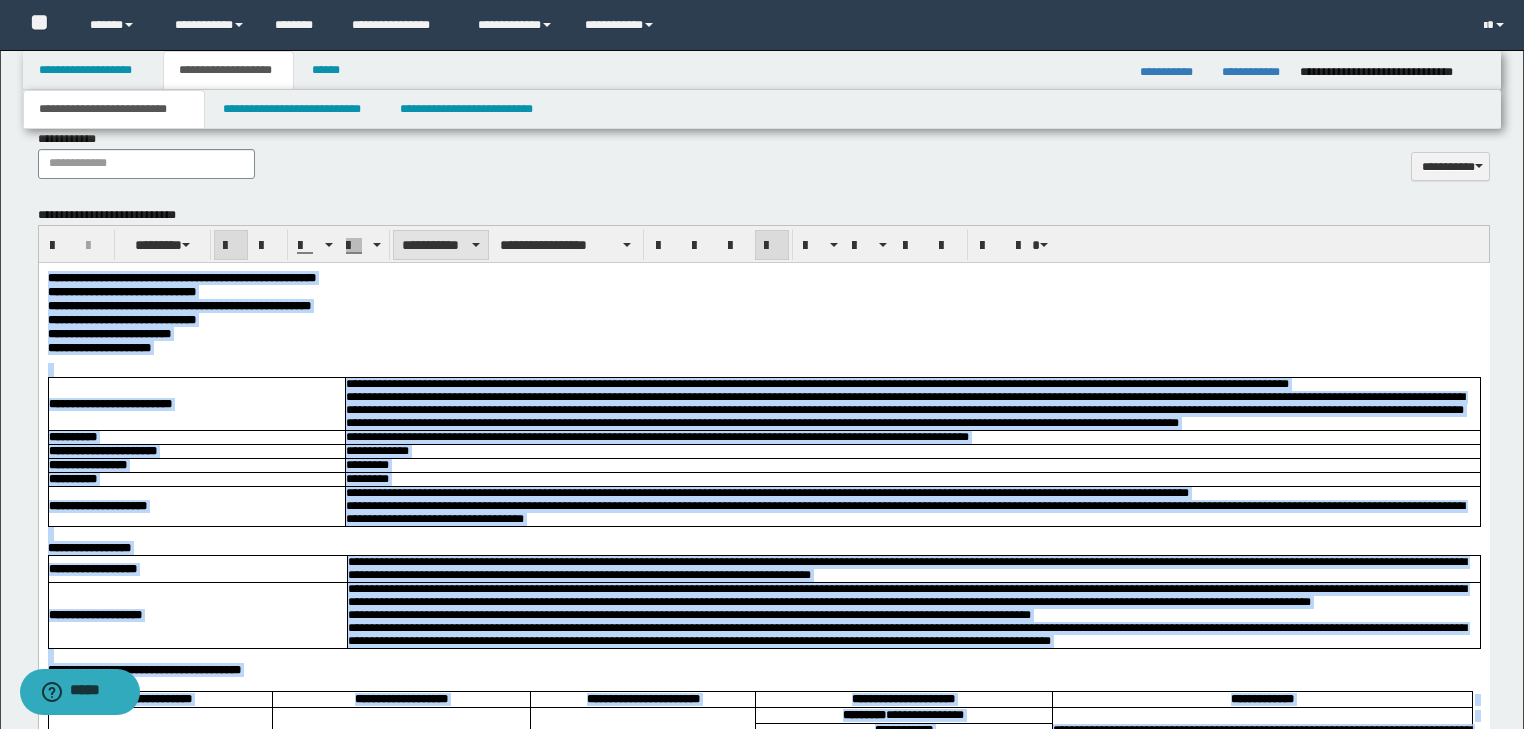 click on "**********" at bounding box center [441, 245] 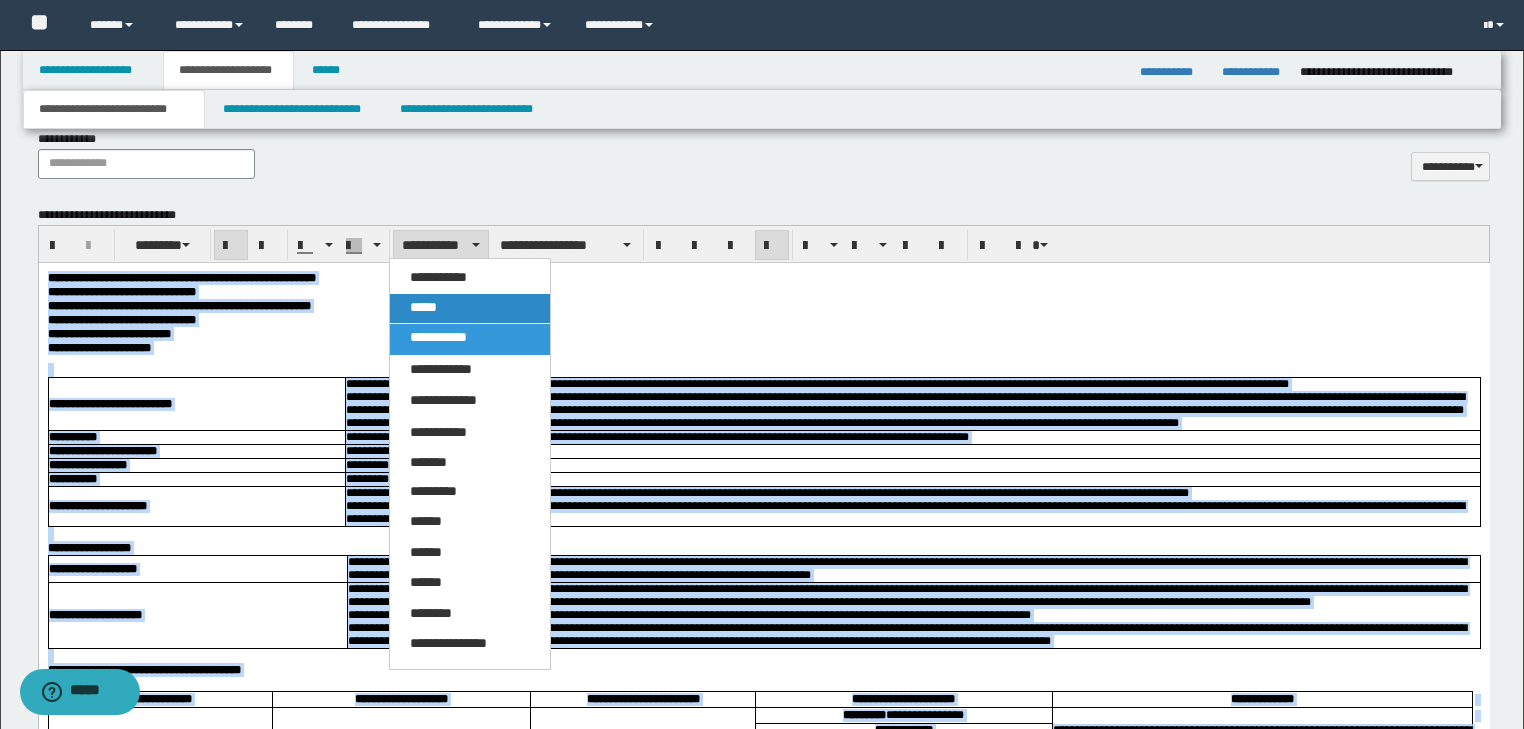 click on "*****" at bounding box center [470, 308] 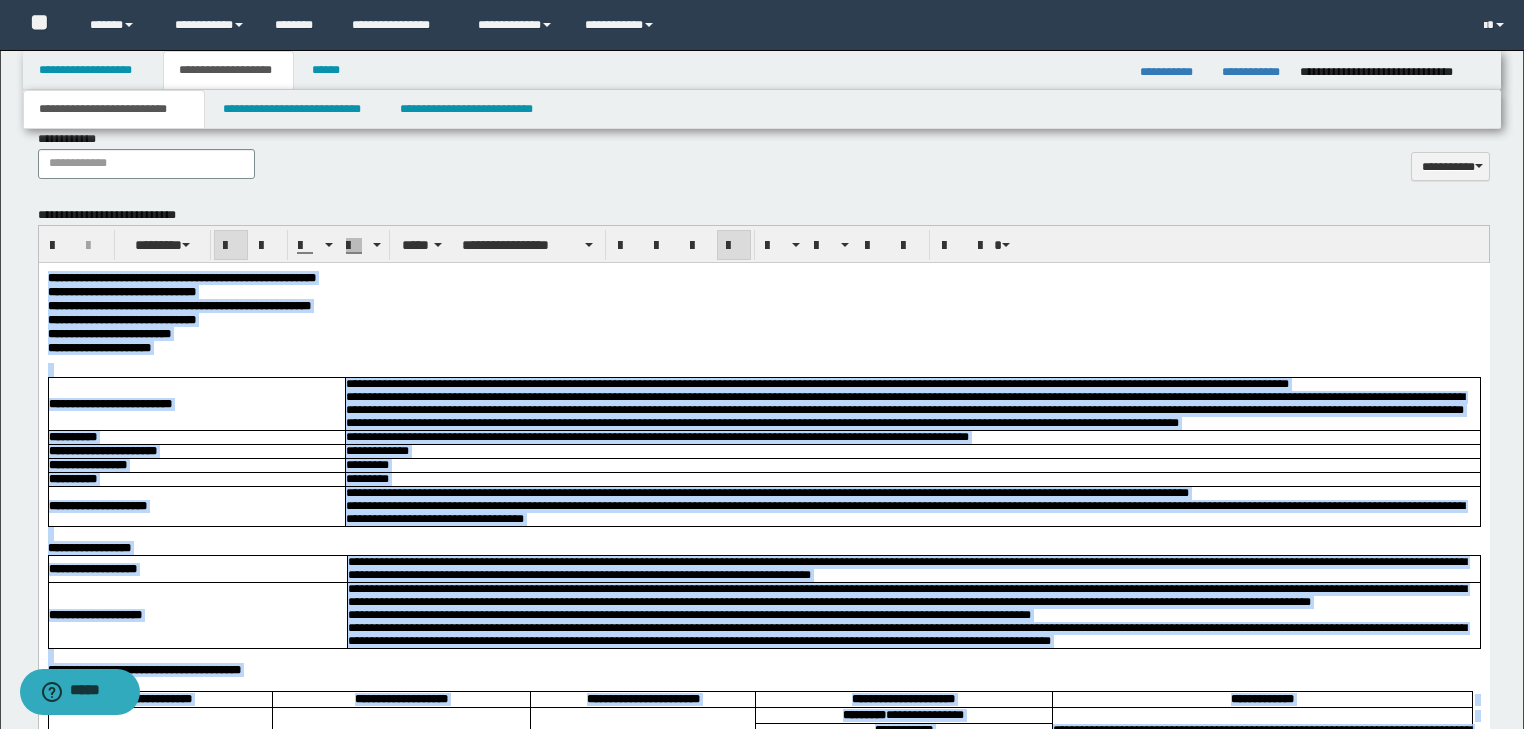 click on "**********" at bounding box center [763, 2759] 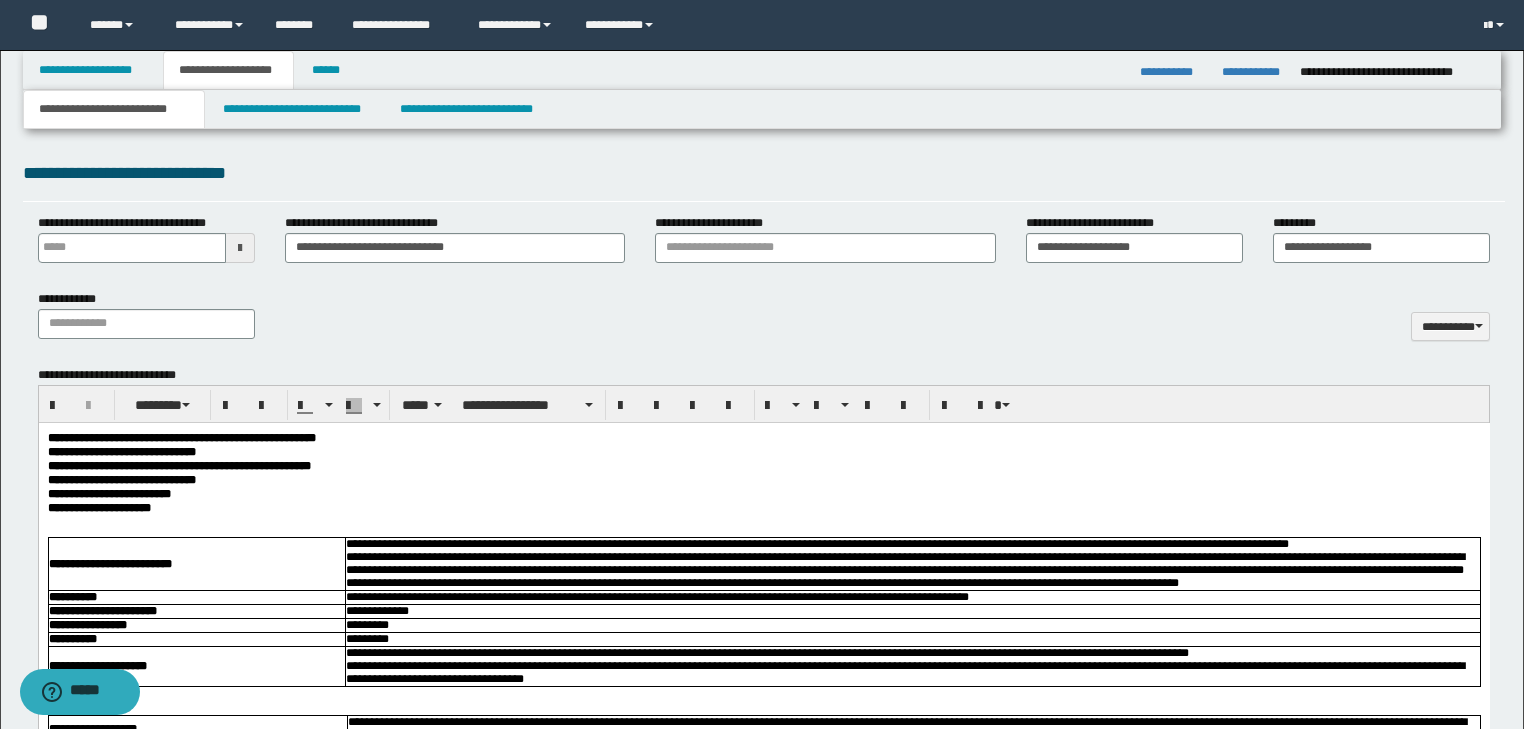 scroll, scrollTop: 560, scrollLeft: 0, axis: vertical 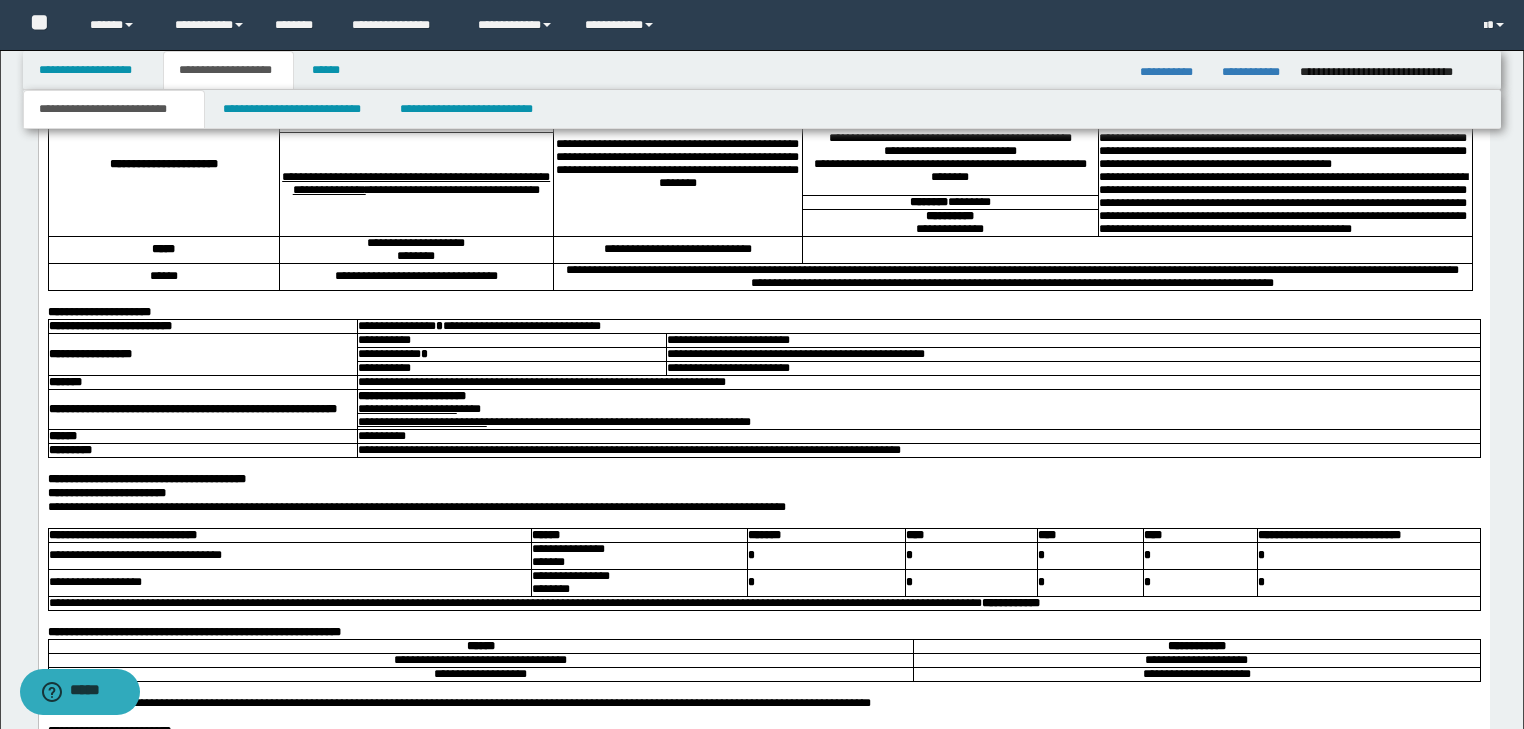 click on "**********" at bounding box center [1284, 0] 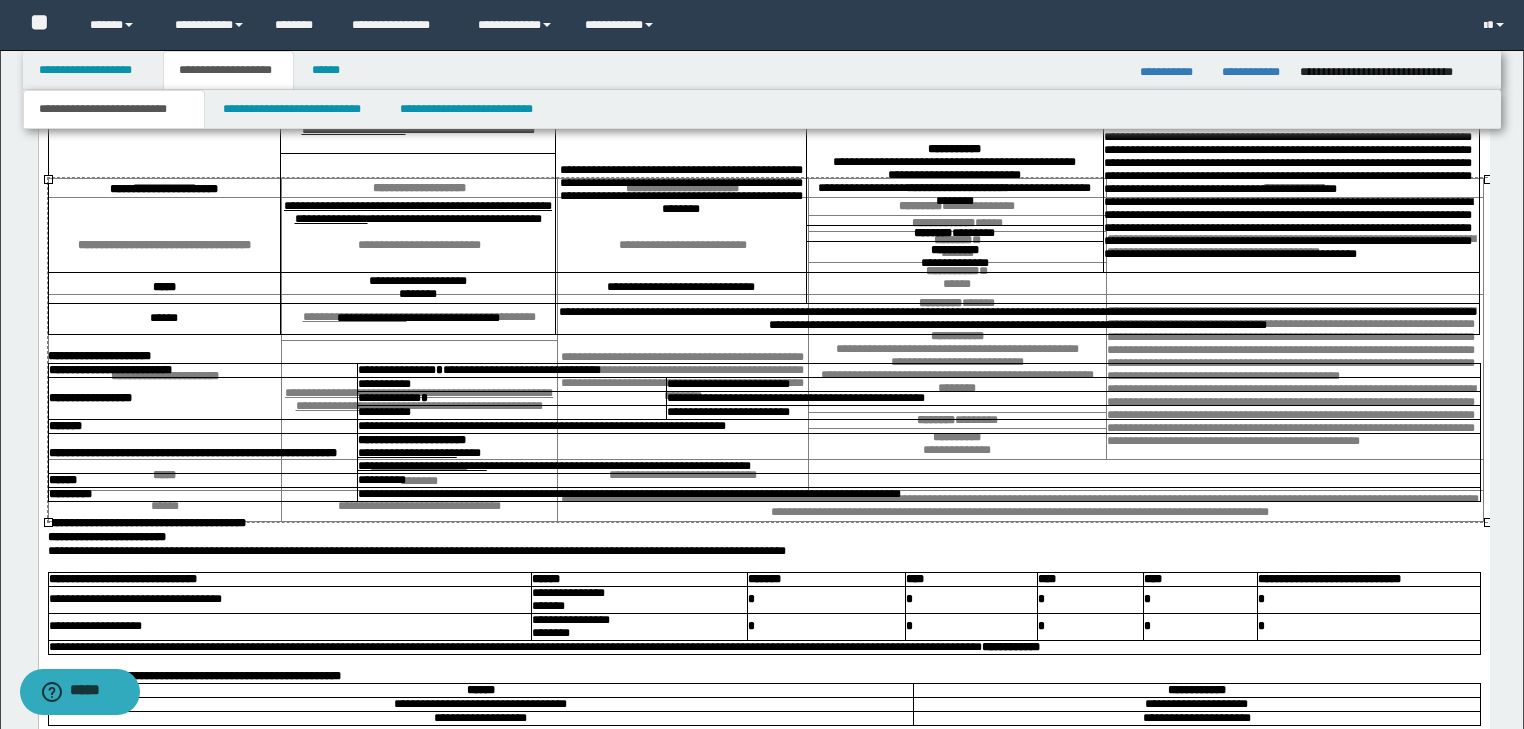 drag, startPoint x: 1486, startPoint y: 179, endPoint x: 1527, endPoint y: -1879, distance: 2058.4084 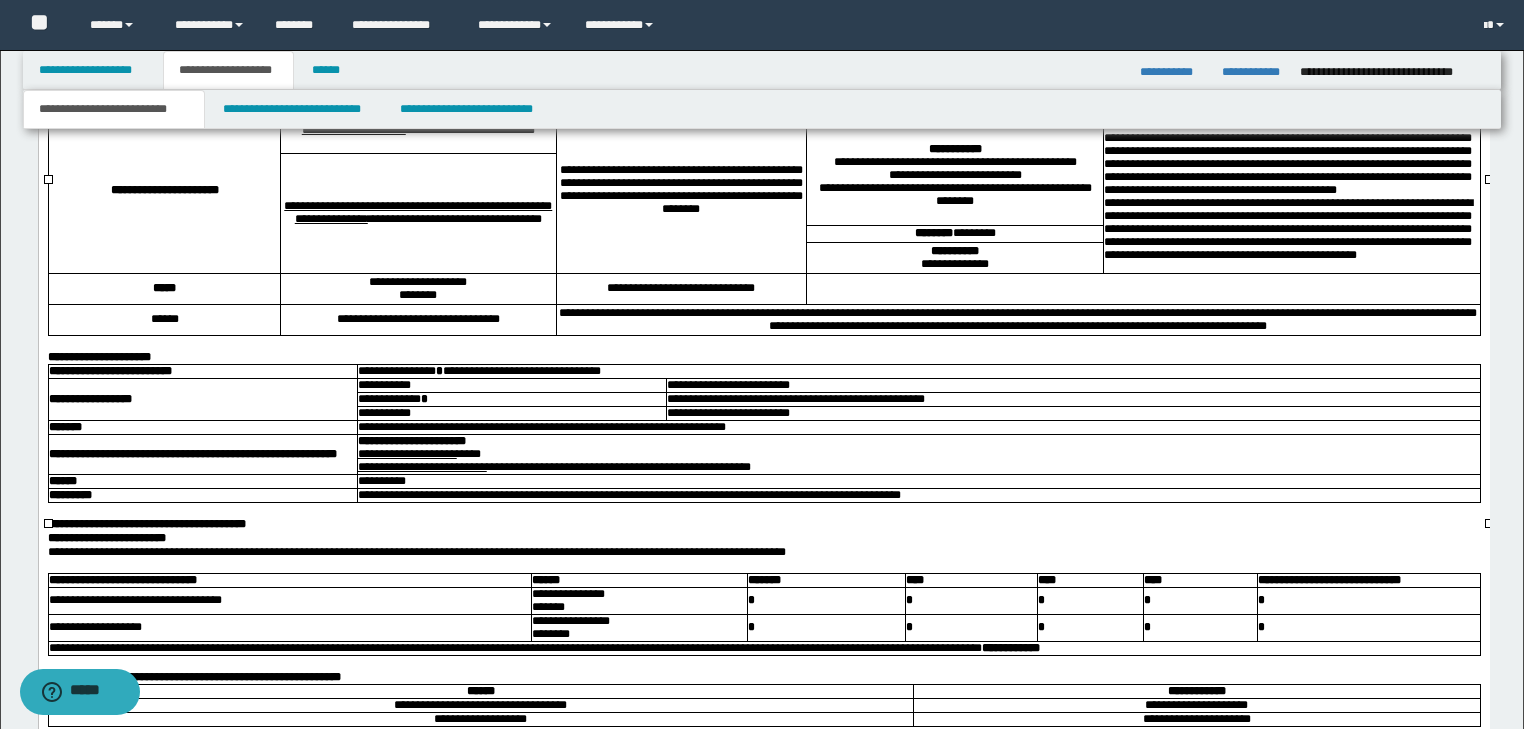 click on "**********" at bounding box center (1287, 58) 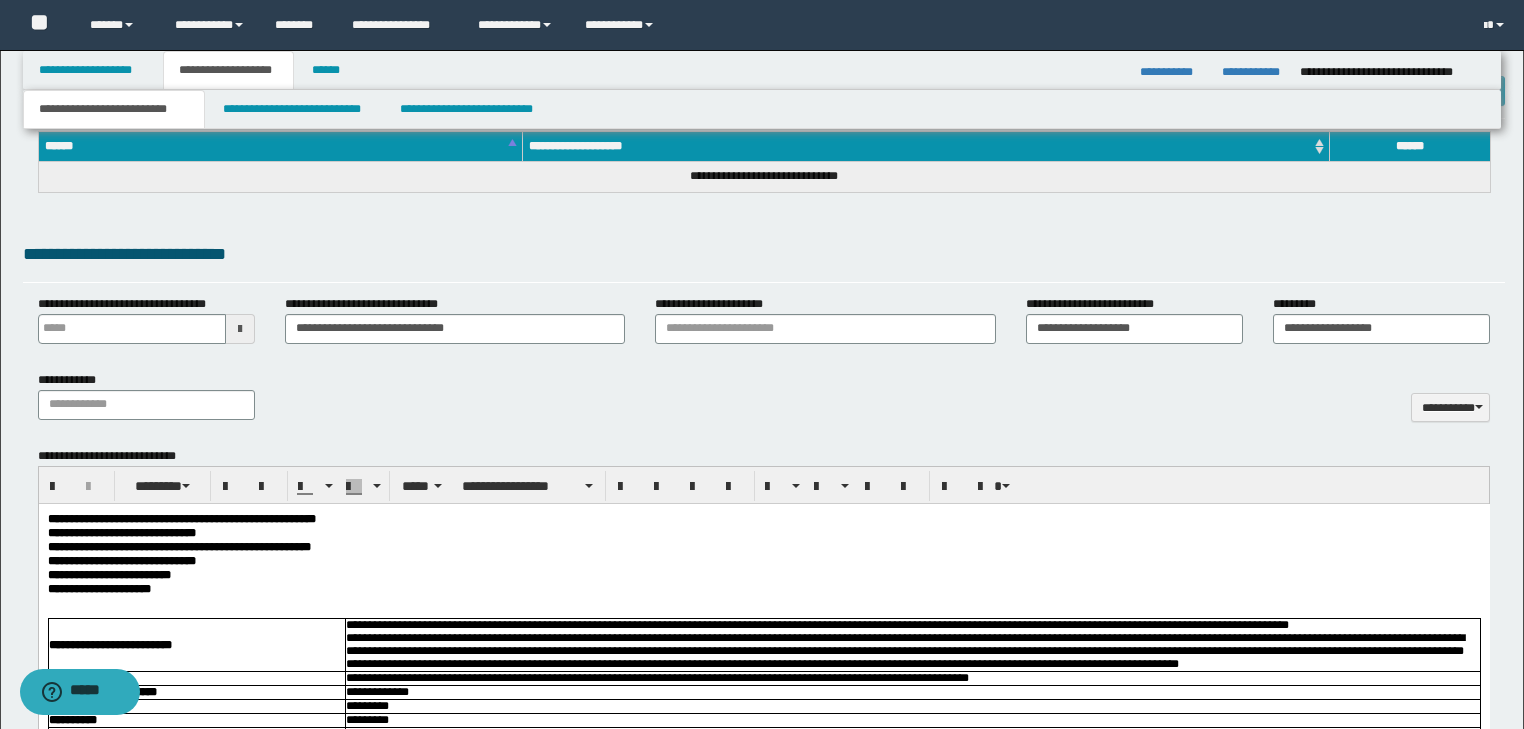 scroll, scrollTop: 640, scrollLeft: 0, axis: vertical 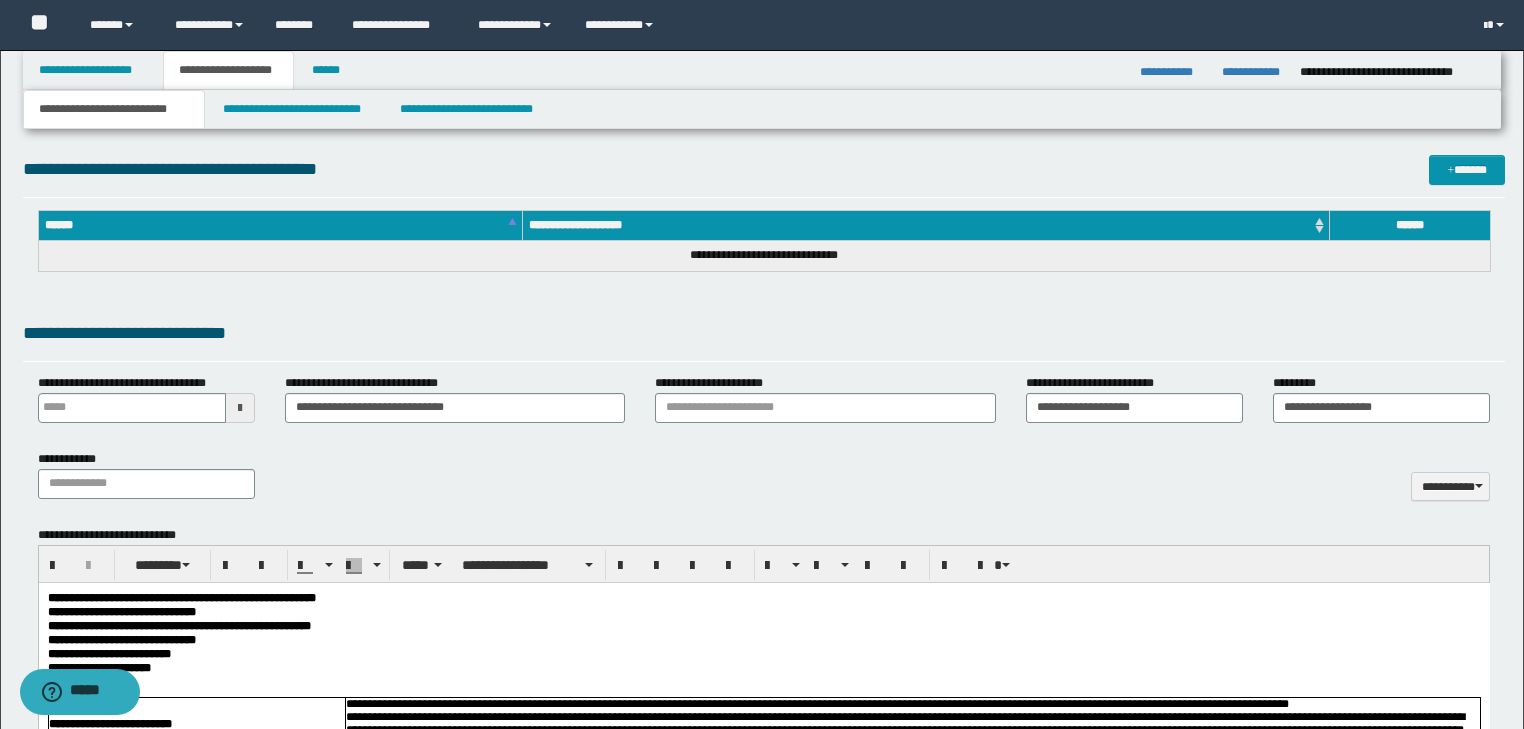 click on "**********" at bounding box center (764, 482) 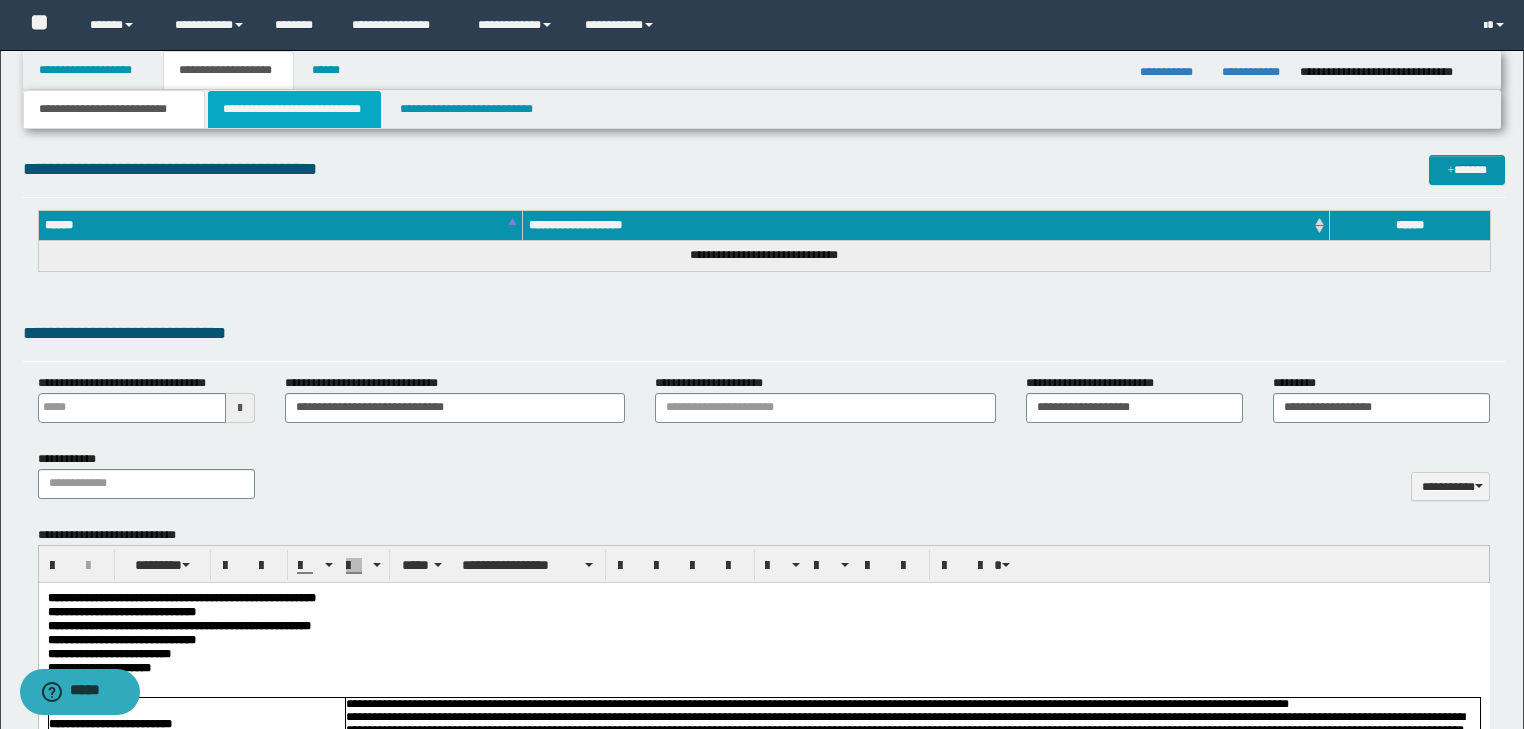 click on "**********" at bounding box center [294, 109] 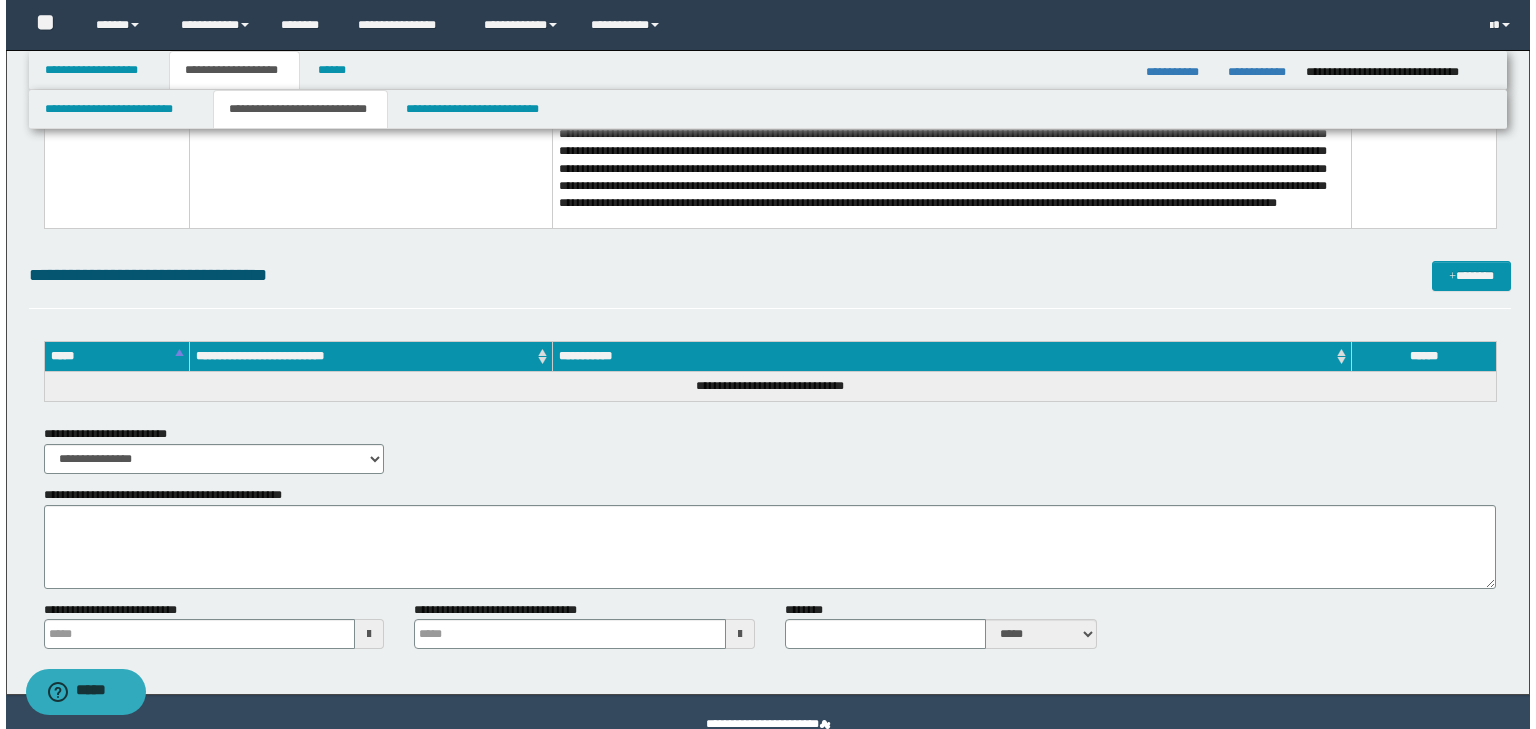scroll, scrollTop: 2073, scrollLeft: 0, axis: vertical 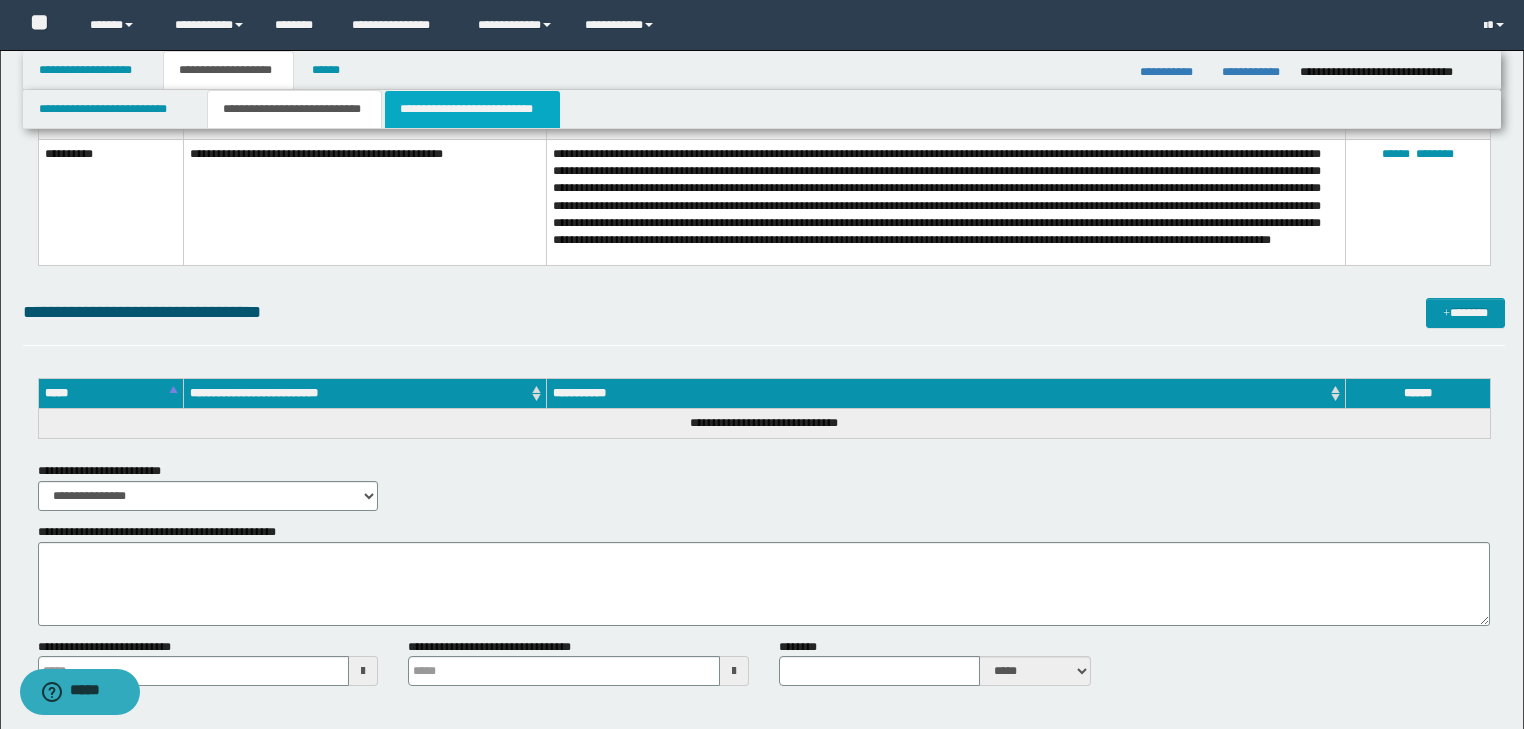 click on "**********" at bounding box center [472, 109] 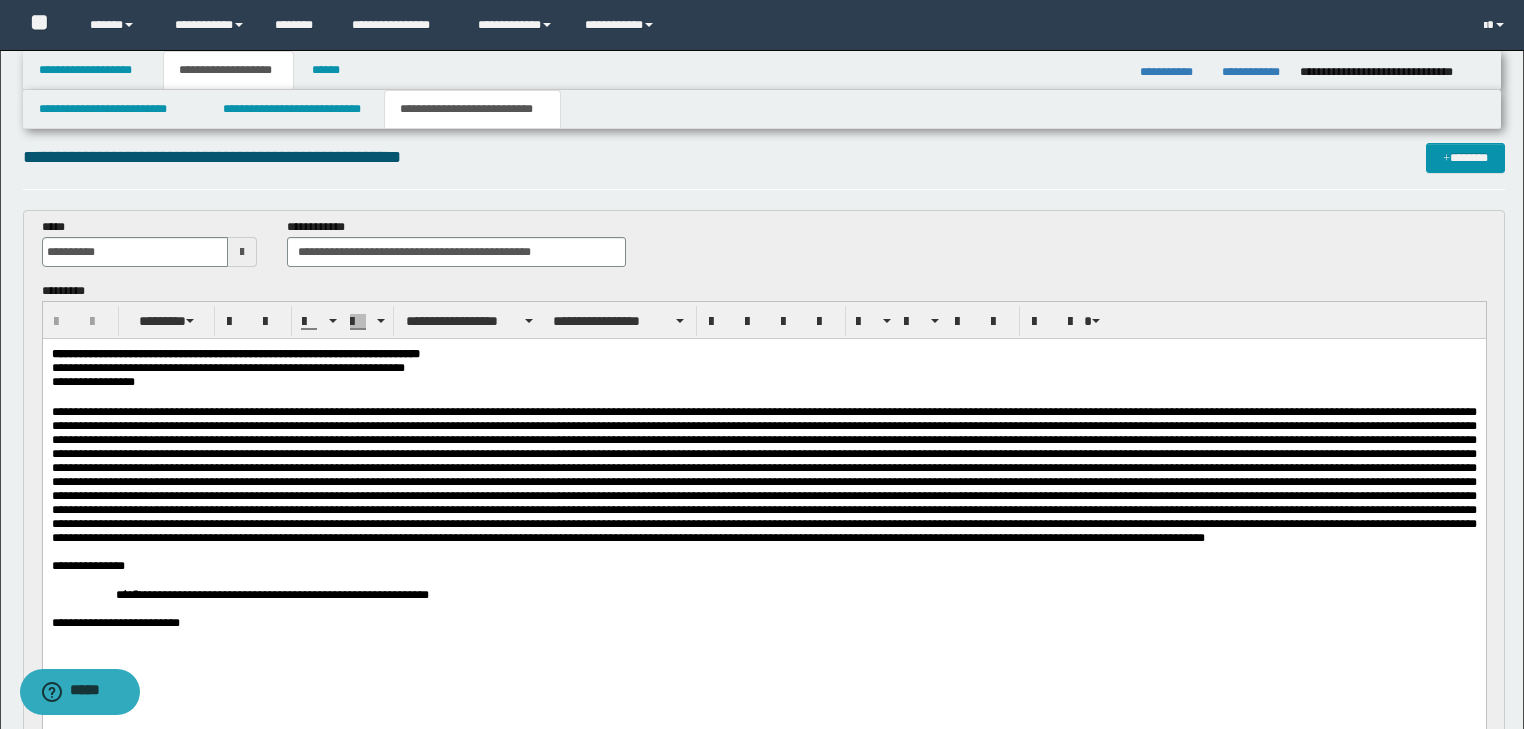 scroll, scrollTop: 0, scrollLeft: 0, axis: both 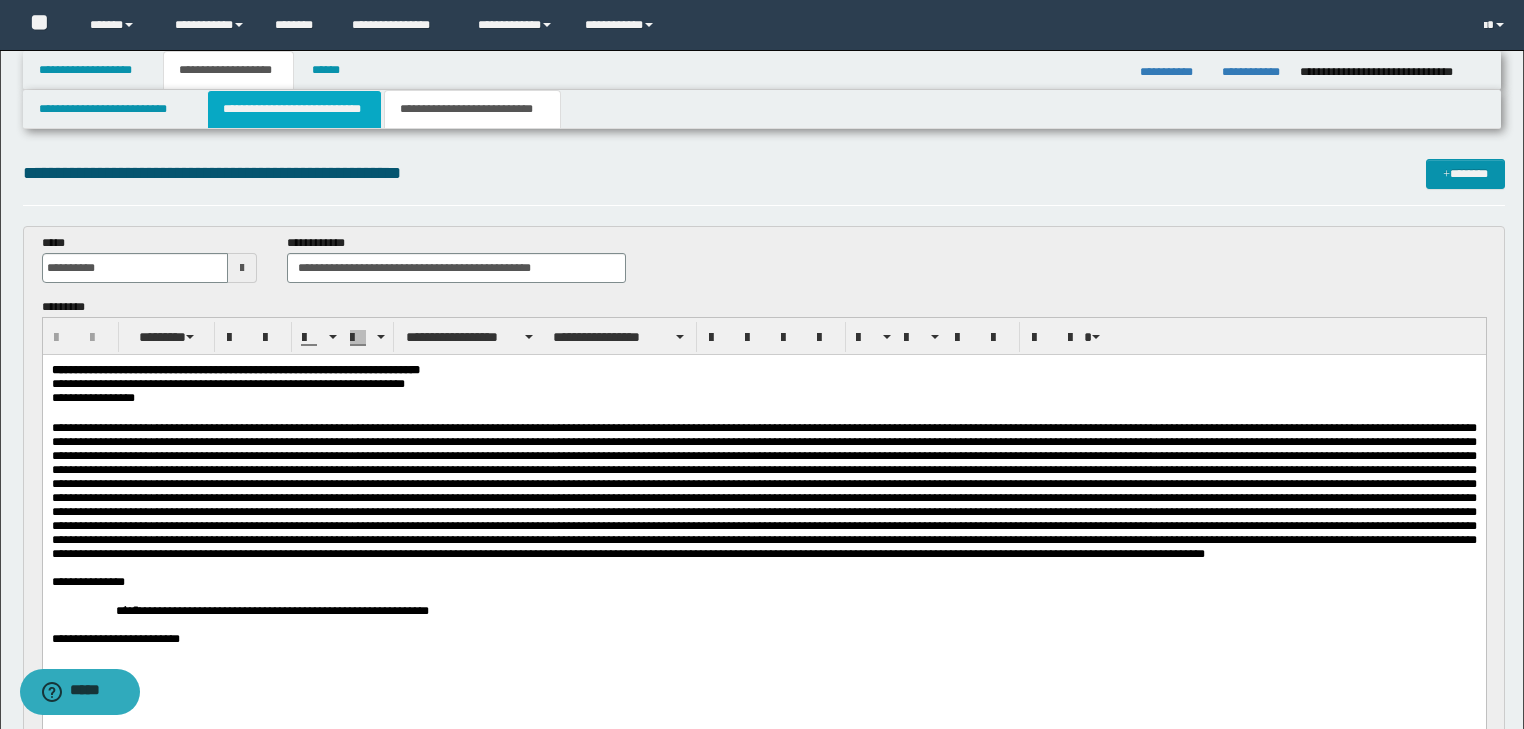 click on "**********" at bounding box center (294, 109) 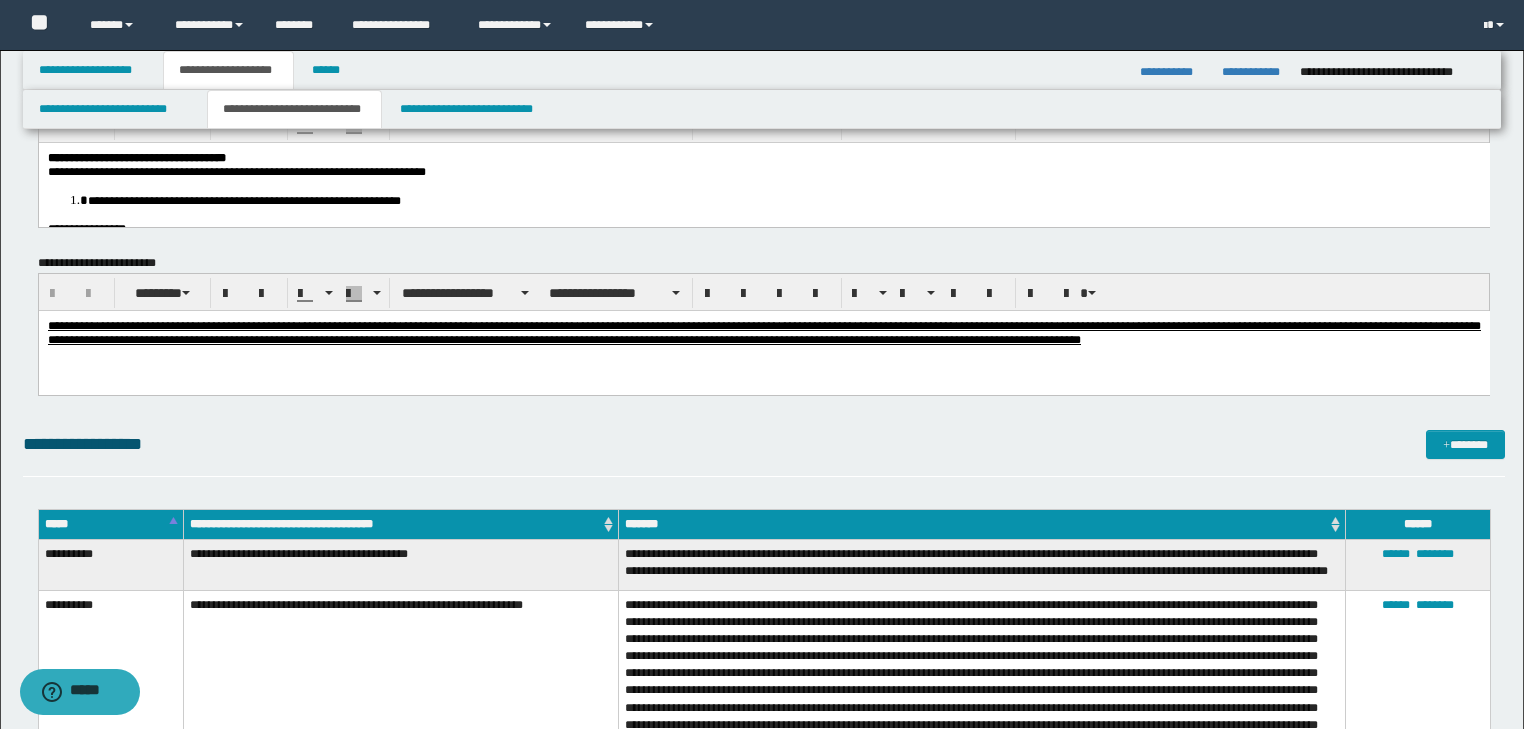 scroll, scrollTop: 0, scrollLeft: 0, axis: both 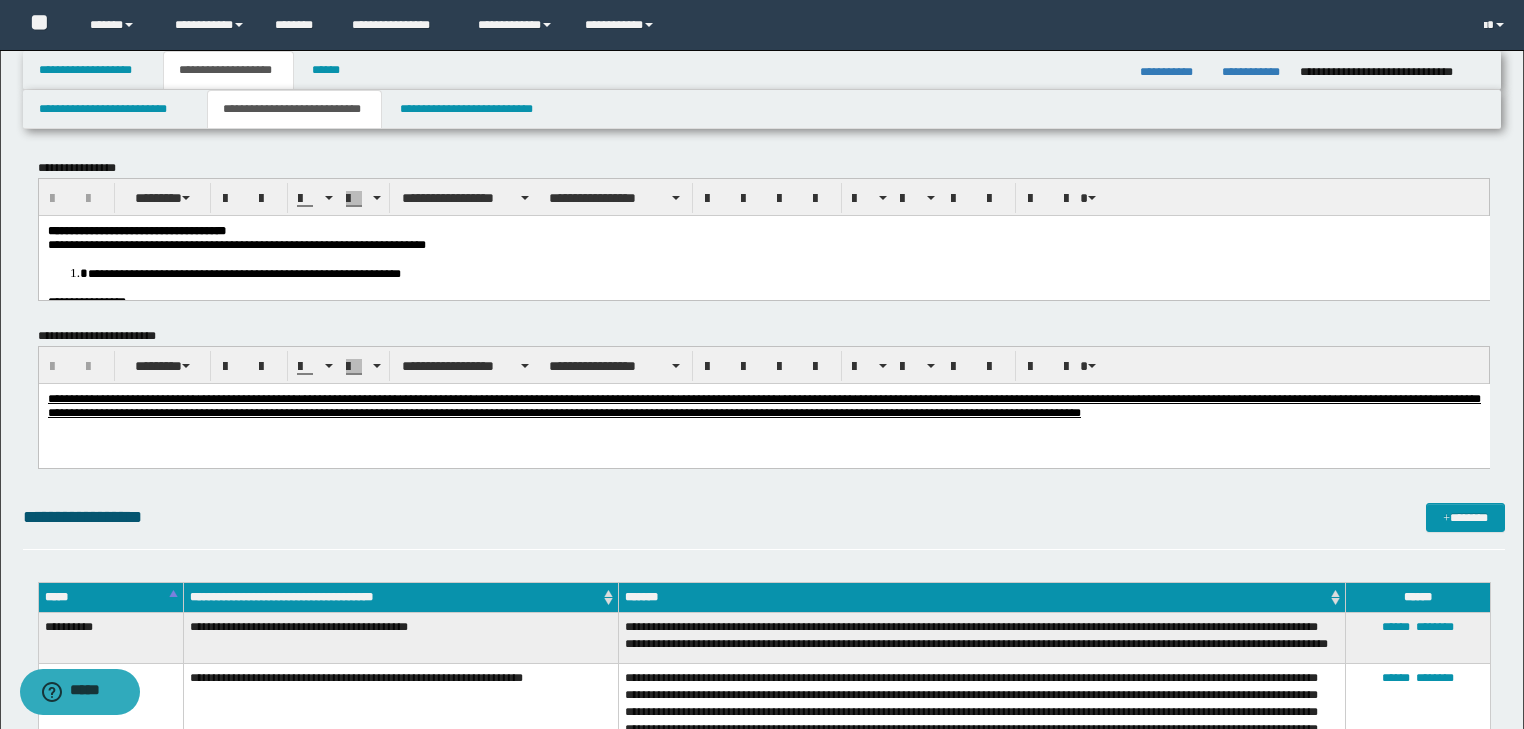click on "**********" at bounding box center (763, 244) 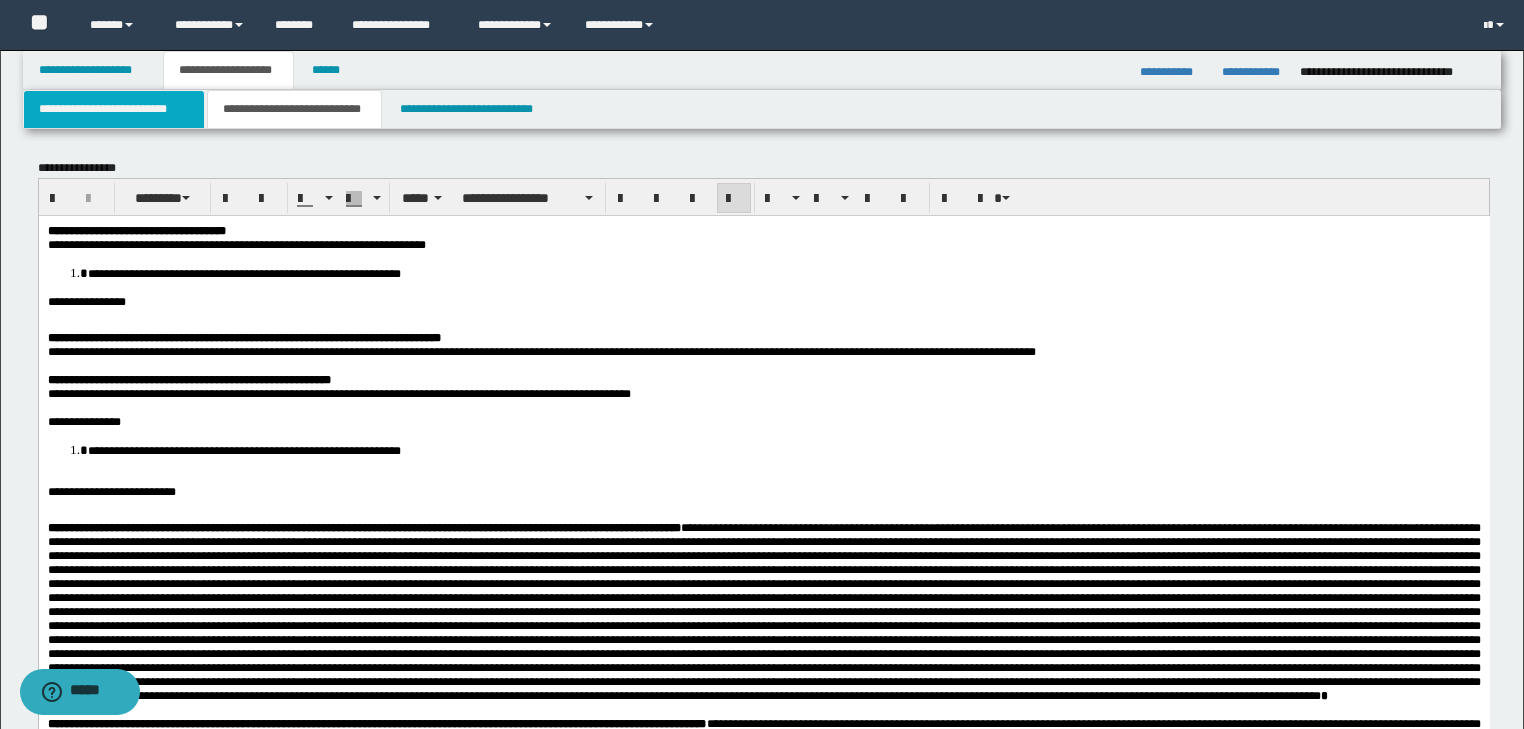 click on "**********" at bounding box center (114, 109) 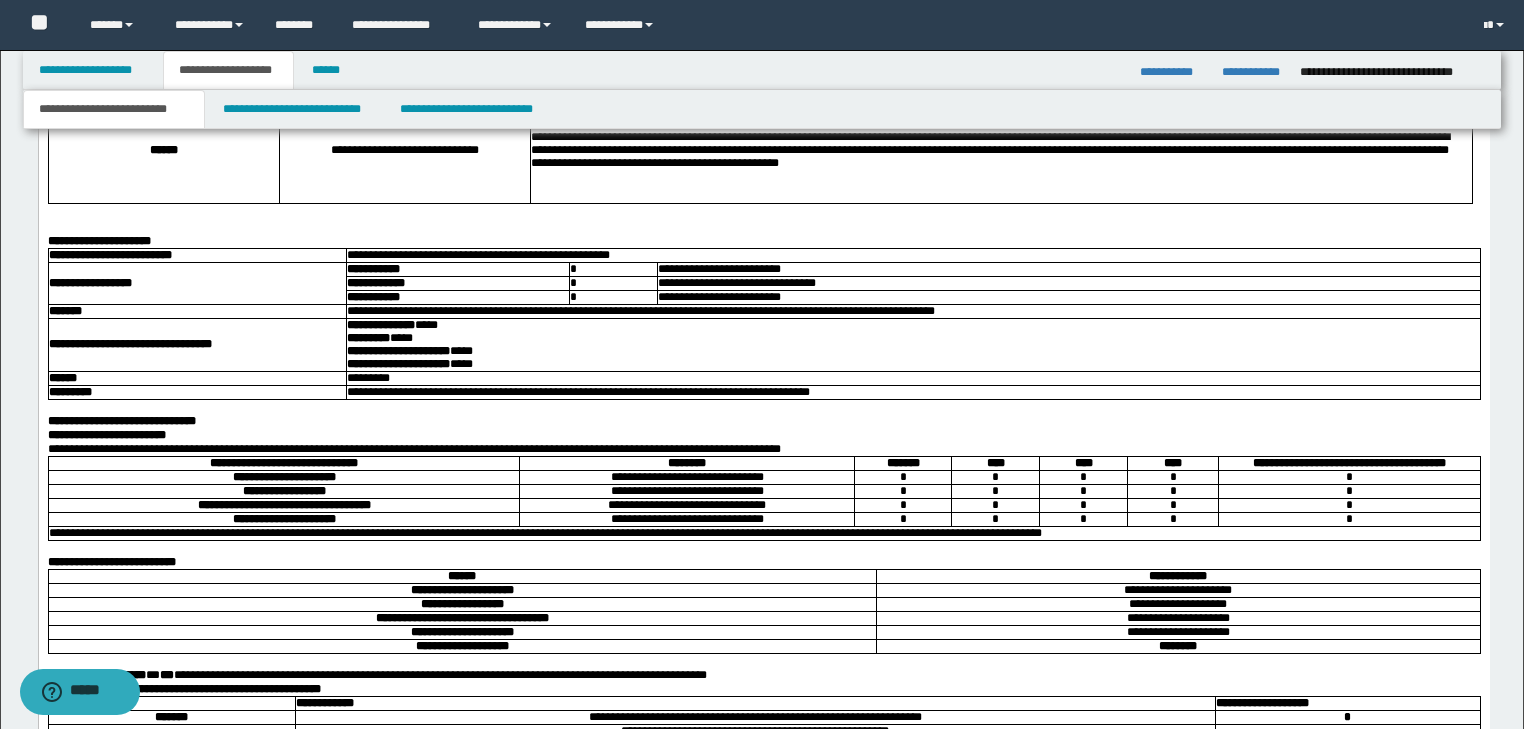 scroll, scrollTop: 1760, scrollLeft: 0, axis: vertical 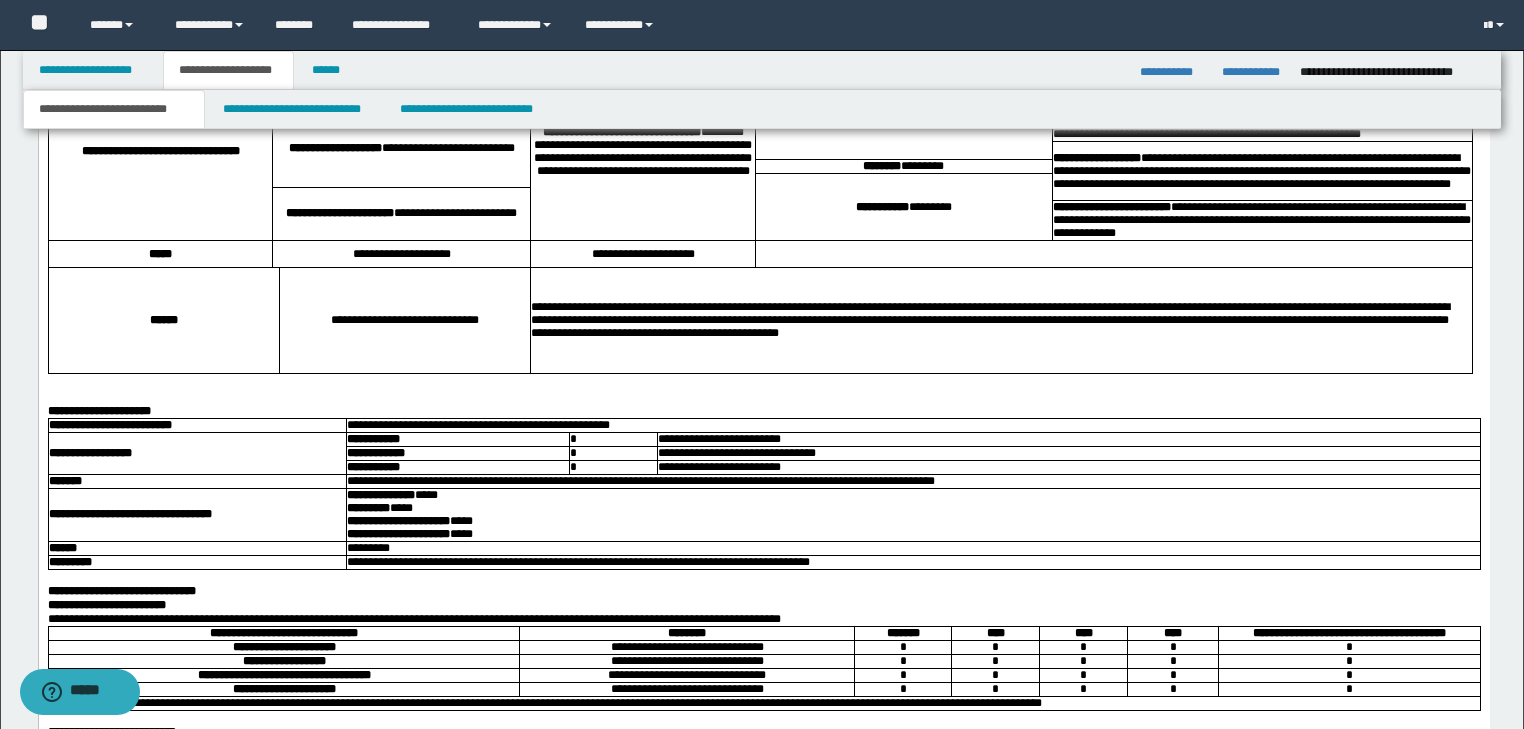 click on "**********" at bounding box center (989, 320) 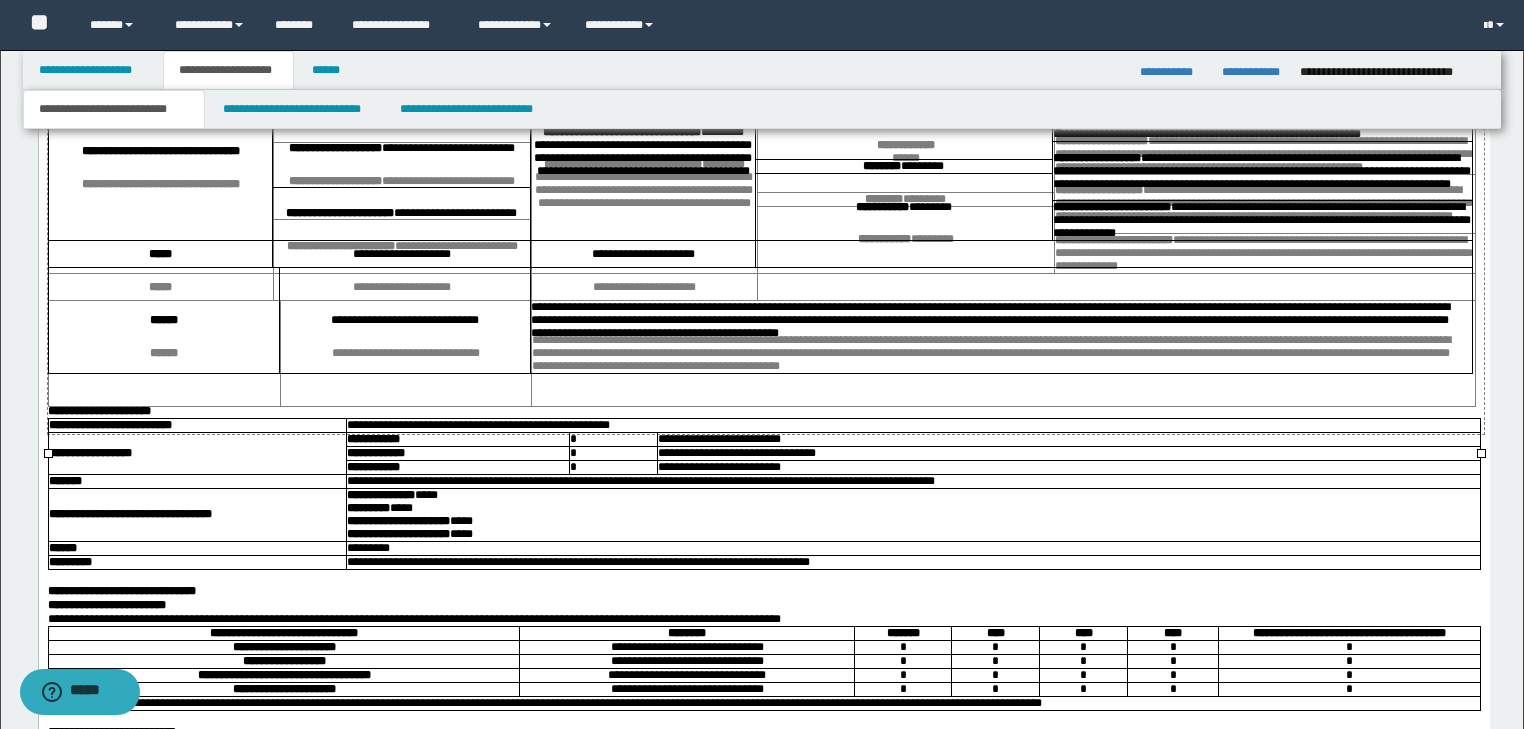 drag, startPoint x: 1479, startPoint y: 450, endPoint x: 1481, endPoint y: 434, distance: 16.124516 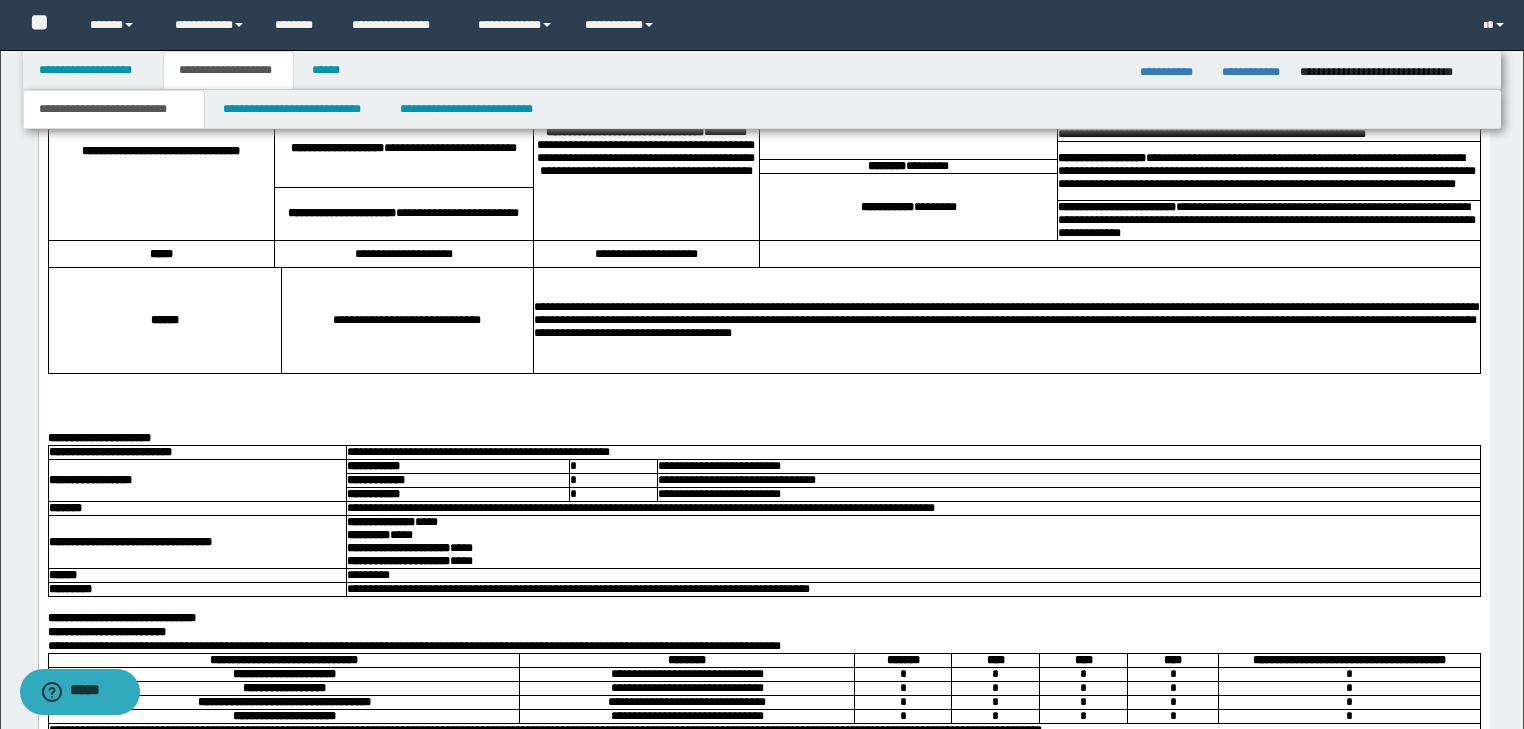 click on "**********" at bounding box center (763, 438) 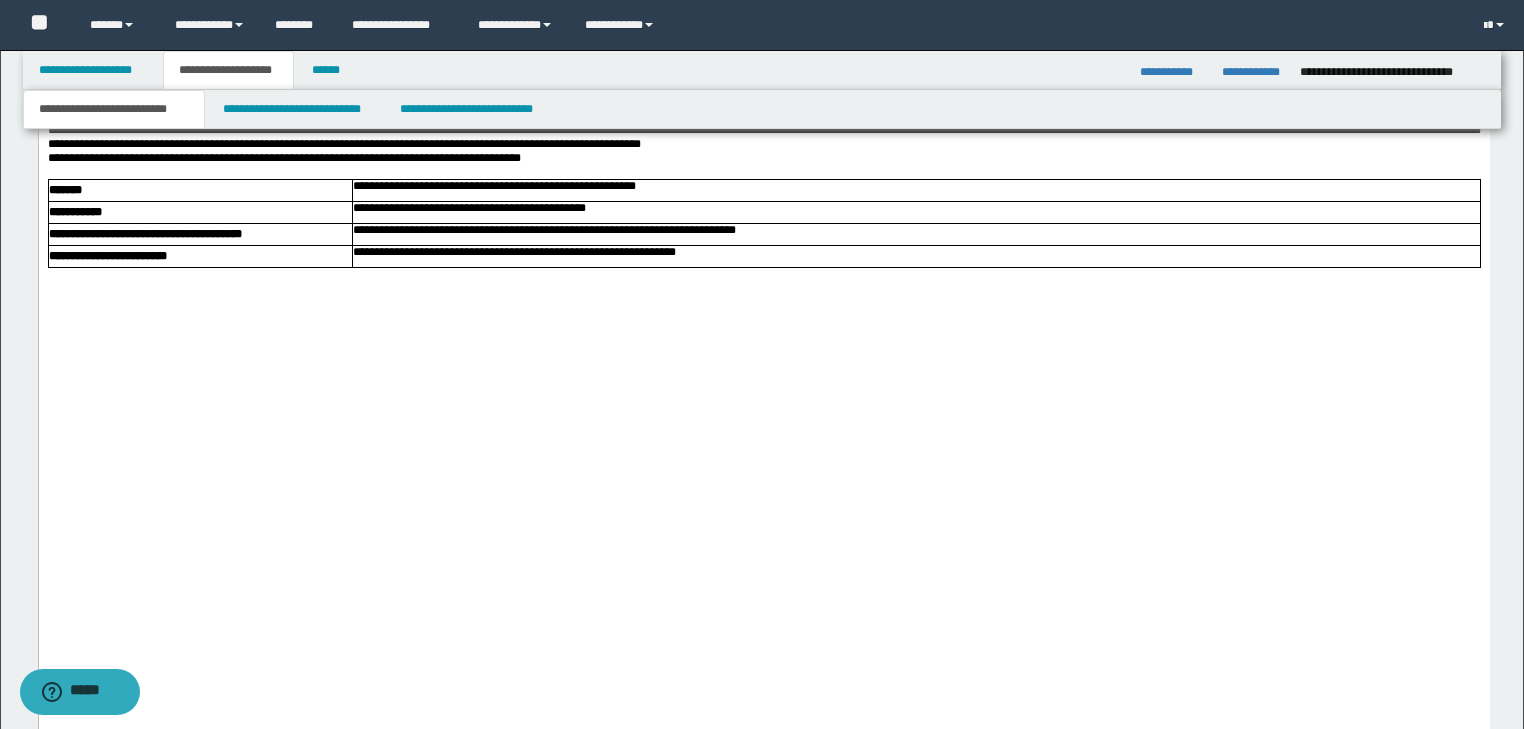 scroll, scrollTop: 6000, scrollLeft: 0, axis: vertical 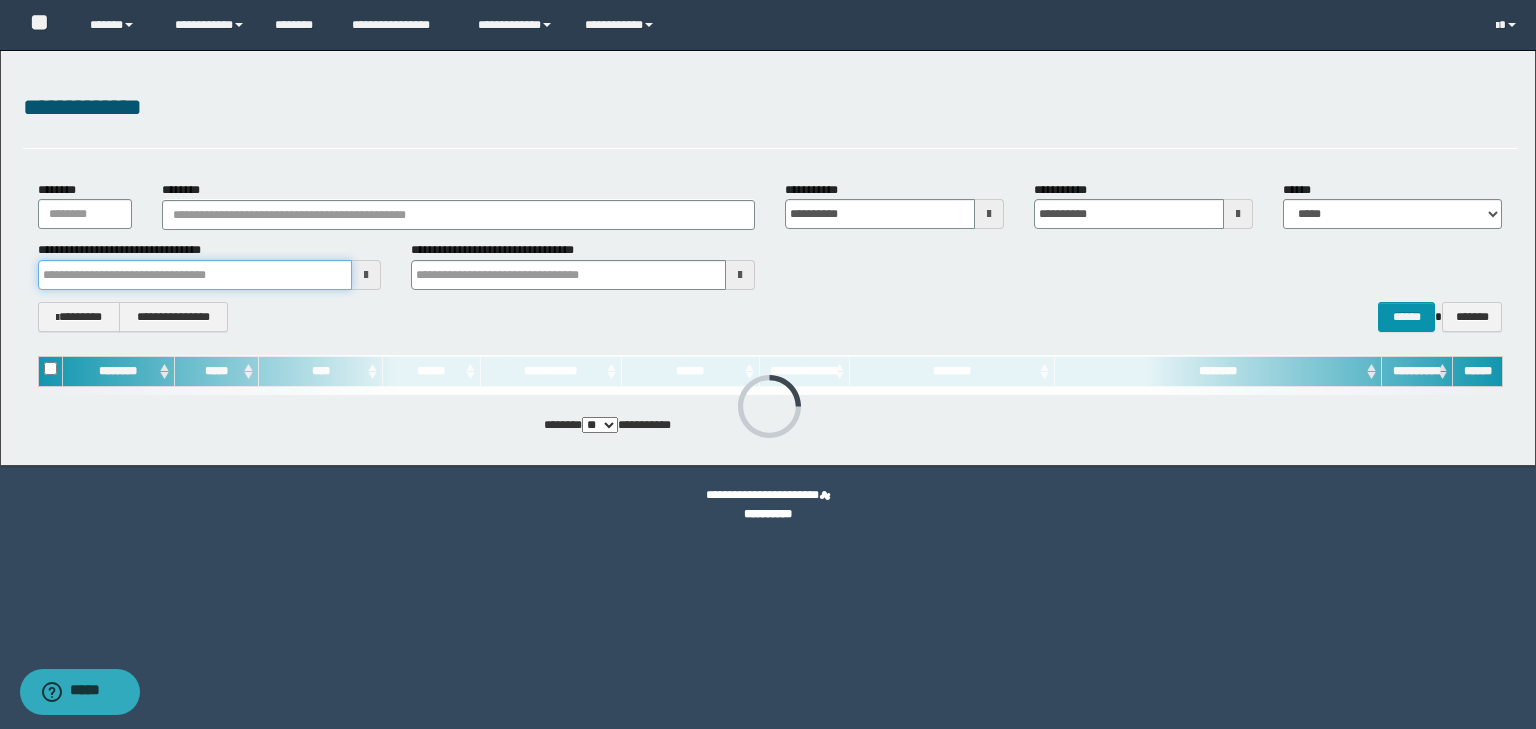 click at bounding box center (195, 275) 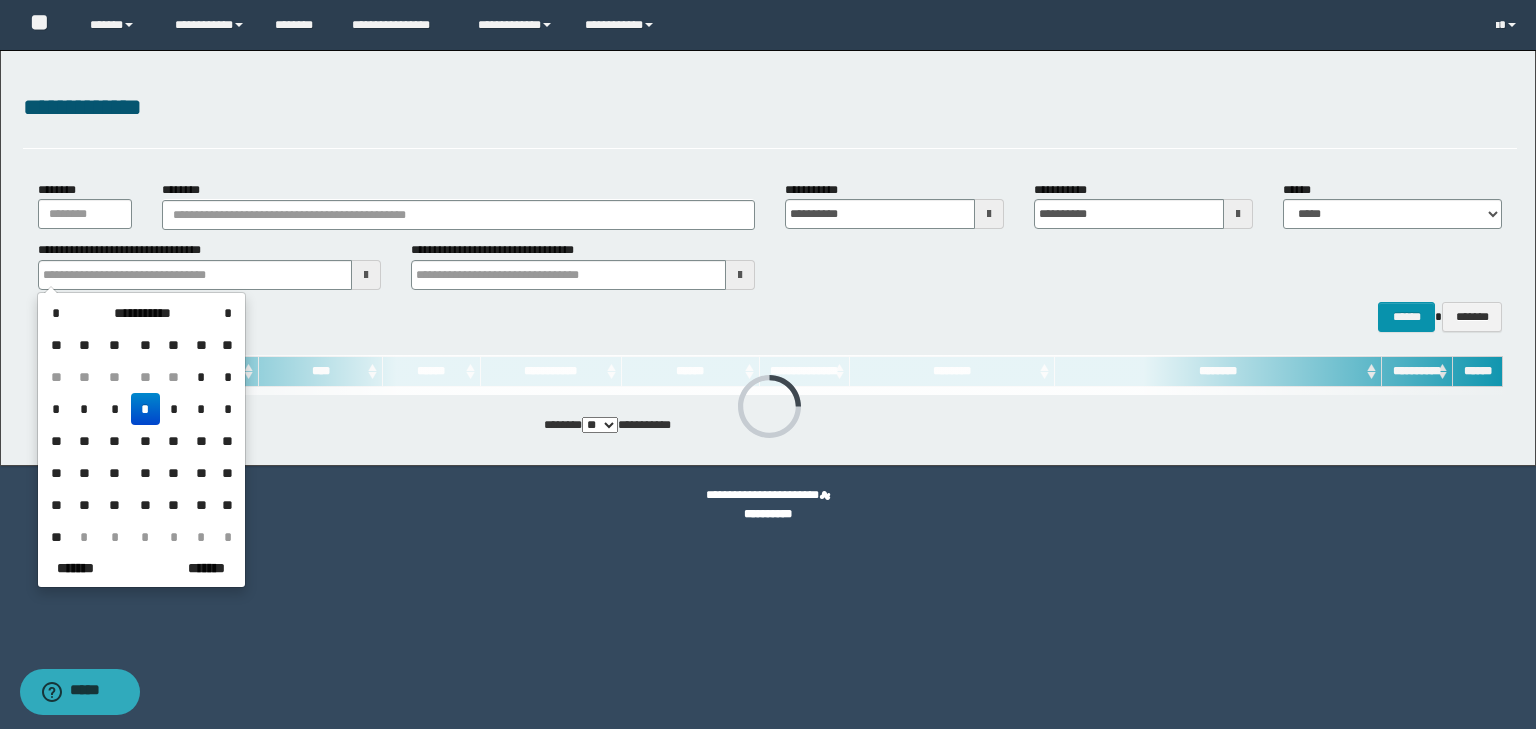 click on "*" at bounding box center (145, 409) 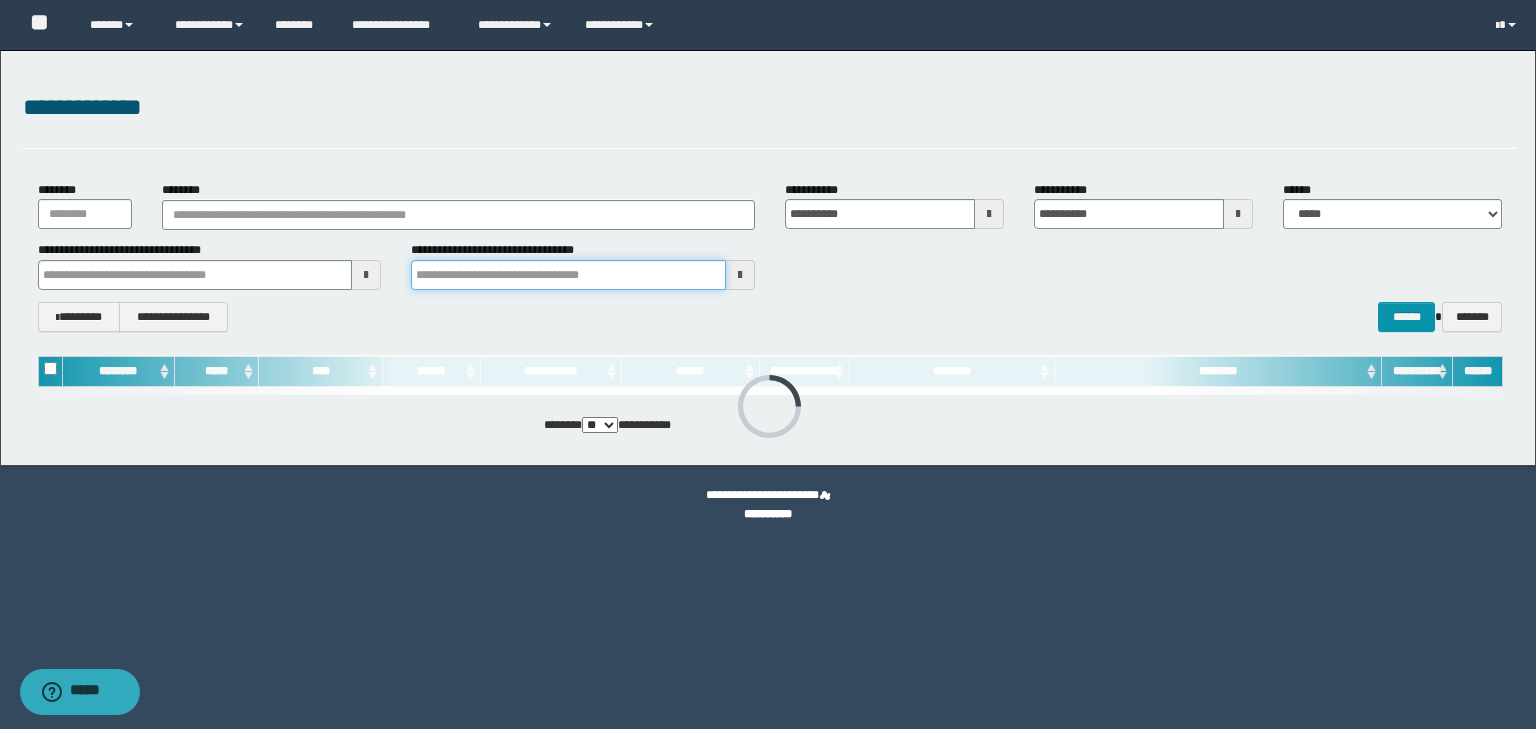 click at bounding box center (568, 275) 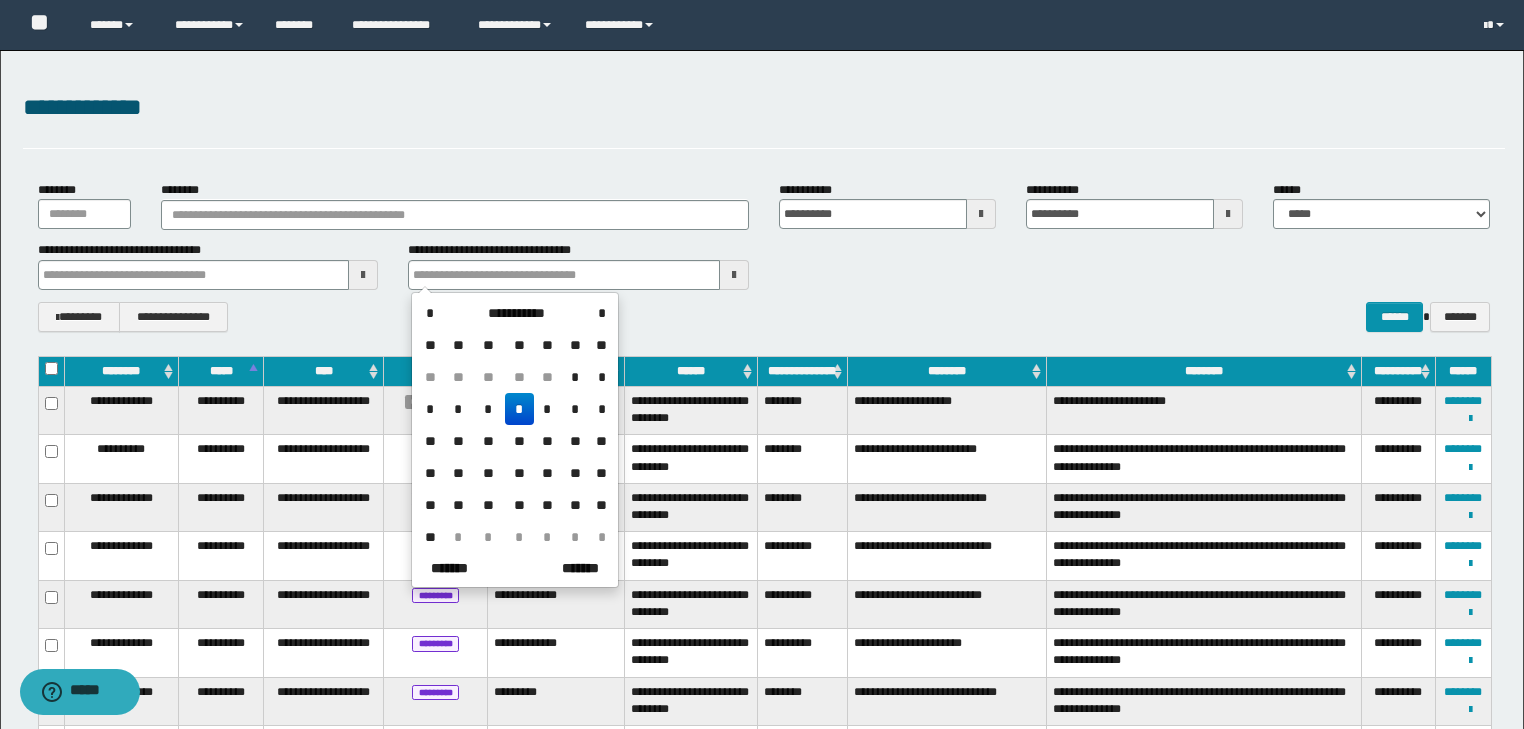 click on "*" at bounding box center [519, 409] 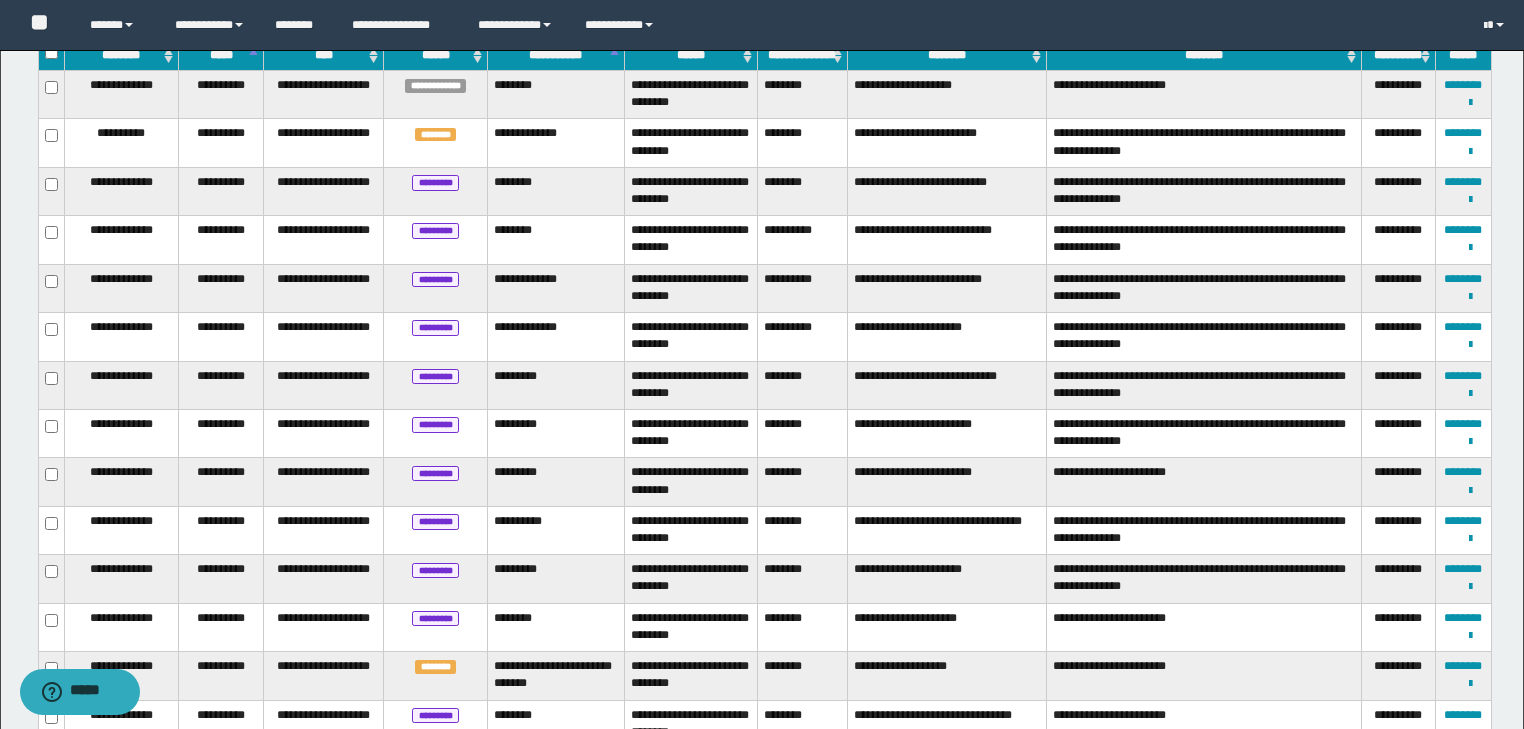 scroll, scrollTop: 0, scrollLeft: 0, axis: both 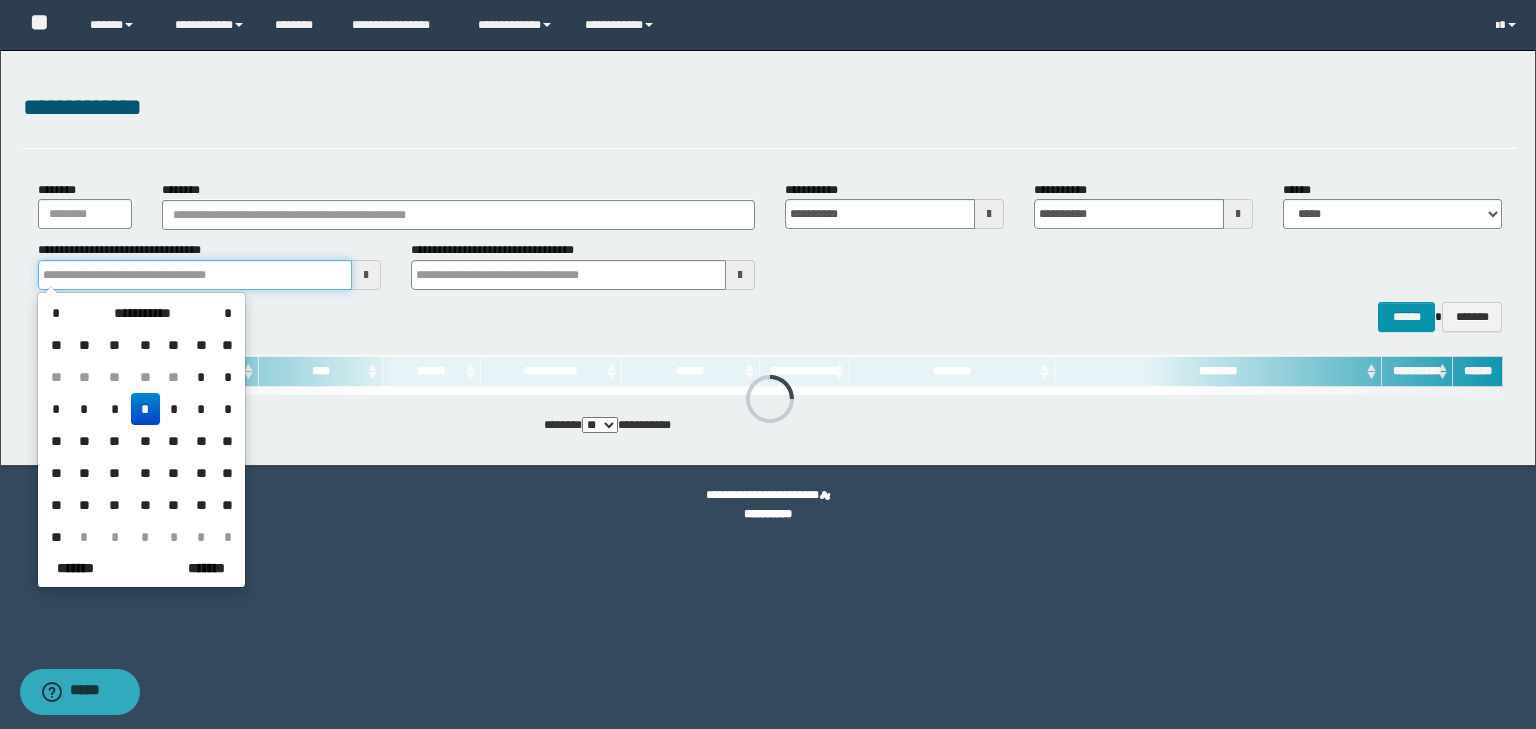 click at bounding box center (195, 275) 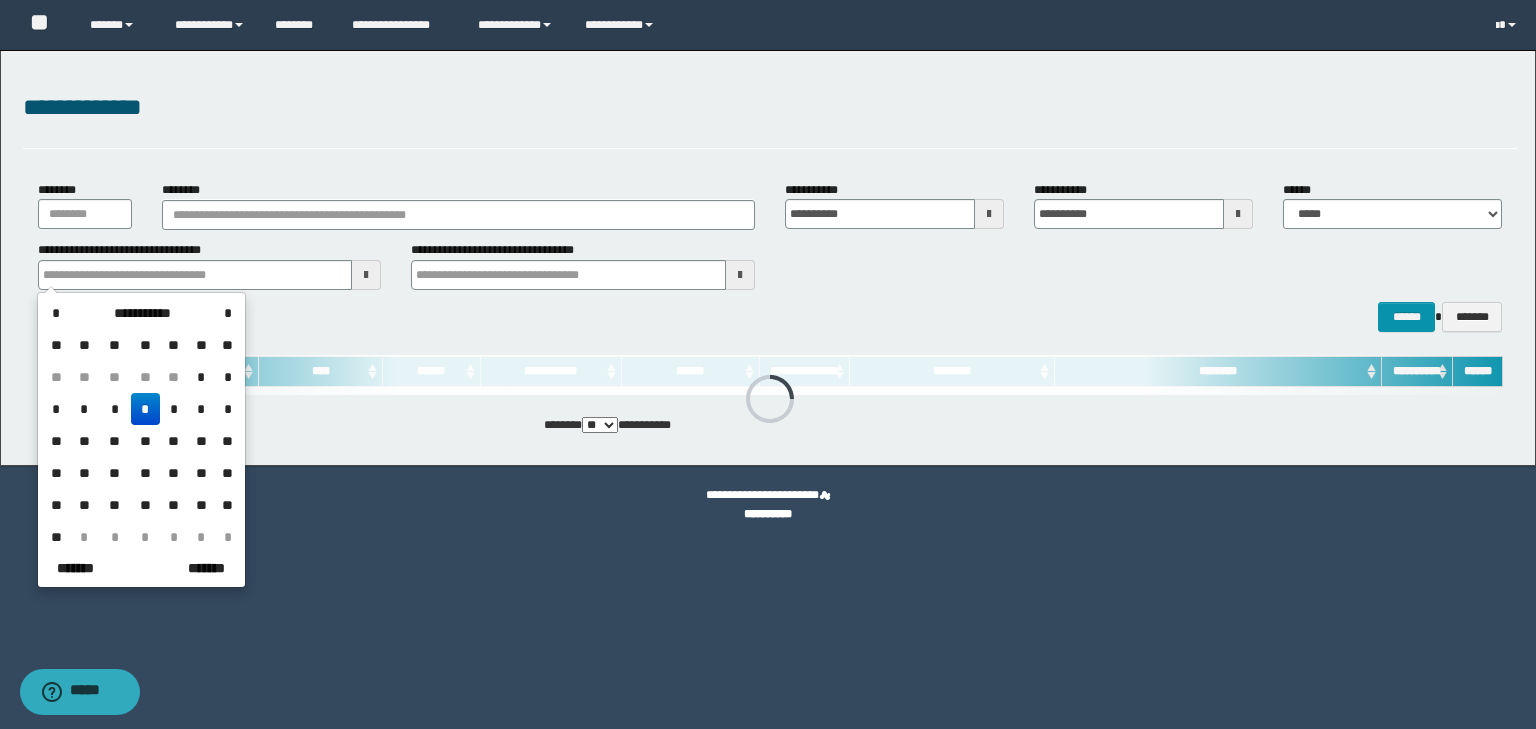 click on "*" at bounding box center [145, 409] 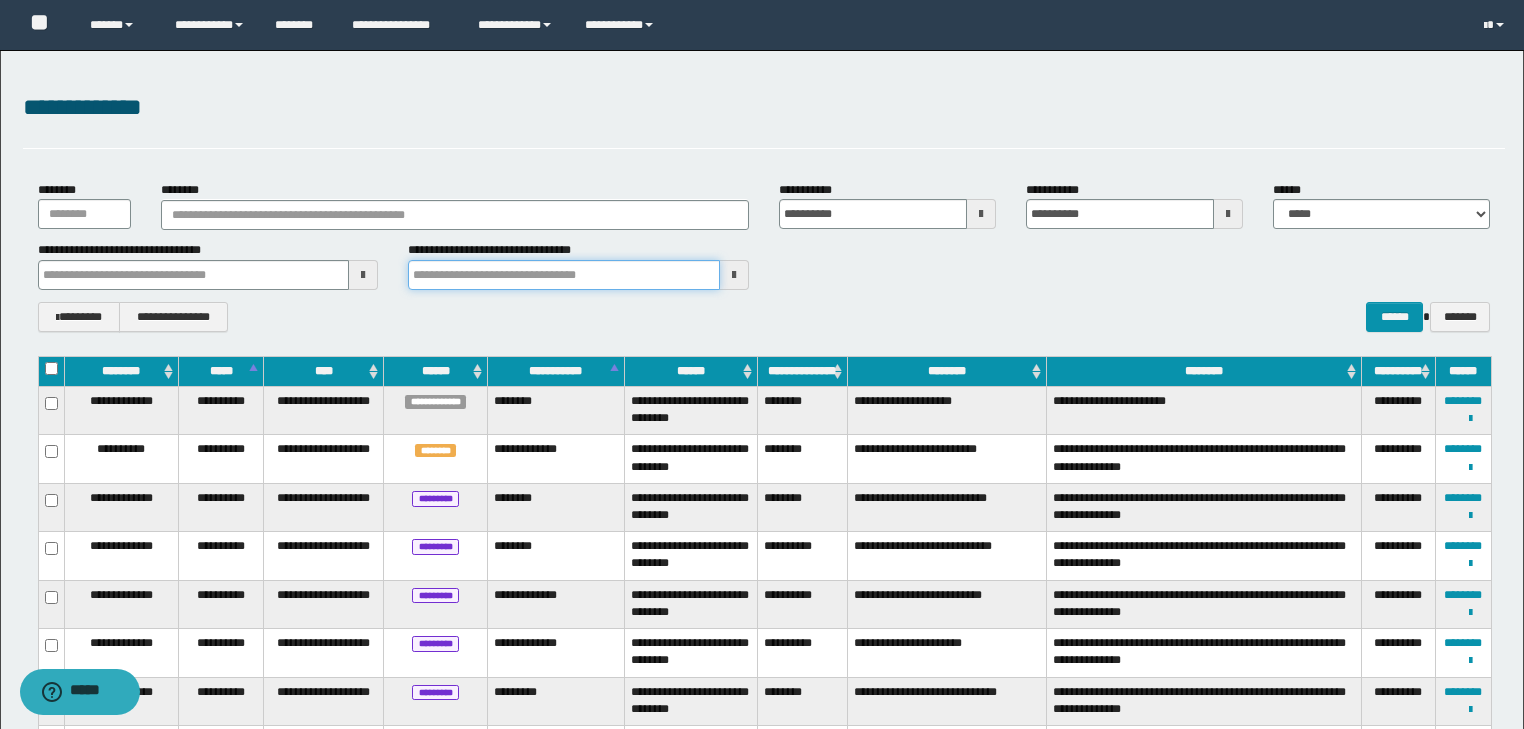 click at bounding box center (564, 275) 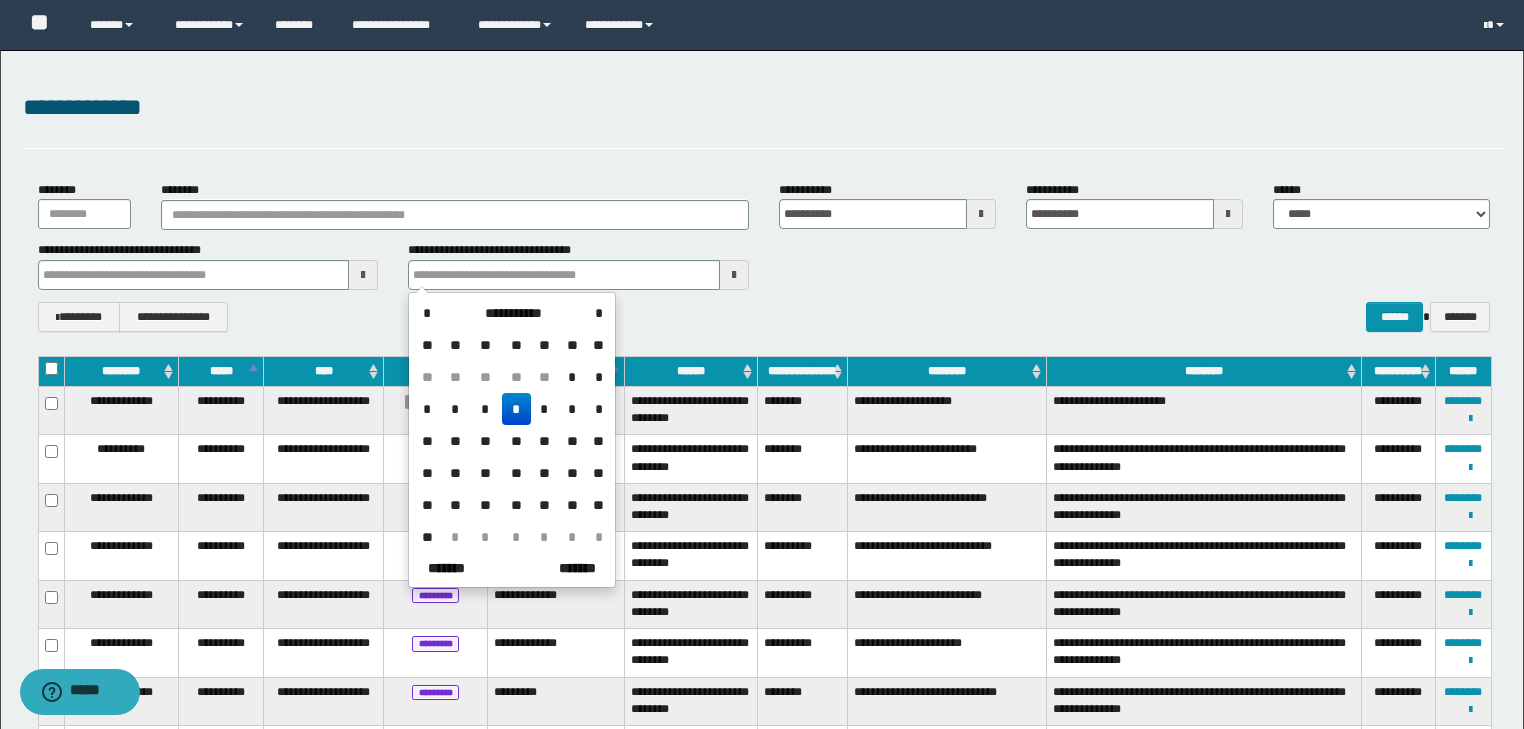 click on "*" at bounding box center (516, 409) 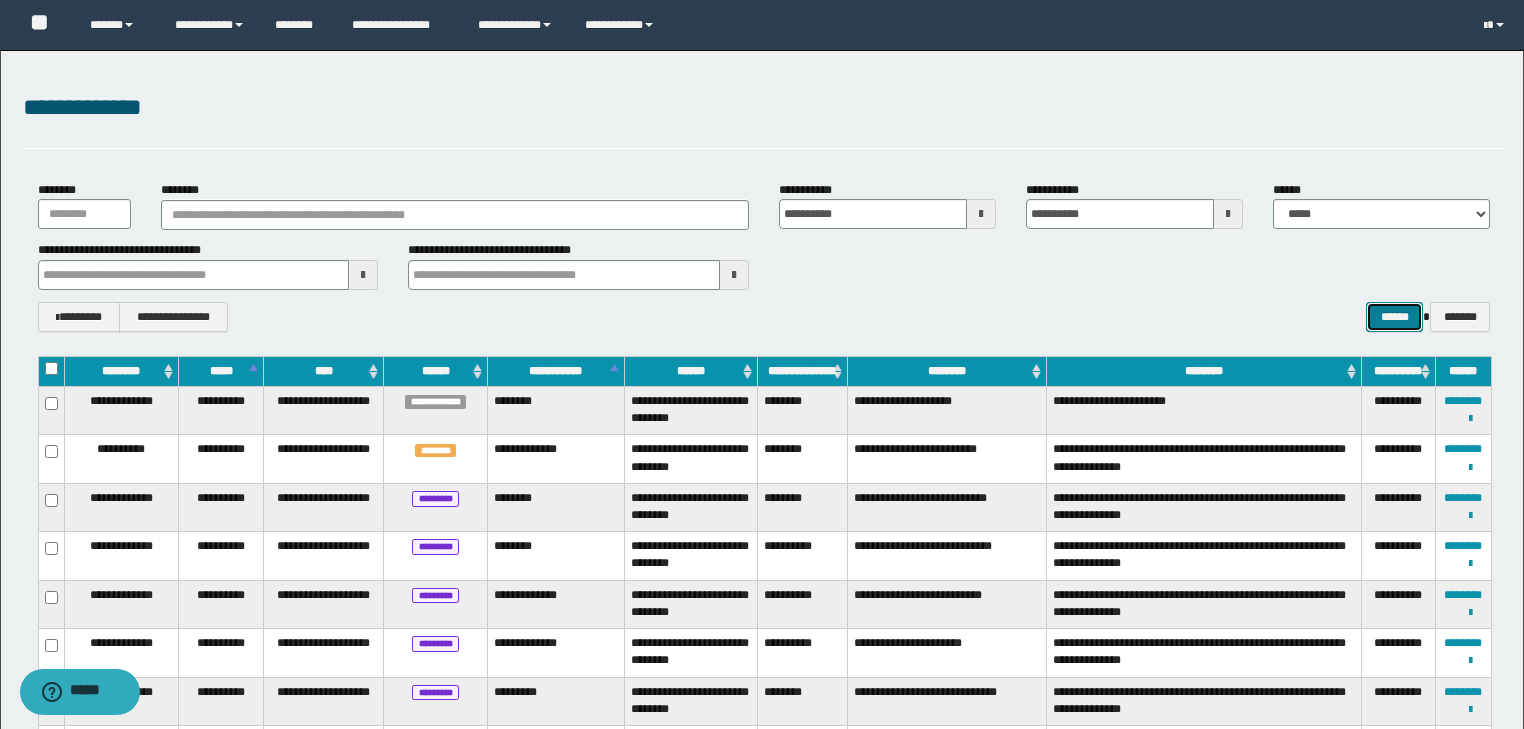 click on "******" at bounding box center [1394, 317] 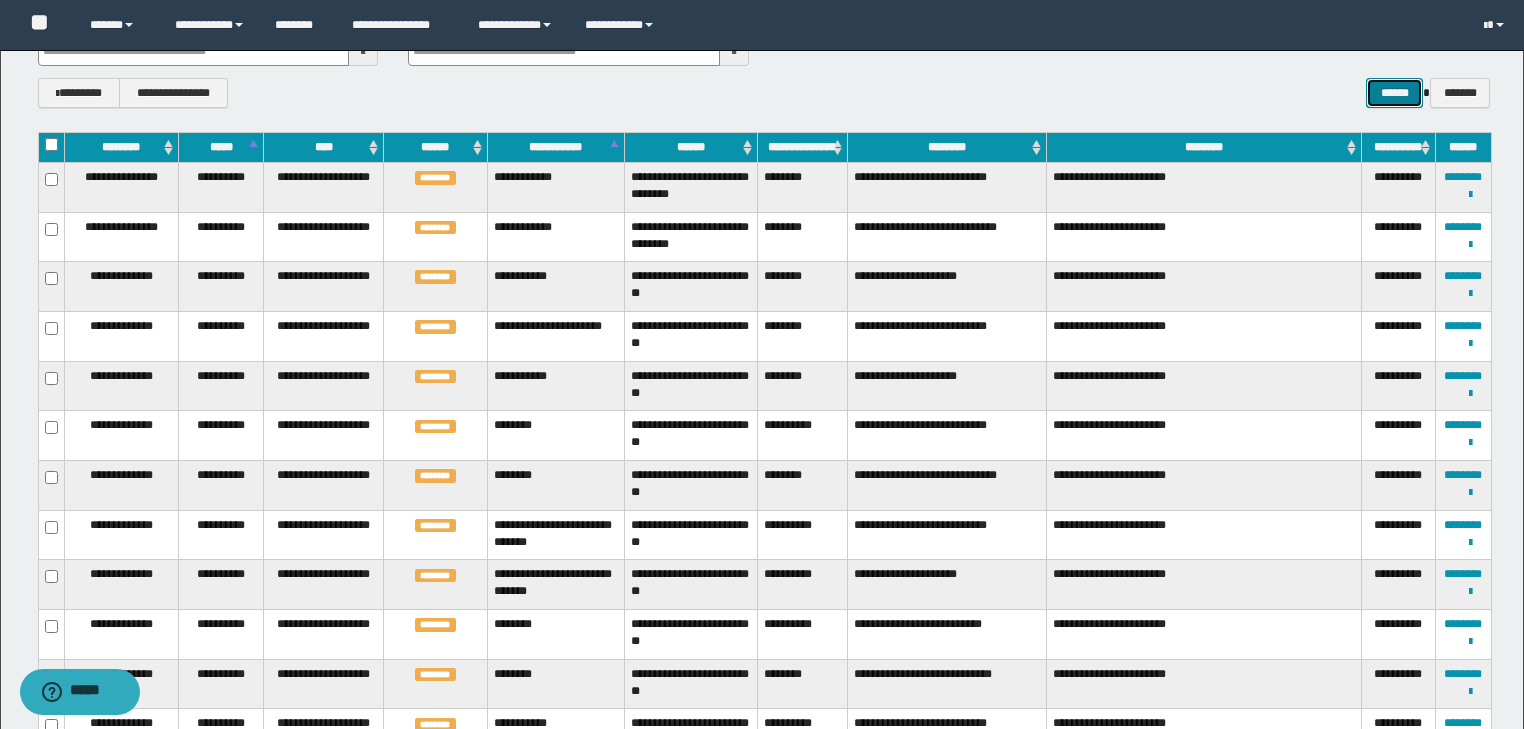 scroll, scrollTop: 220, scrollLeft: 0, axis: vertical 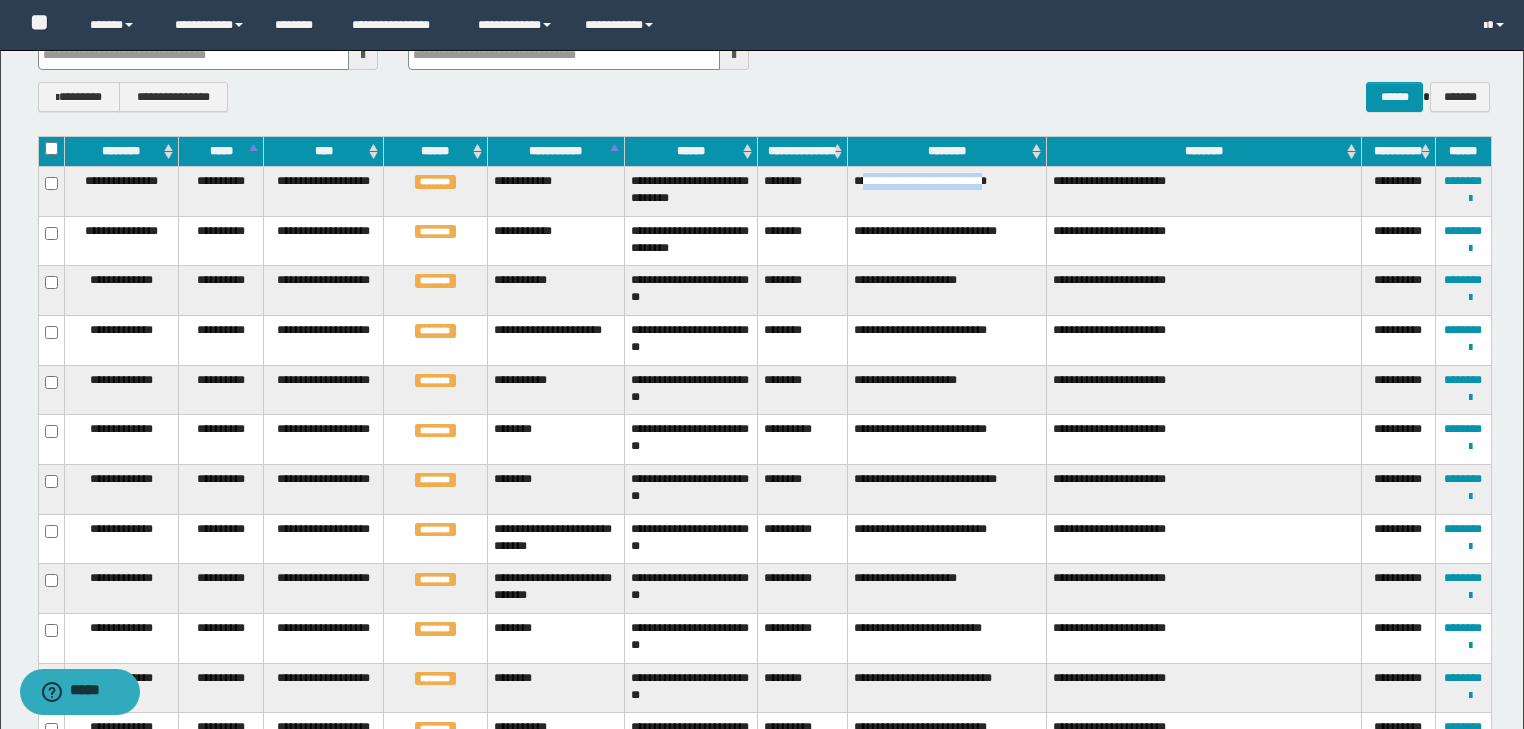 click on "**********" at bounding box center (946, 191) 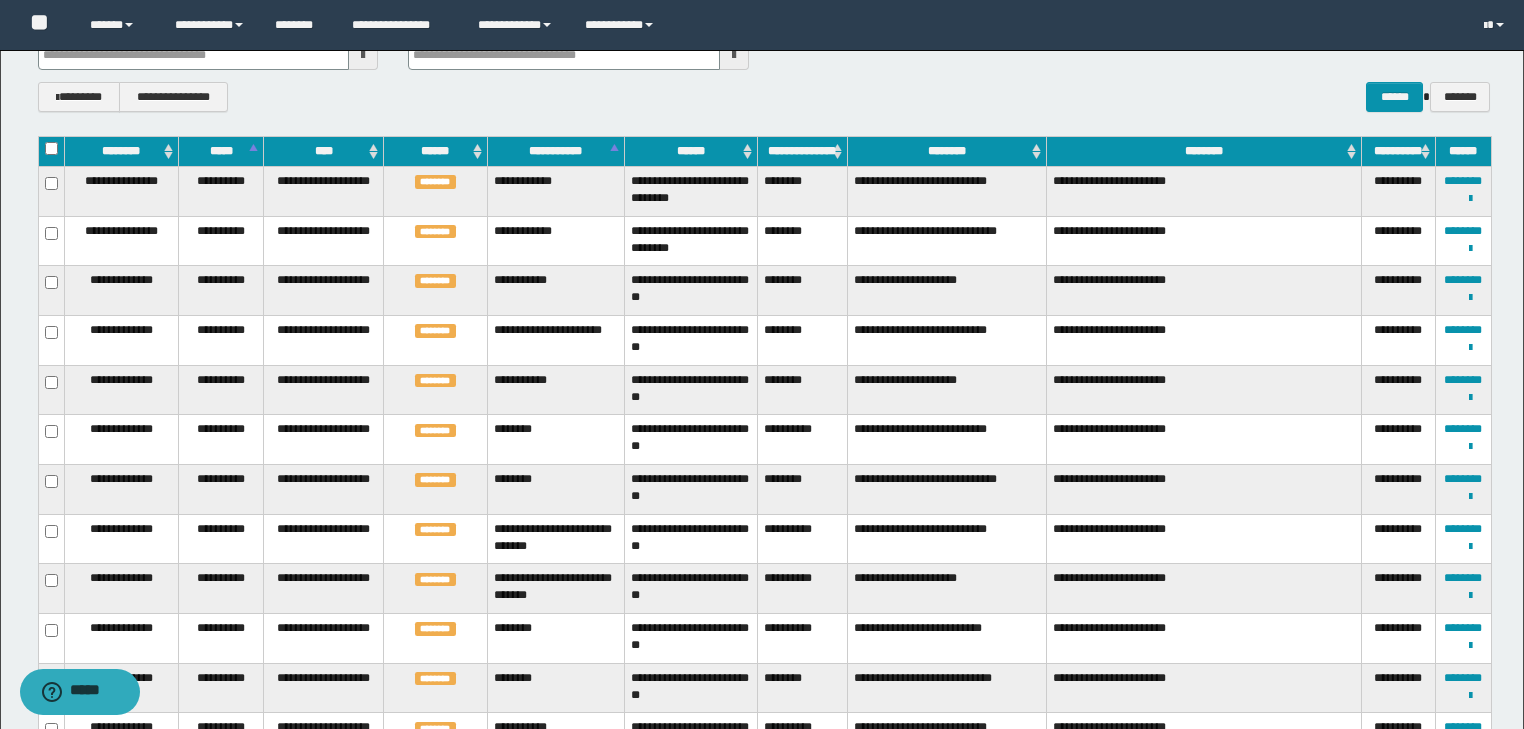 click on "**********" at bounding box center [946, 241] 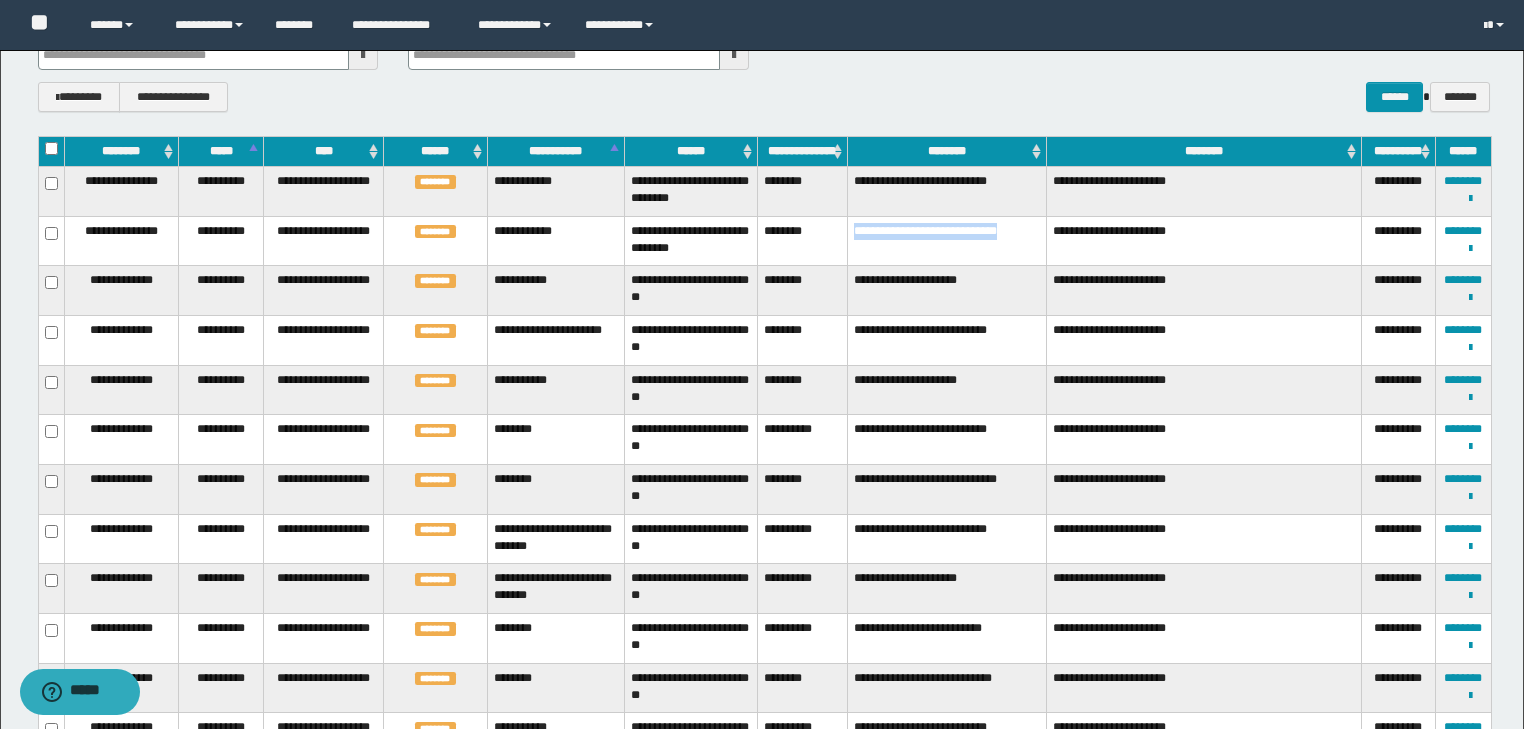drag, startPoint x: 890, startPoint y: 244, endPoint x: 853, endPoint y: 224, distance: 42.059483 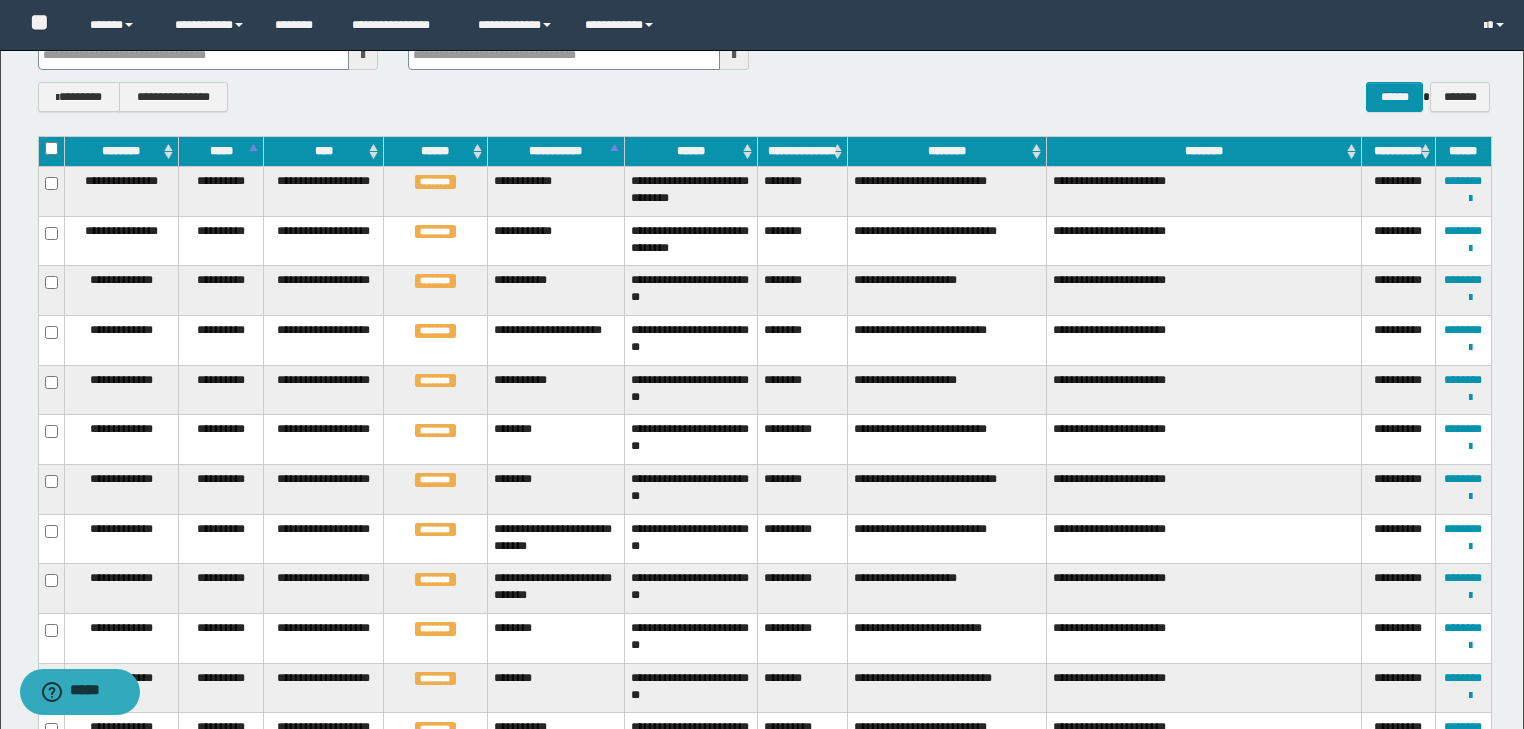 click on "**********" at bounding box center [690, 241] 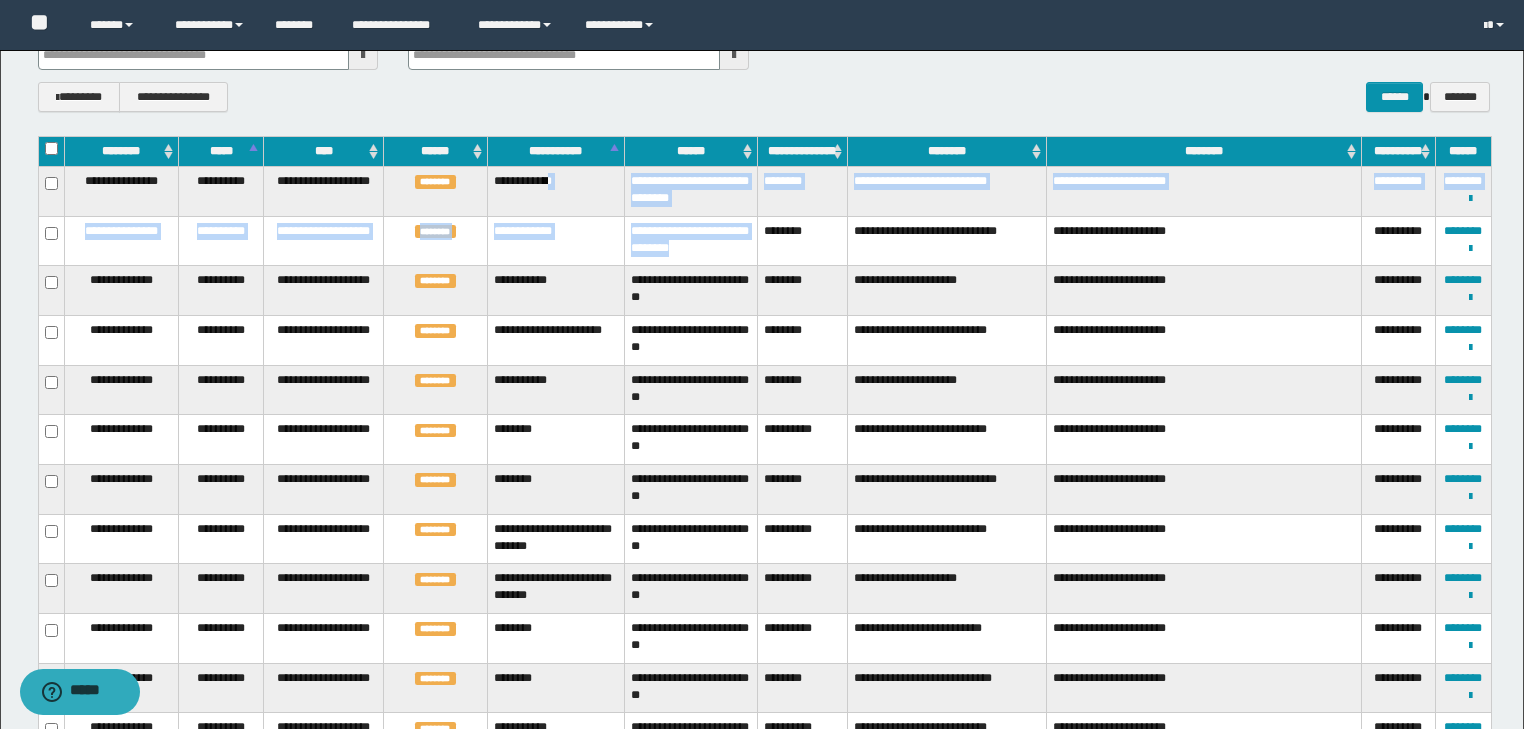 drag, startPoint x: 689, startPoint y: 240, endPoint x: 608, endPoint y: 208, distance: 87.0919 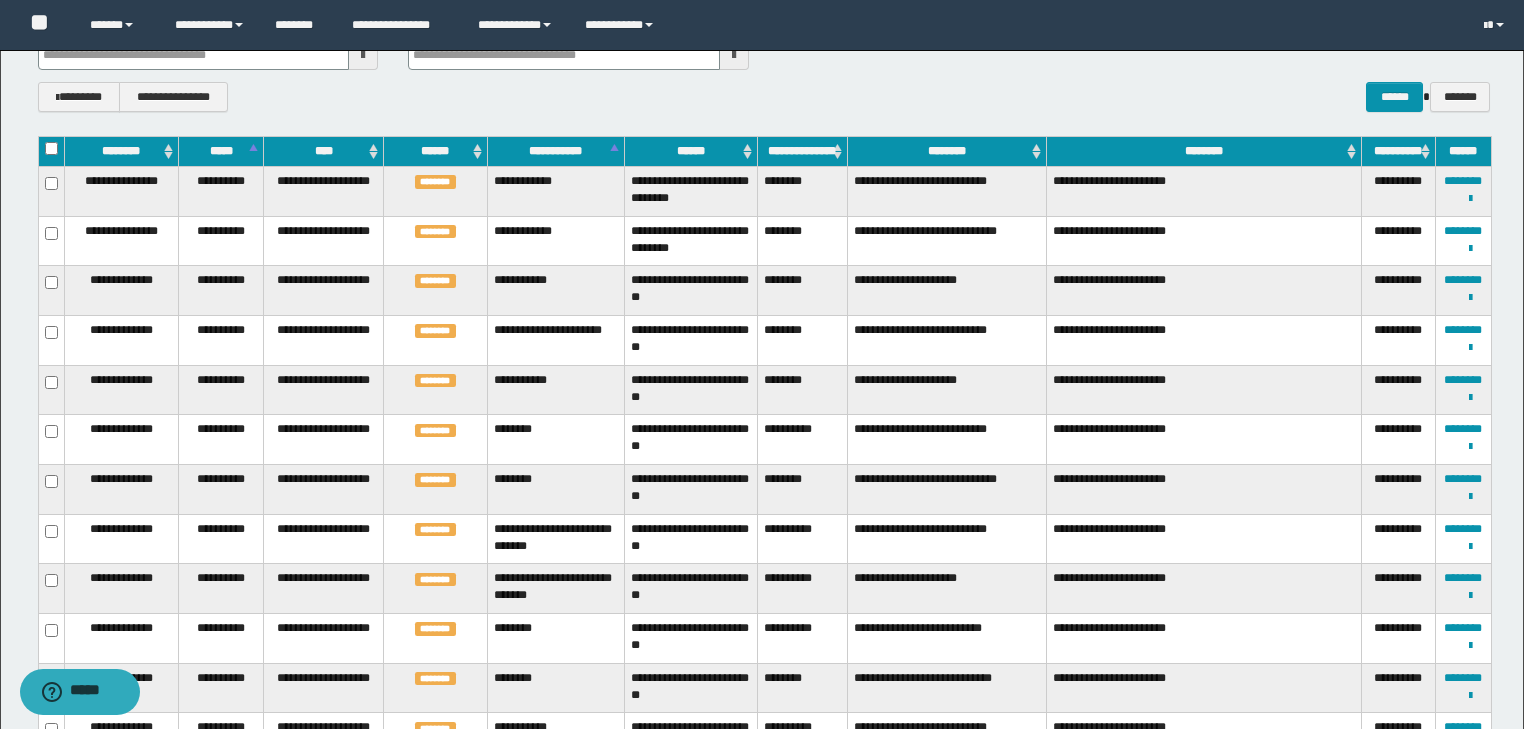 click on "********" at bounding box center [802, 241] 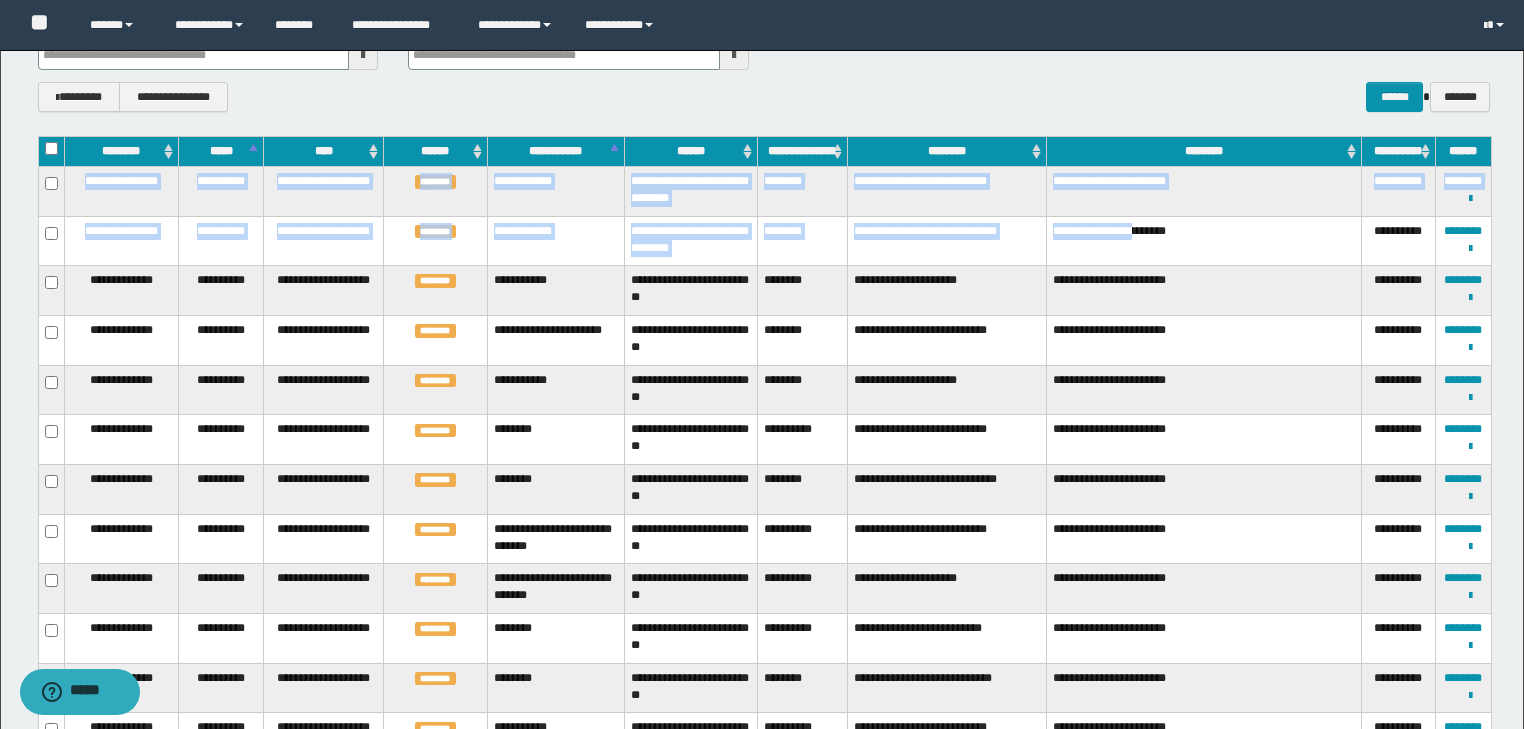 drag, startPoint x: 1144, startPoint y: 222, endPoint x: 60, endPoint y: 186, distance: 1084.5977 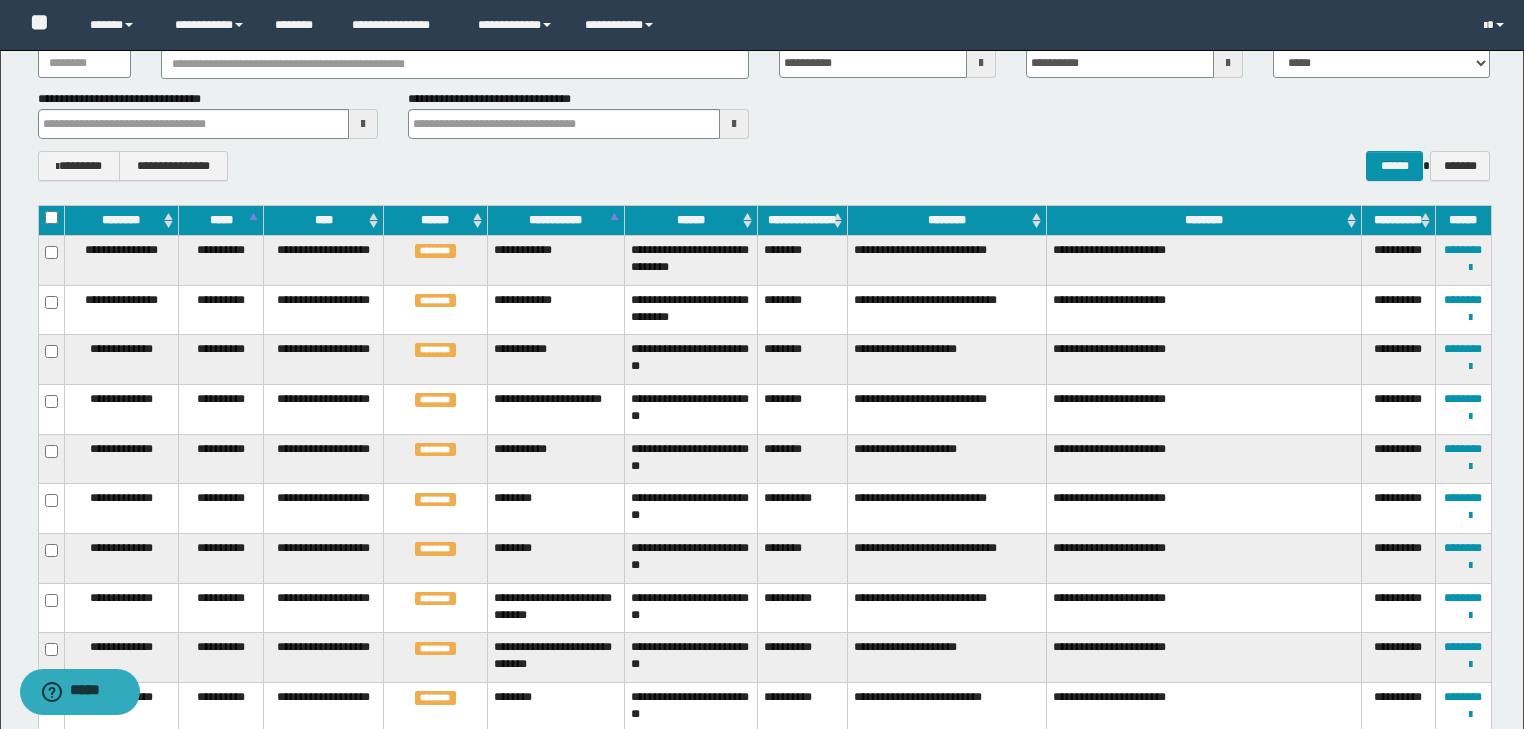 scroll, scrollTop: 140, scrollLeft: 0, axis: vertical 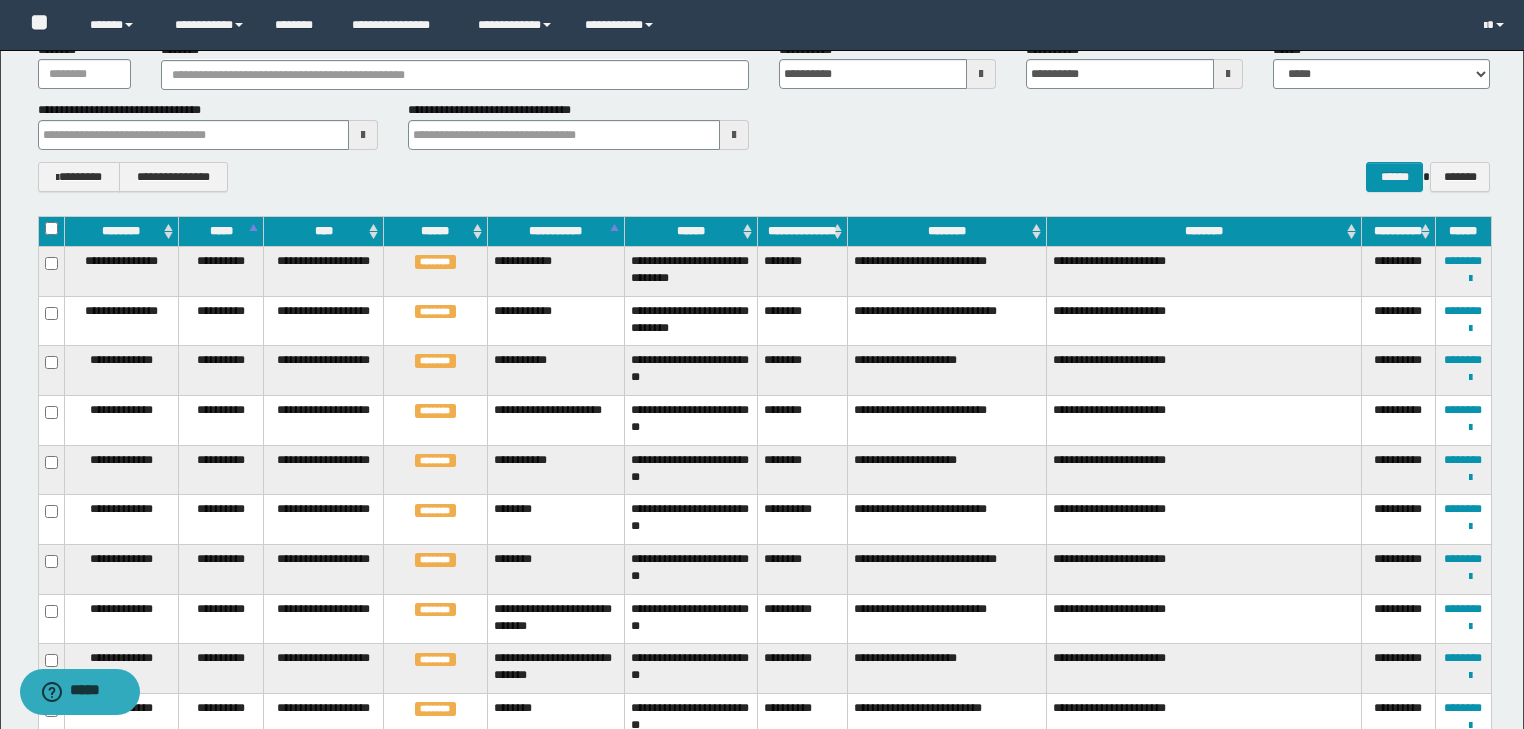 click at bounding box center (51, 321) 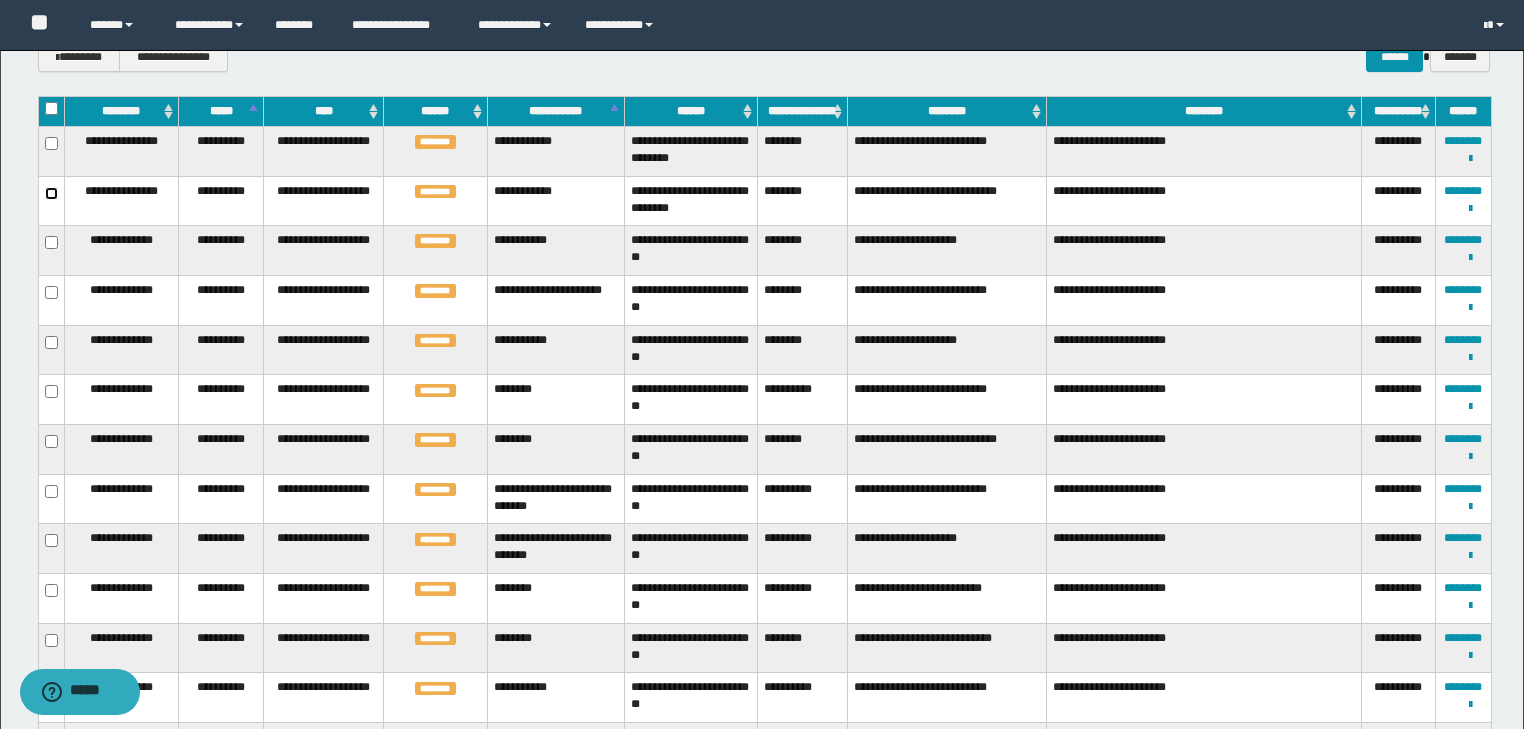 scroll, scrollTop: 60, scrollLeft: 0, axis: vertical 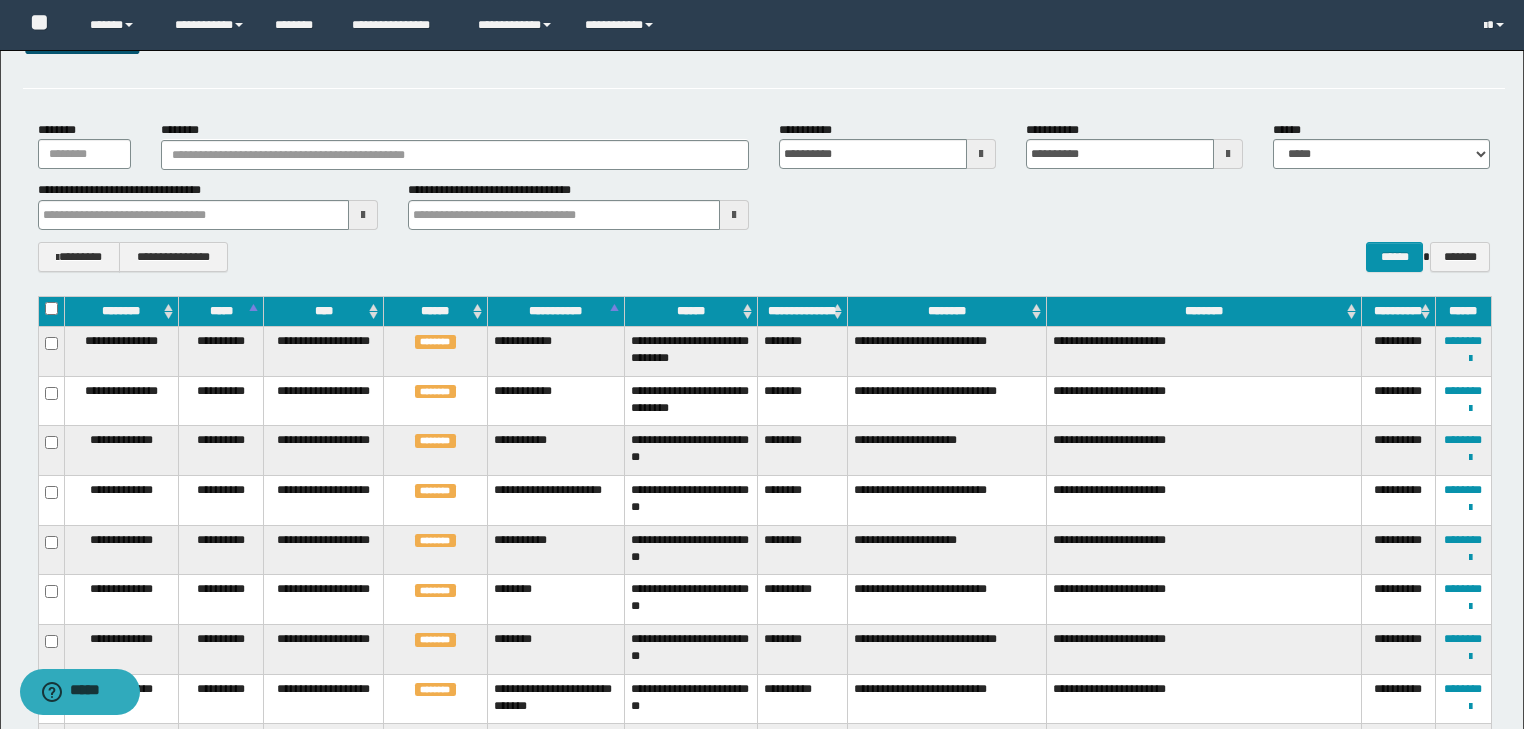 click on "**********" at bounding box center [762, 520] 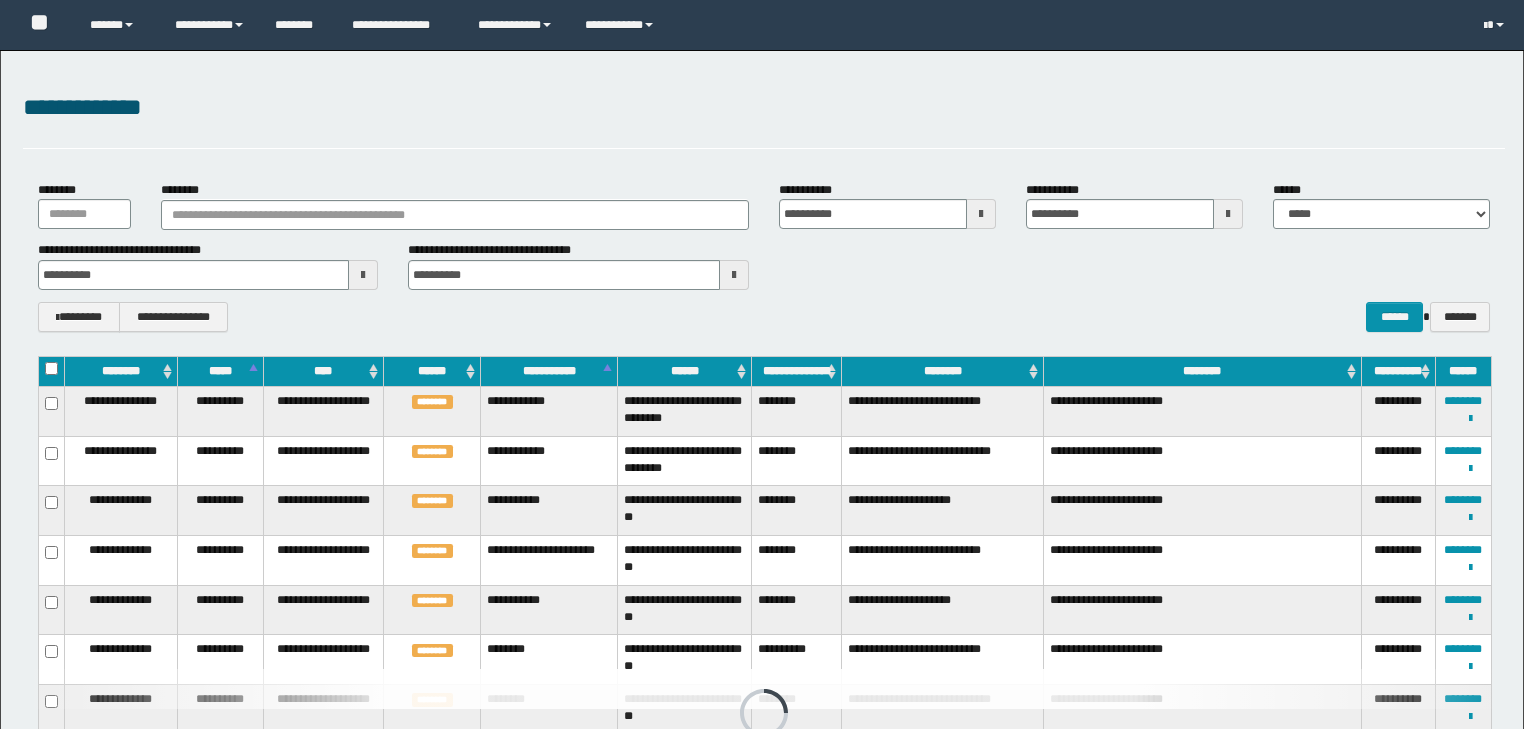 scroll, scrollTop: 233, scrollLeft: 0, axis: vertical 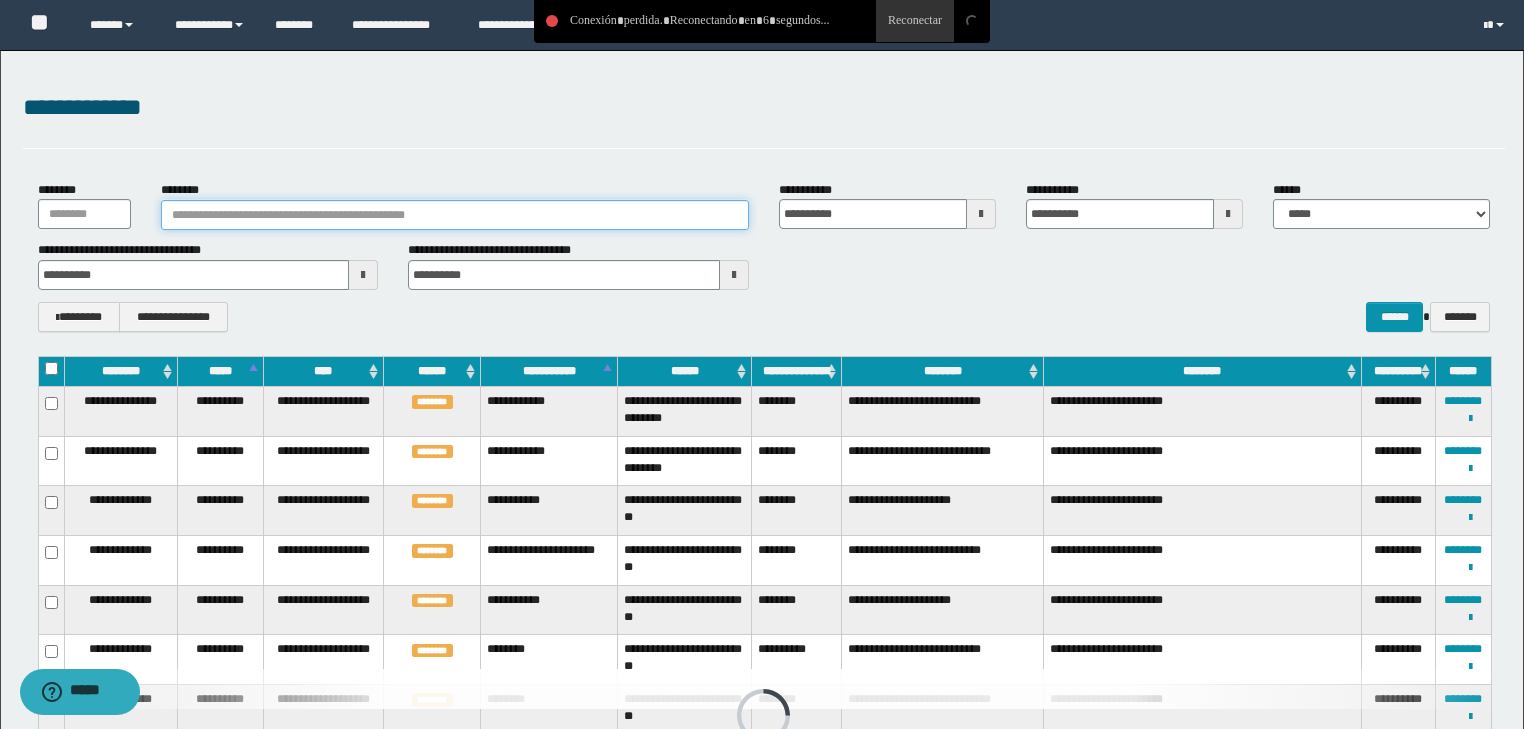 click on "********" at bounding box center [455, 215] 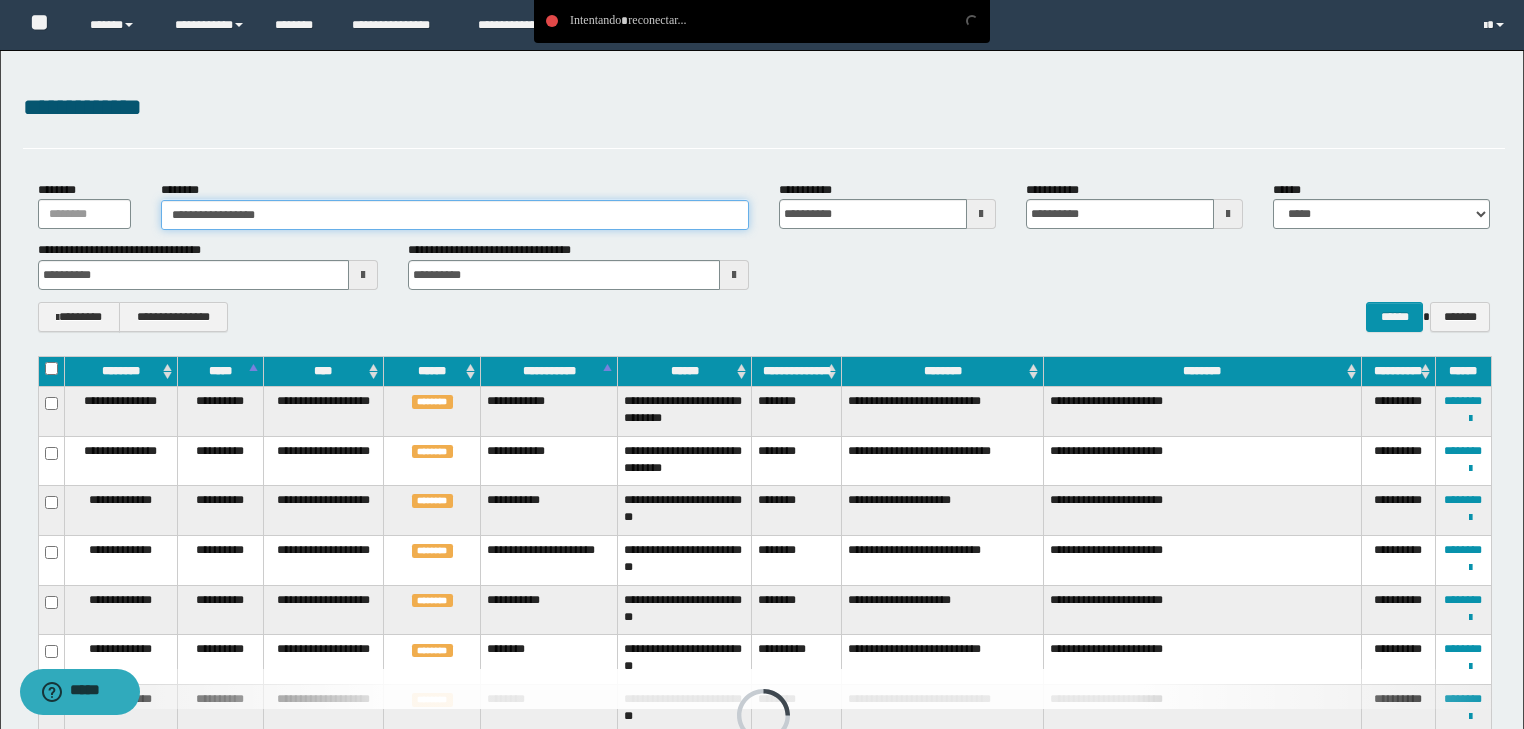 type on "**********" 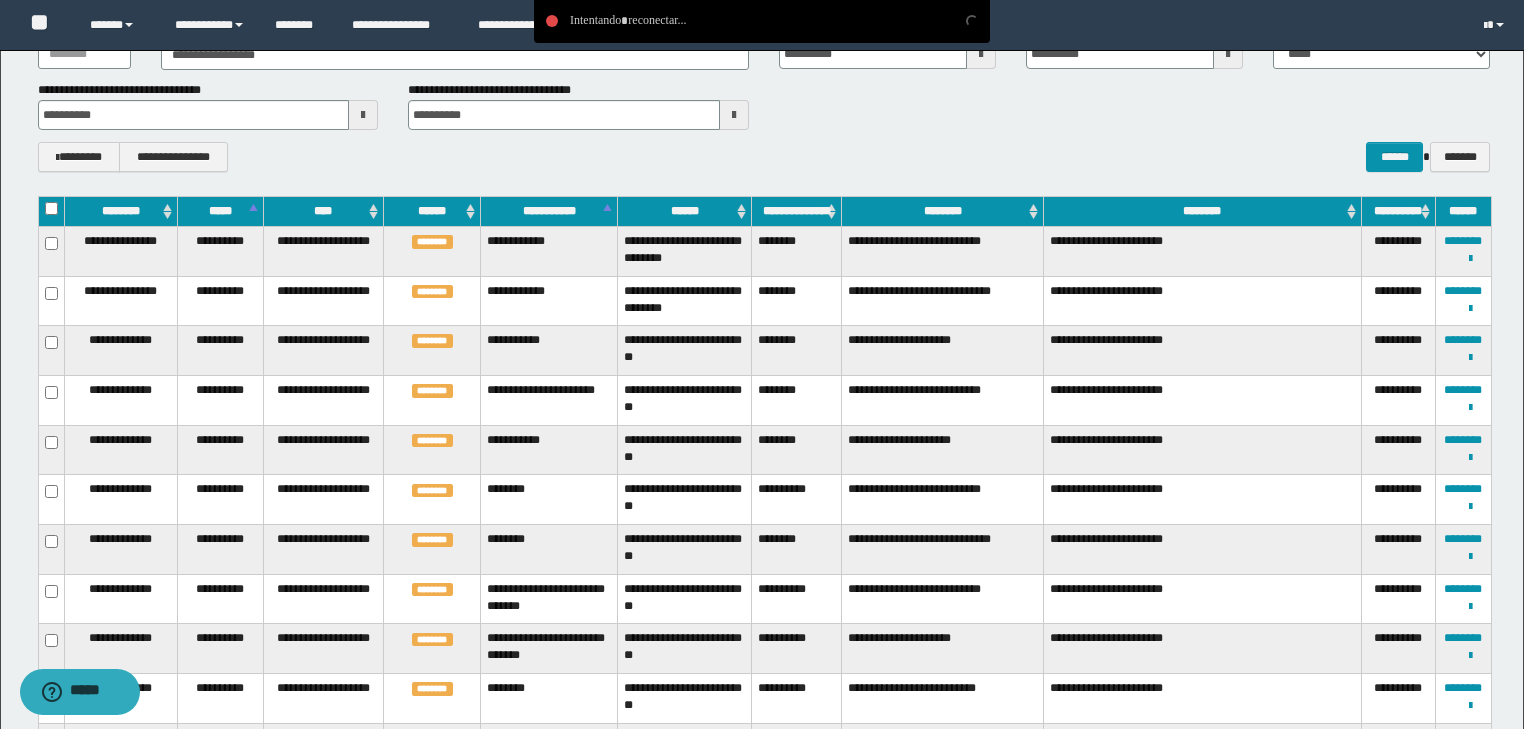 scroll, scrollTop: 0, scrollLeft: 0, axis: both 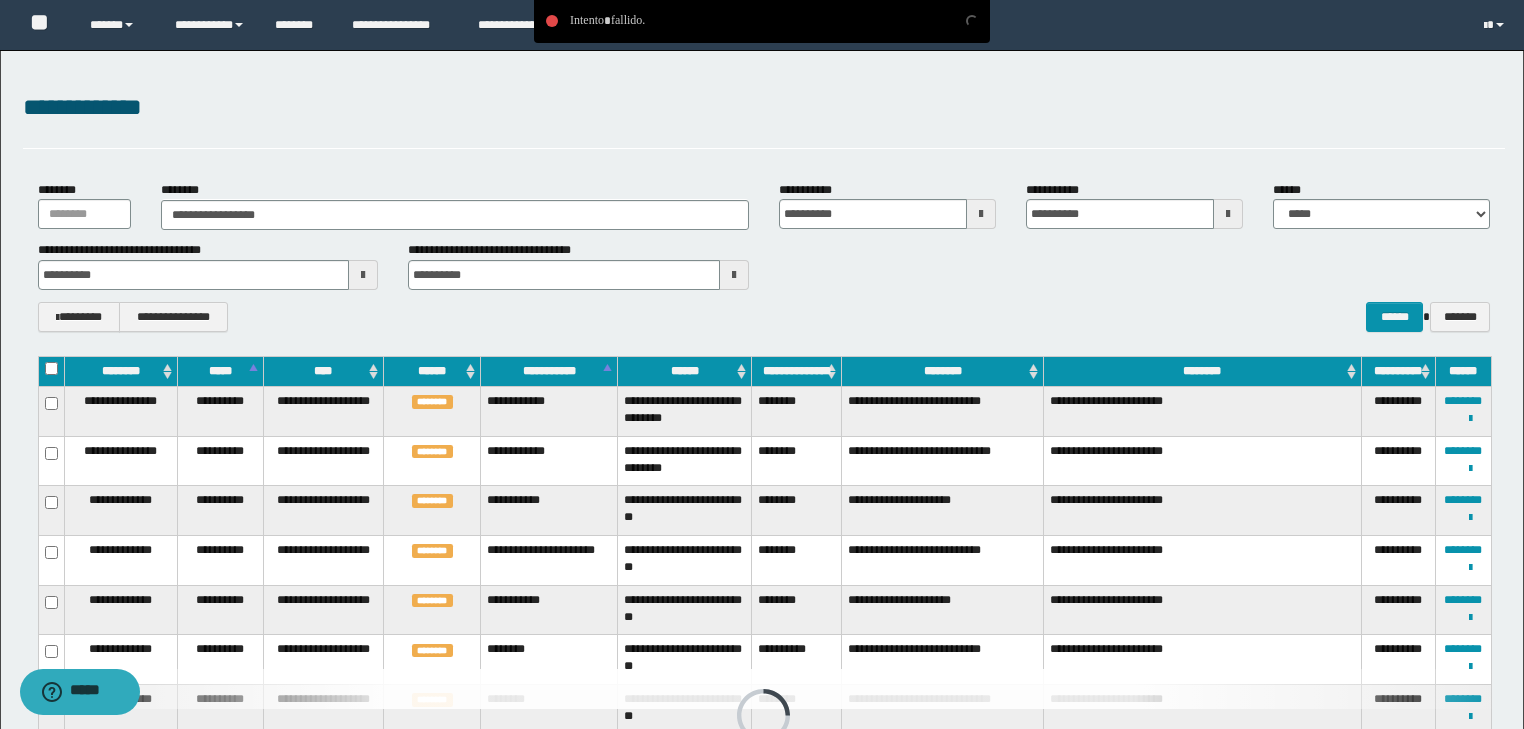 click on "**********" at bounding box center [762, 580] 